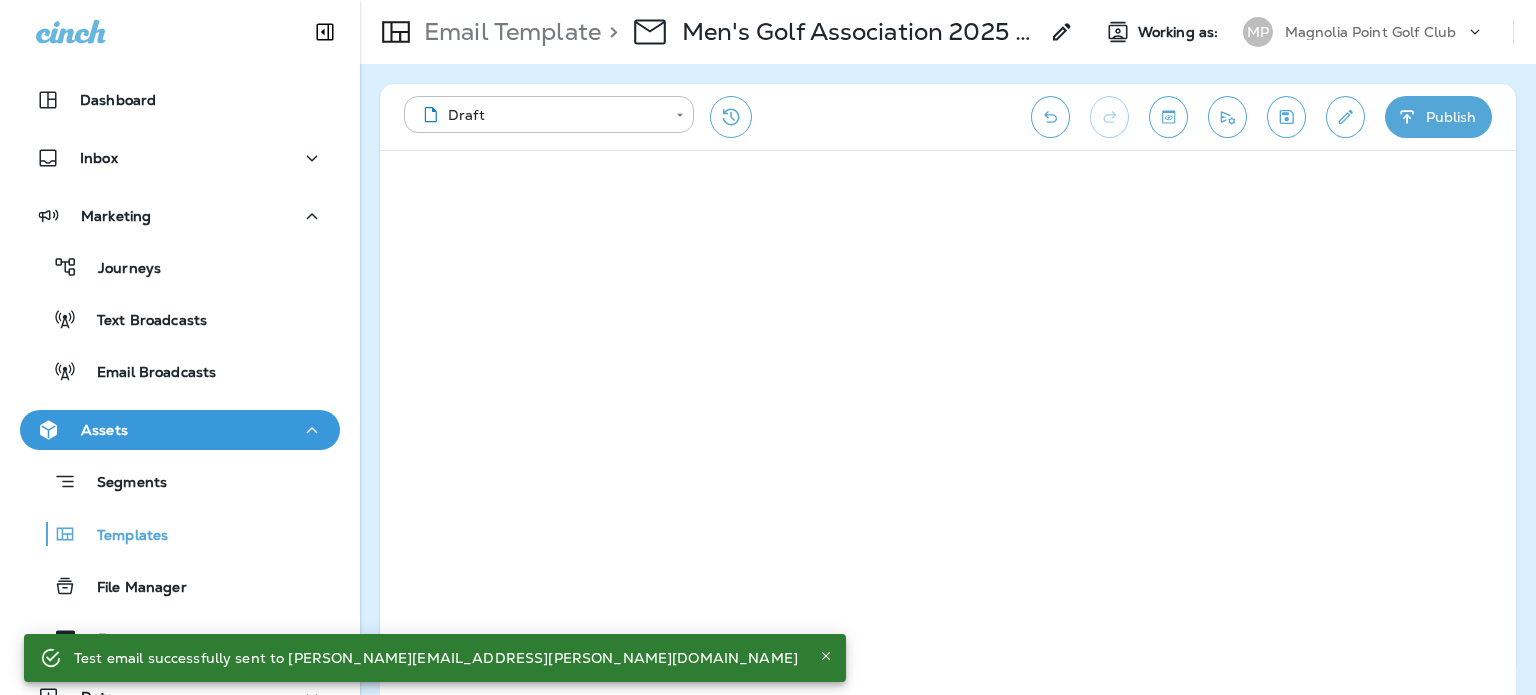 scroll, scrollTop: 0, scrollLeft: 0, axis: both 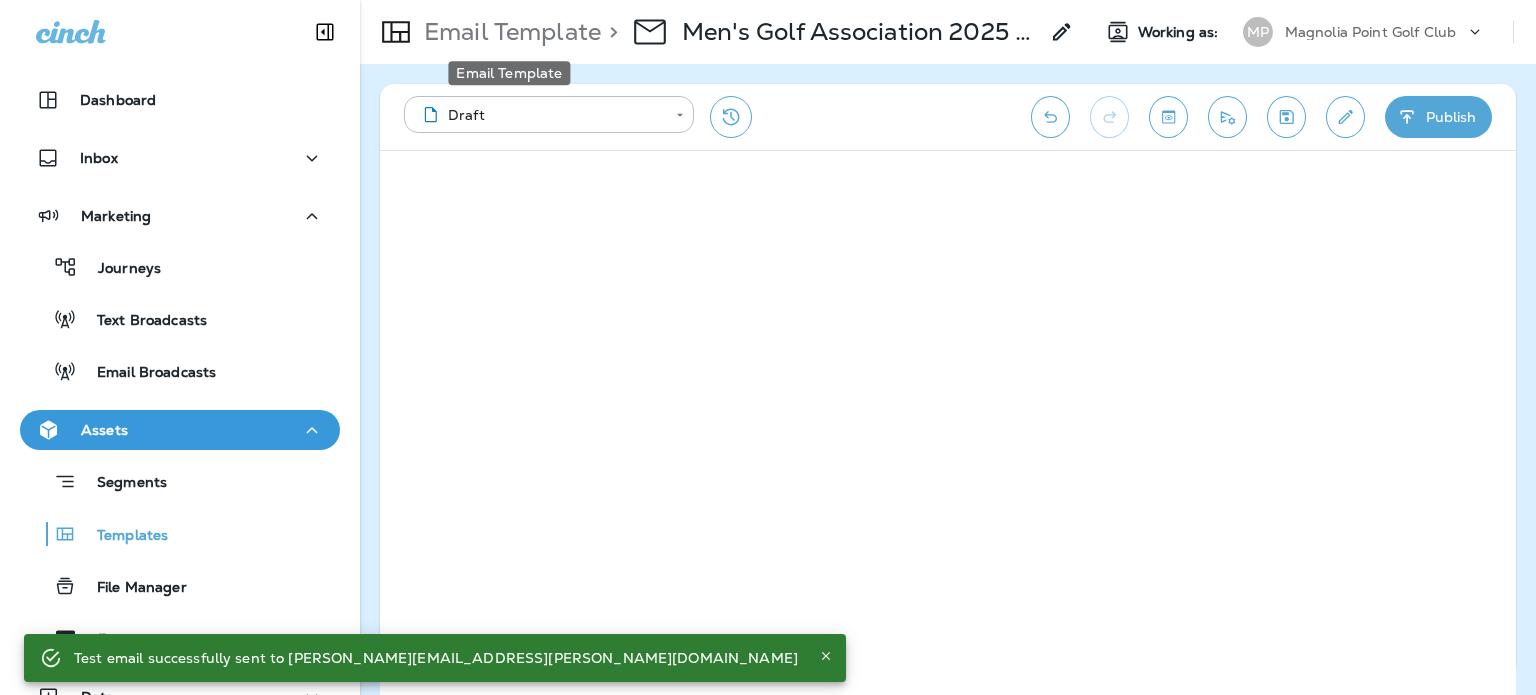 click on "Email Template" at bounding box center (508, 32) 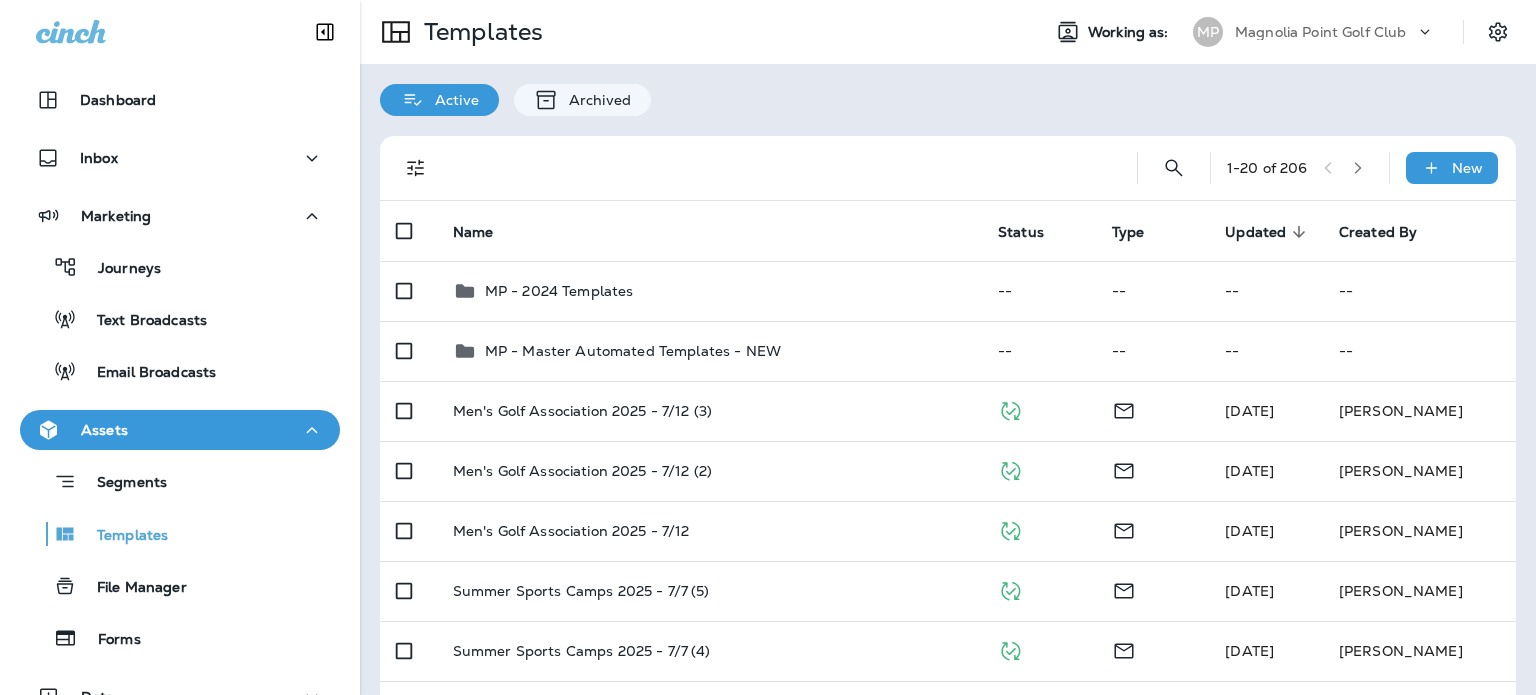 click on "Active Archived" at bounding box center (948, 90) 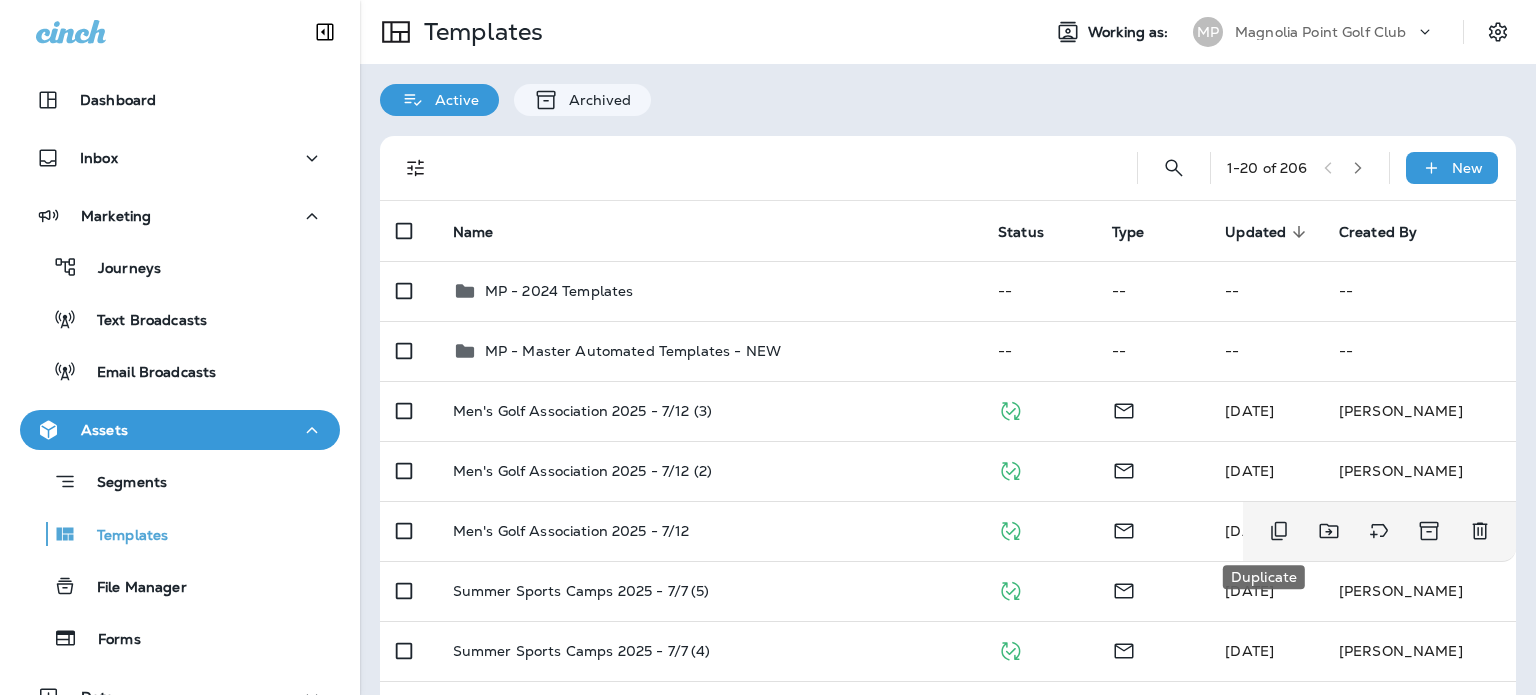 click 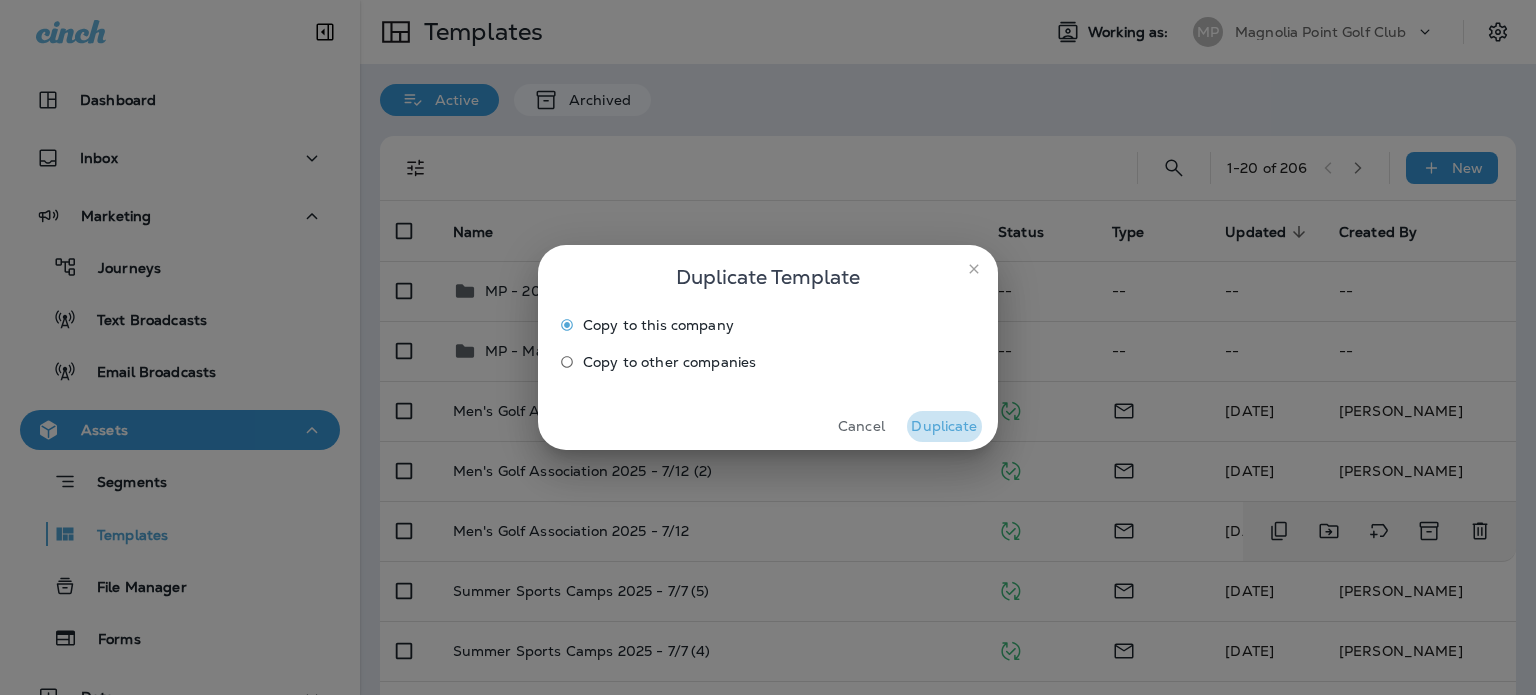 click on "Duplicate" at bounding box center [944, 426] 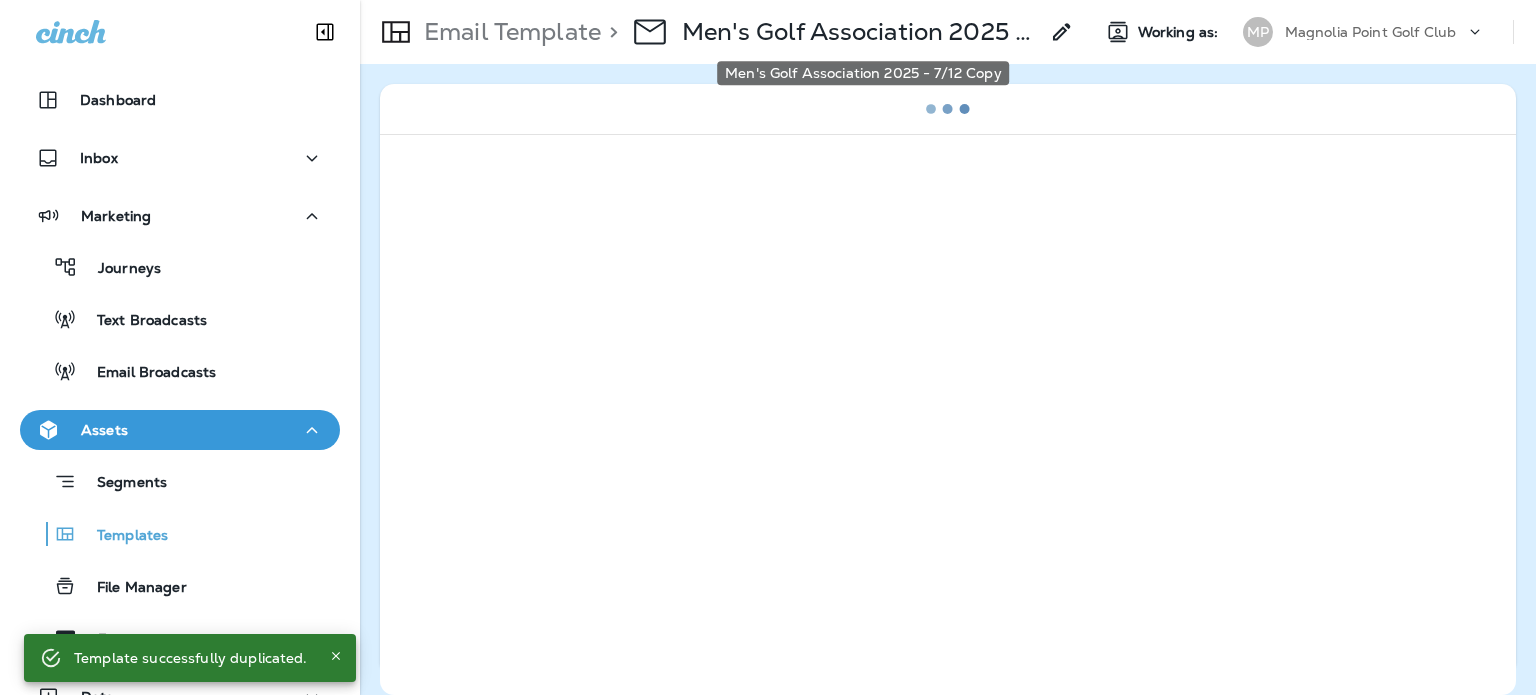 click on "Men's Golf Association 2025 - 7/12 Copy" at bounding box center [860, 32] 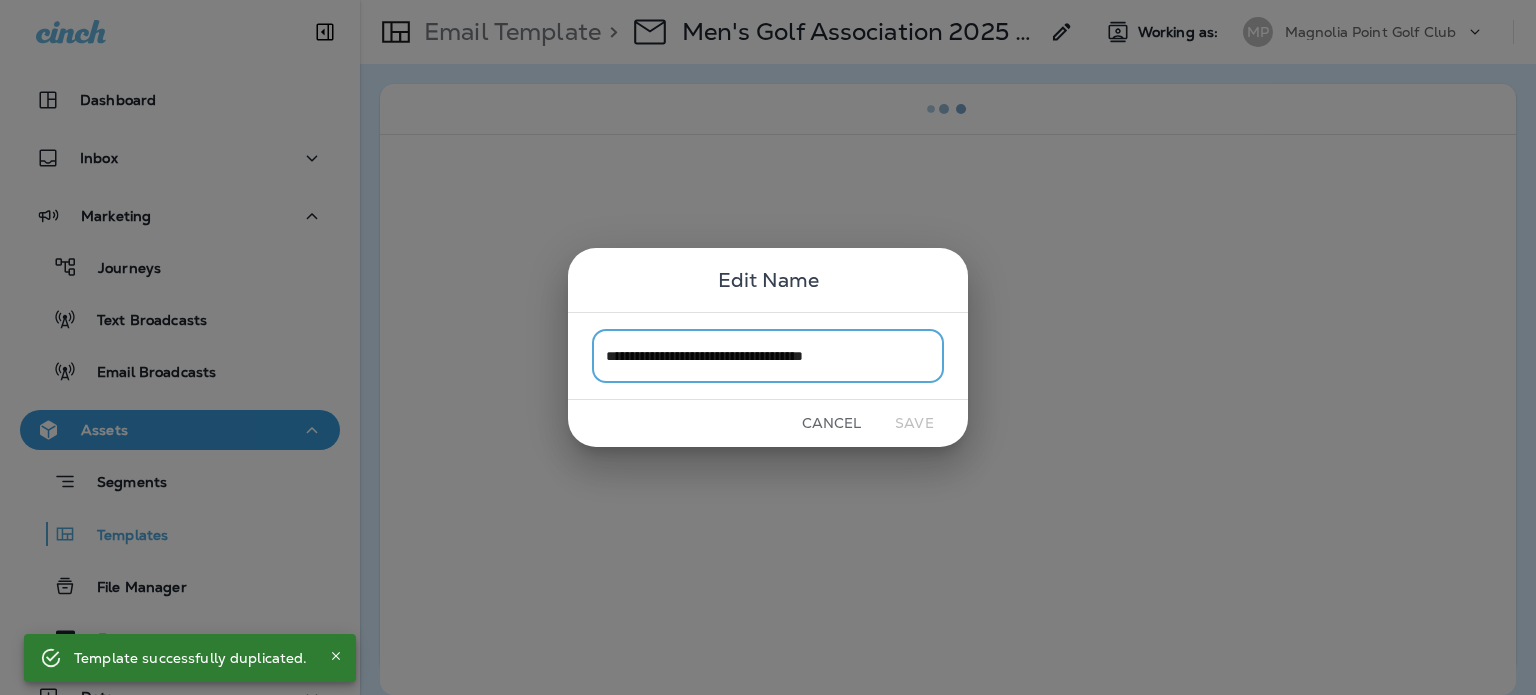 click on "**********" at bounding box center (768, 355) 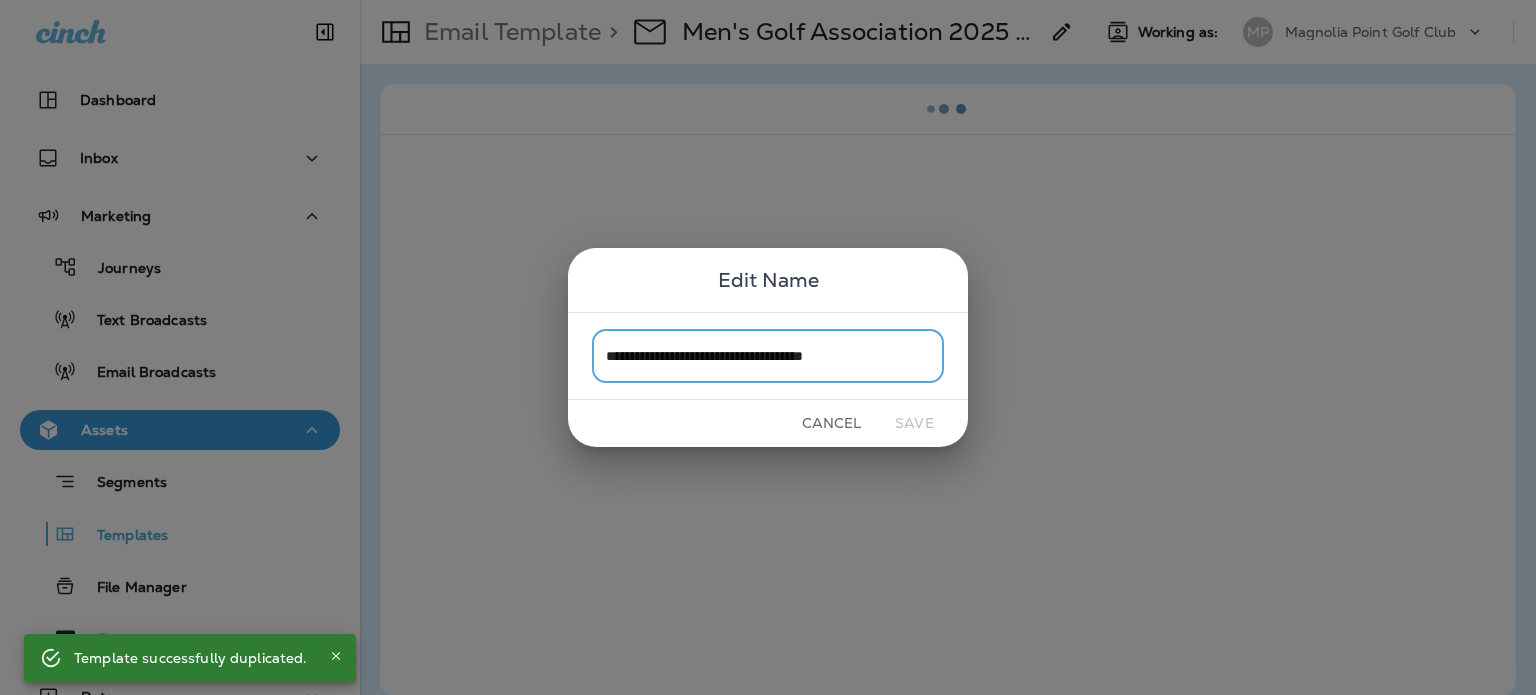 drag, startPoint x: 760, startPoint y: 356, endPoint x: 556, endPoint y: 365, distance: 204.19843 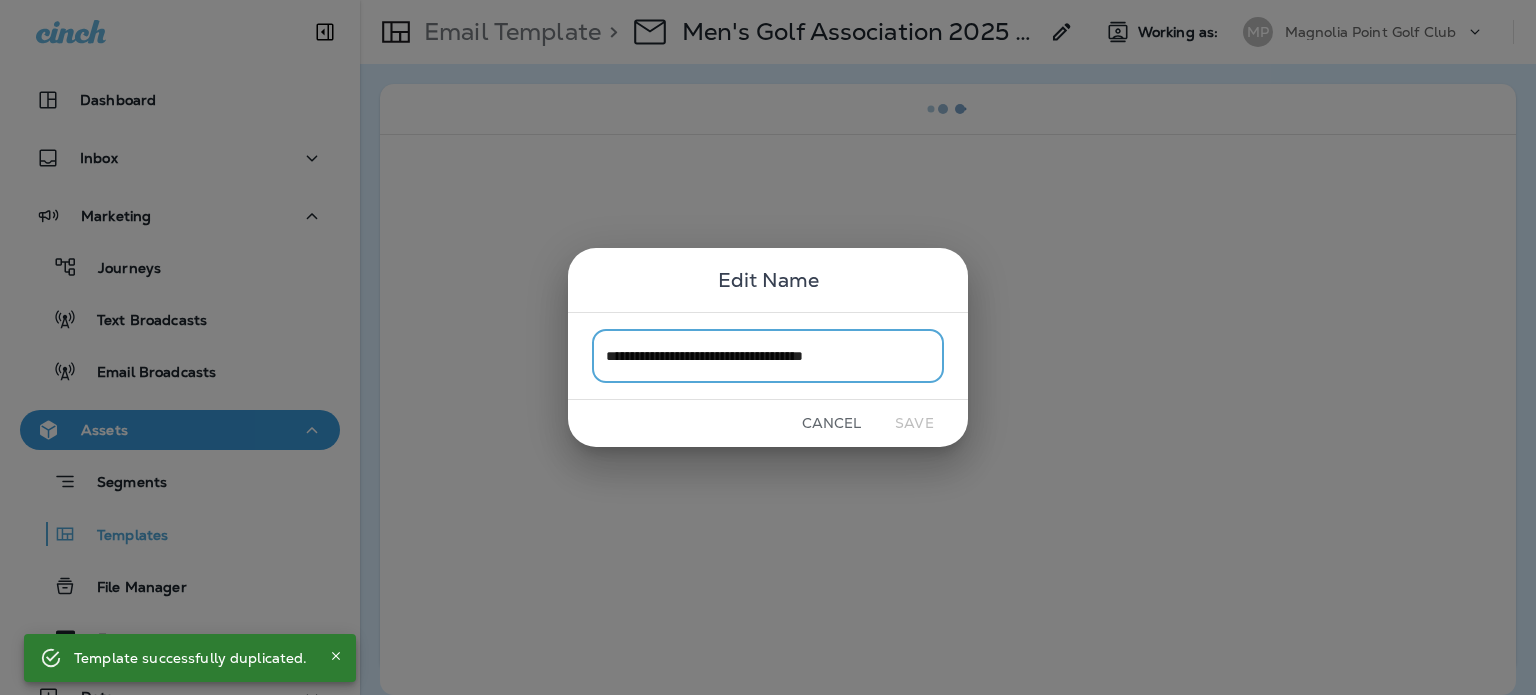 click on "**********" at bounding box center (768, 347) 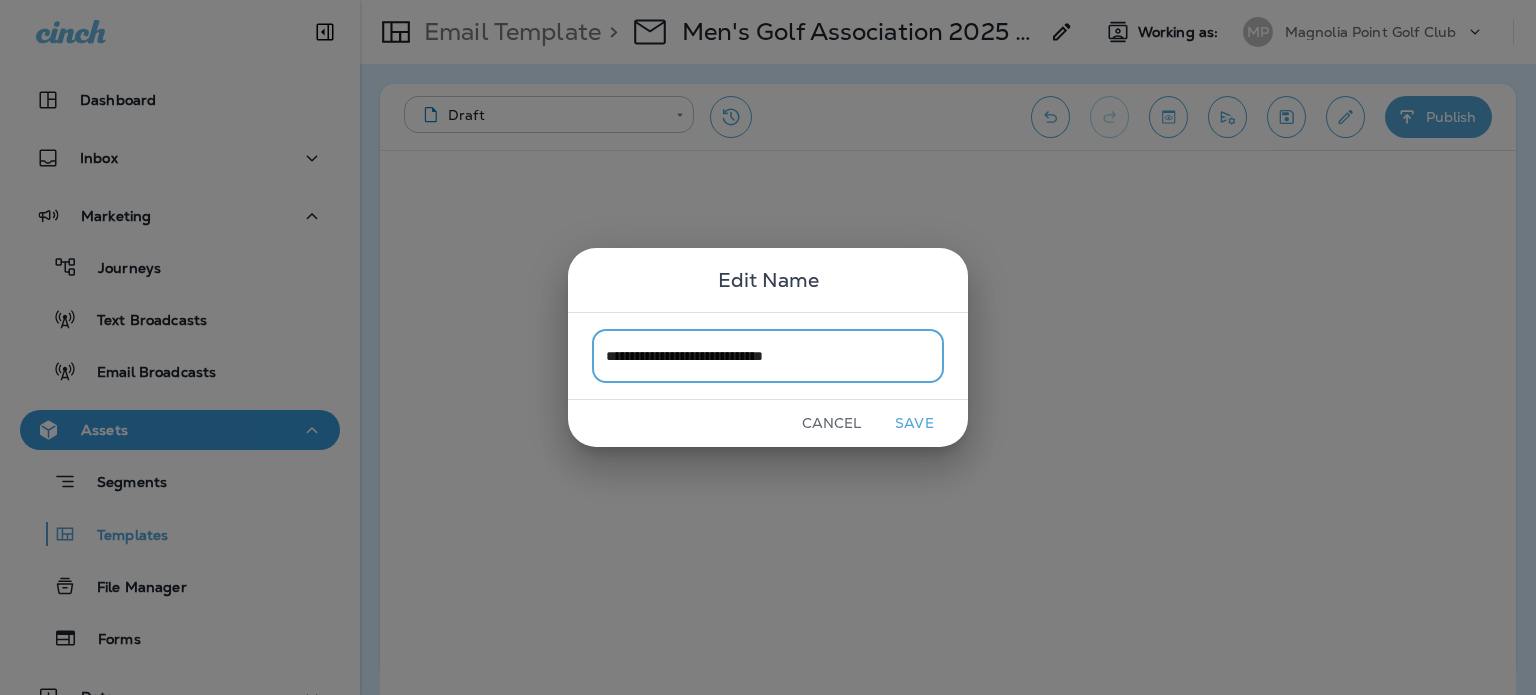 drag, startPoint x: 849, startPoint y: 354, endPoint x: 802, endPoint y: 352, distance: 47.042534 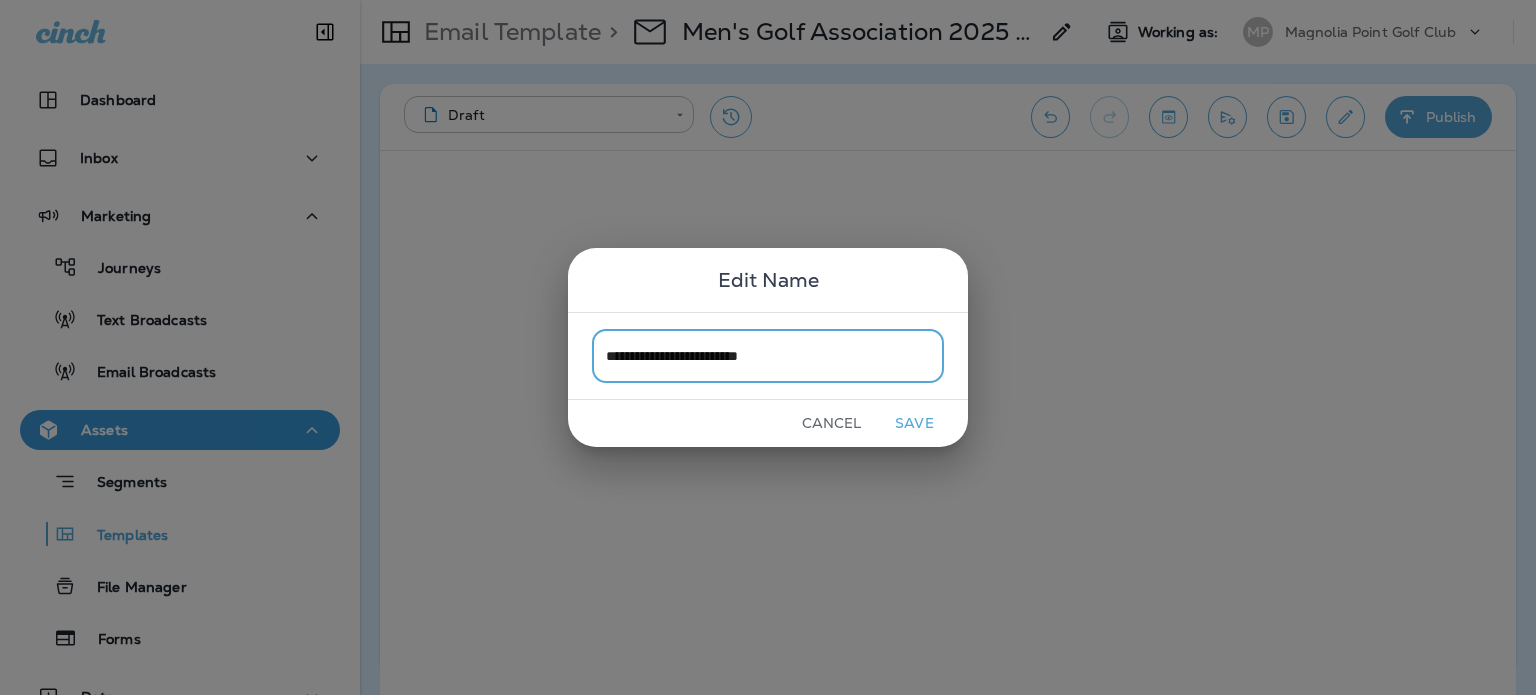 type on "**********" 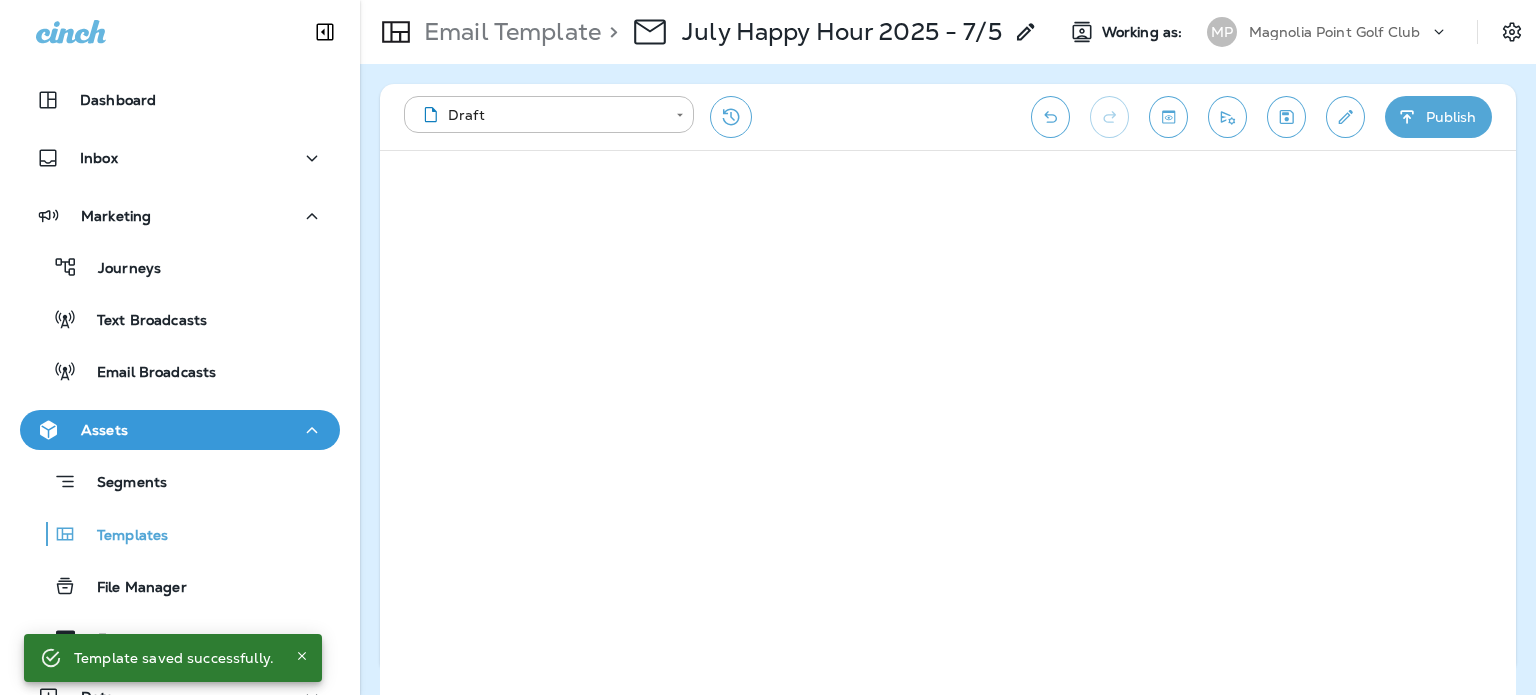 click 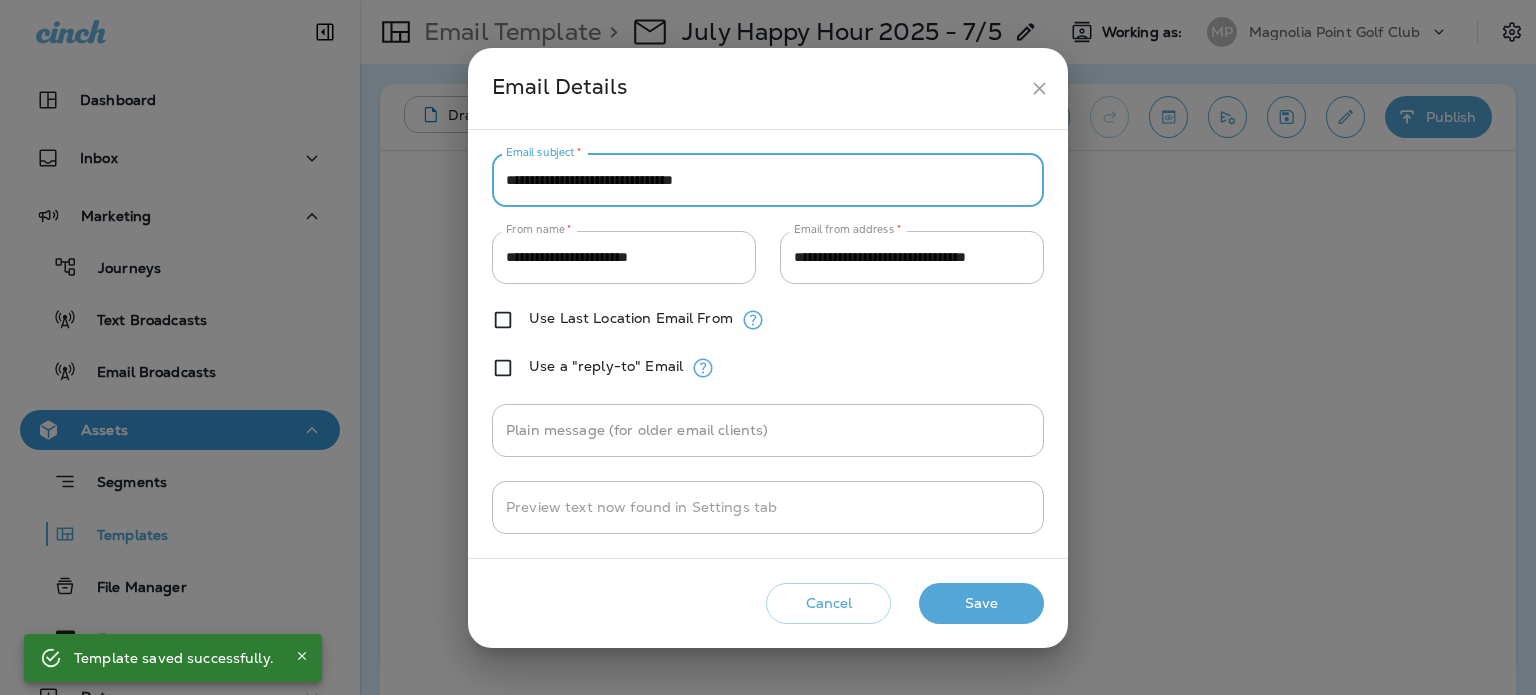 click on "**********" at bounding box center (768, 180) 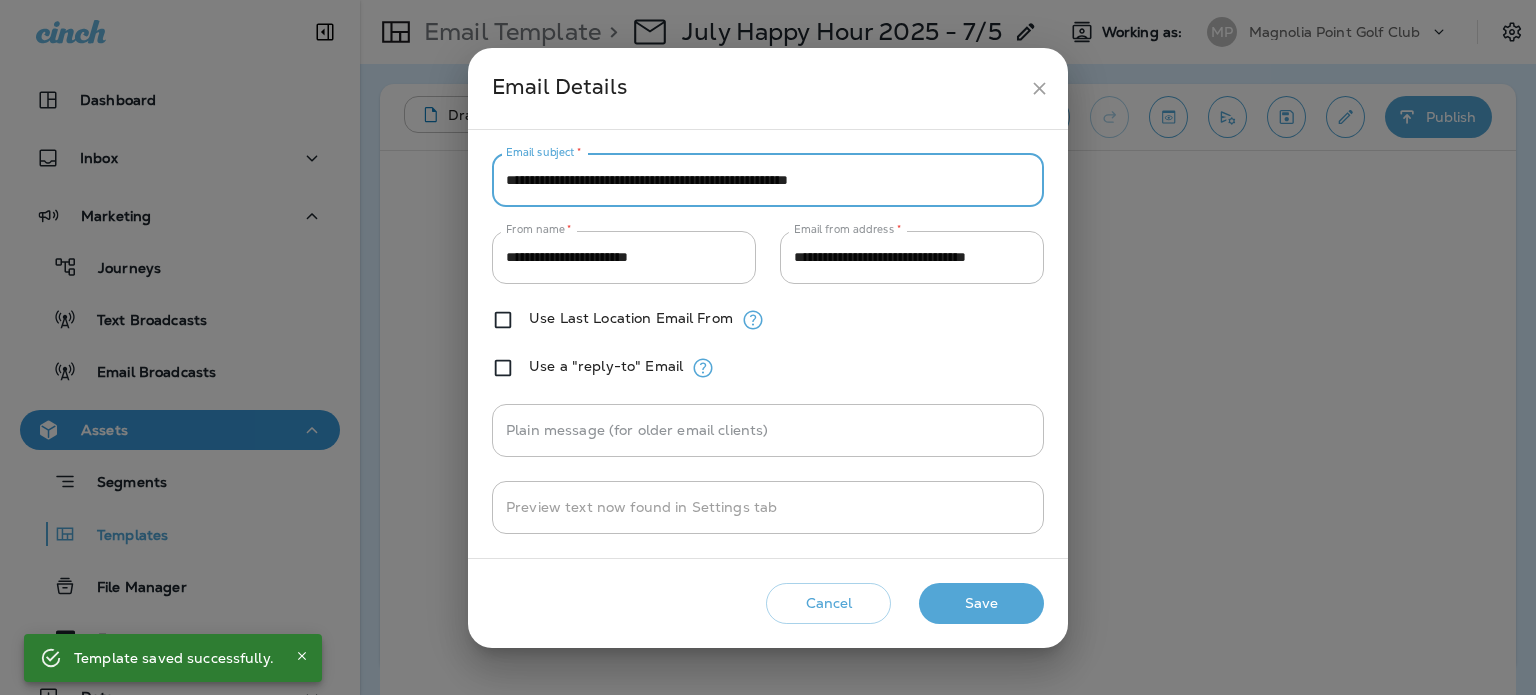 type on "**********" 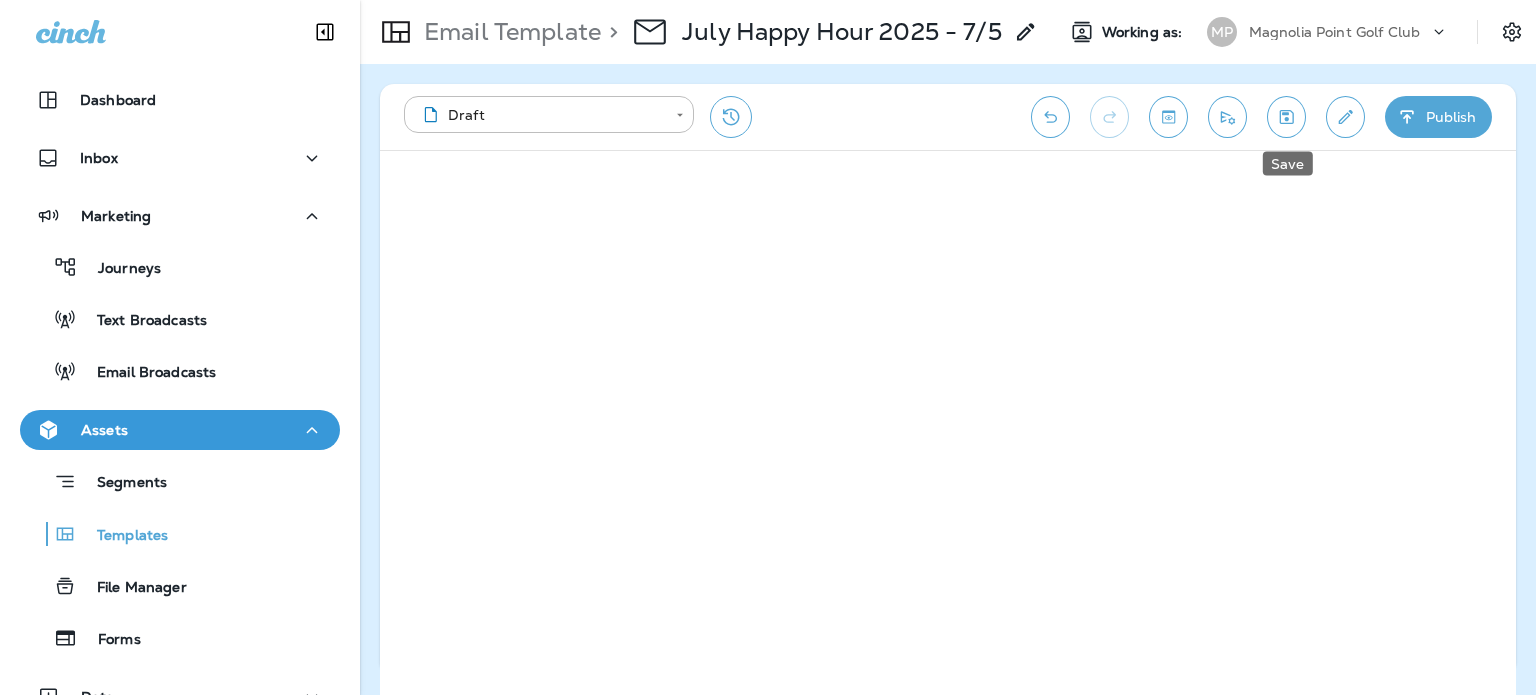 click 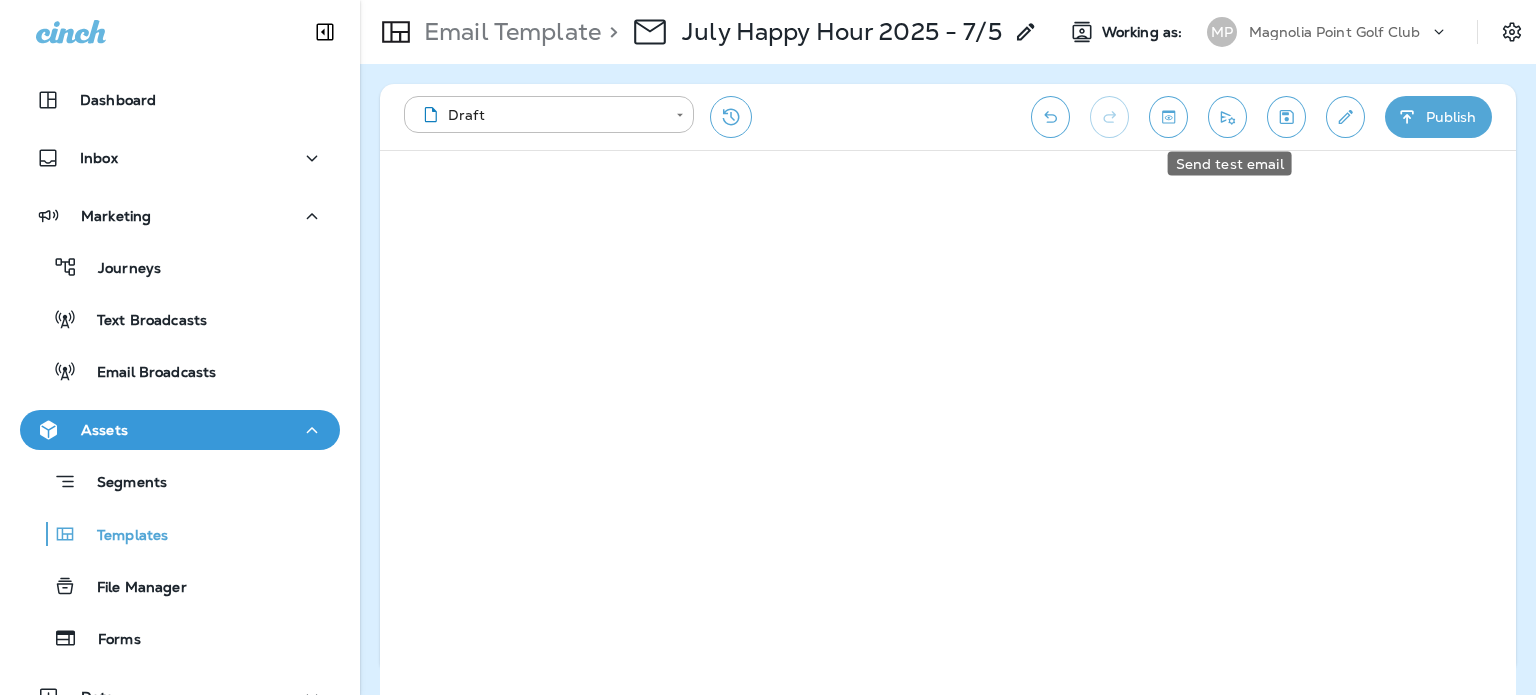 click at bounding box center (1227, 117) 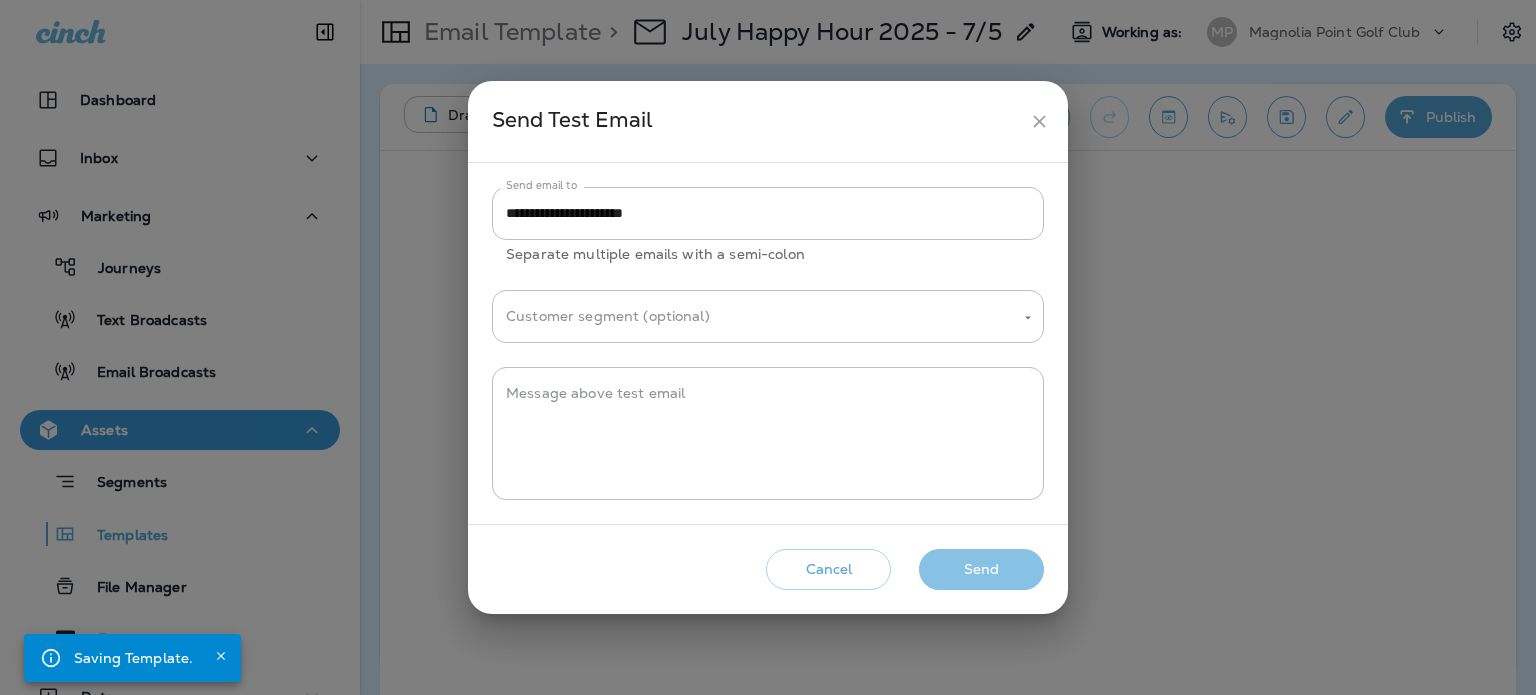 click on "Send" at bounding box center [981, 569] 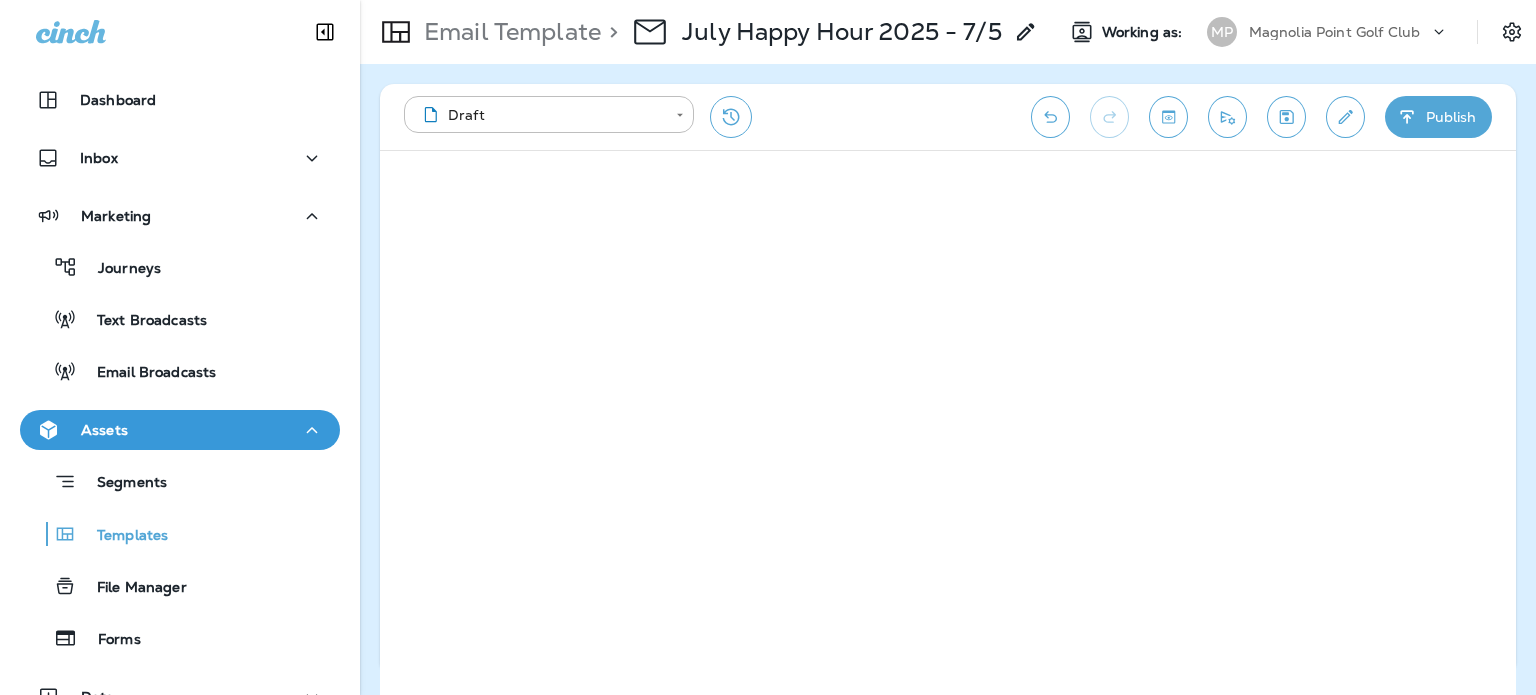 click on "**********" at bounding box center [707, 117] 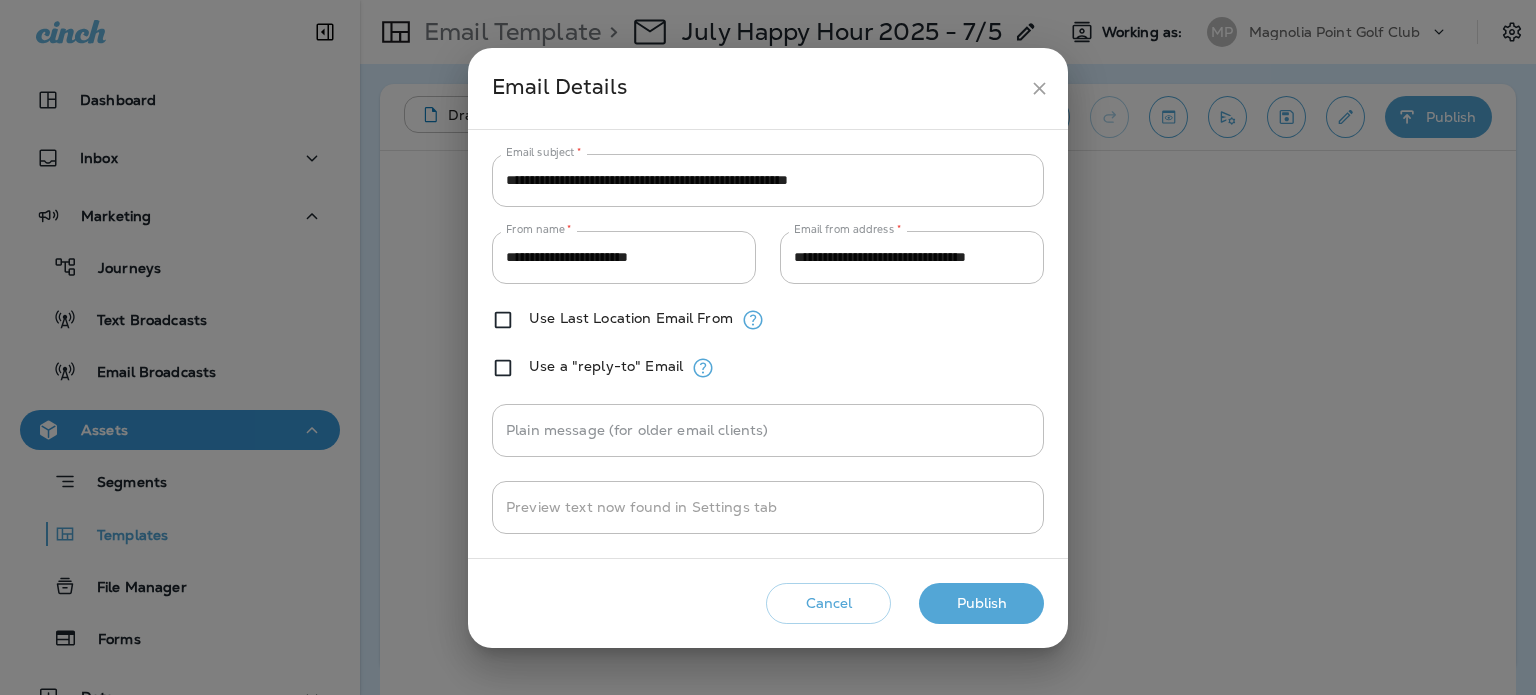 click on "Publish" at bounding box center [981, 603] 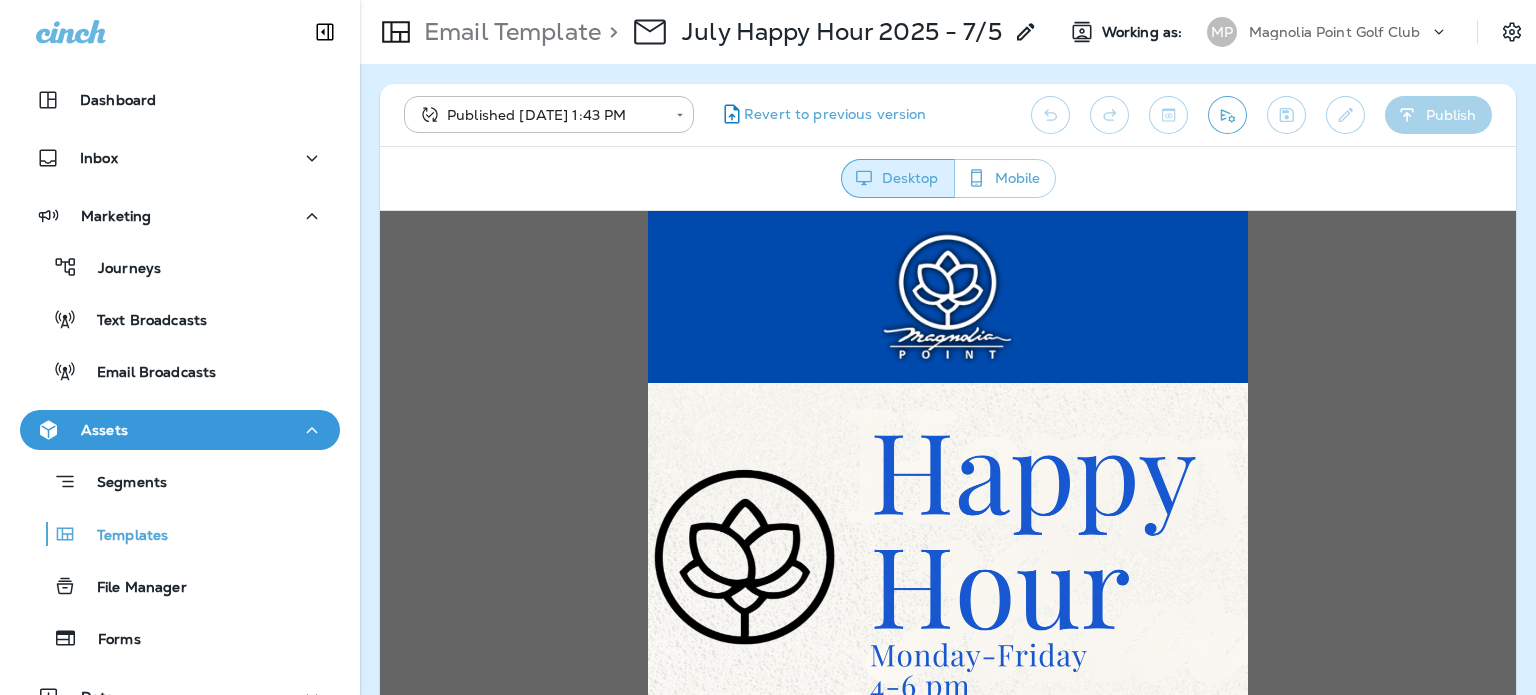 scroll, scrollTop: 0, scrollLeft: 0, axis: both 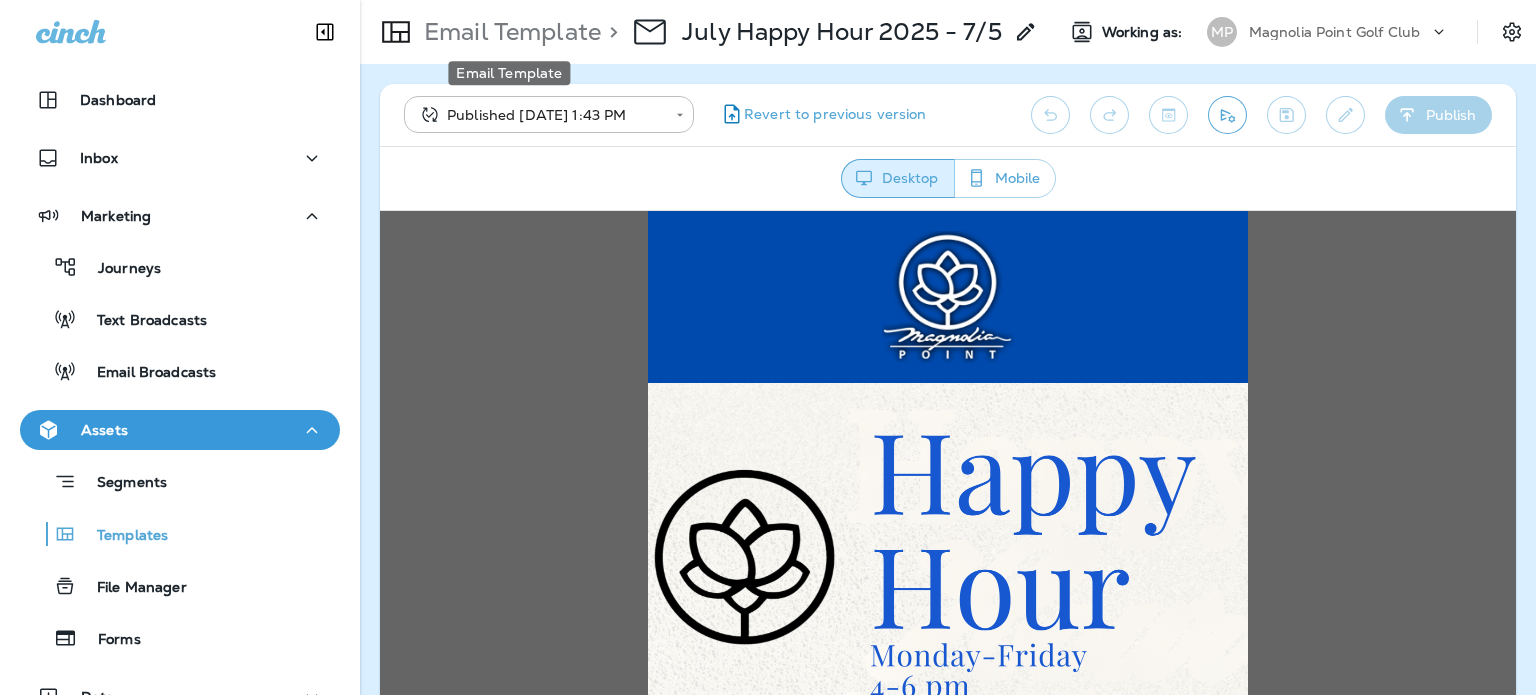 click on "Email Template" at bounding box center [508, 32] 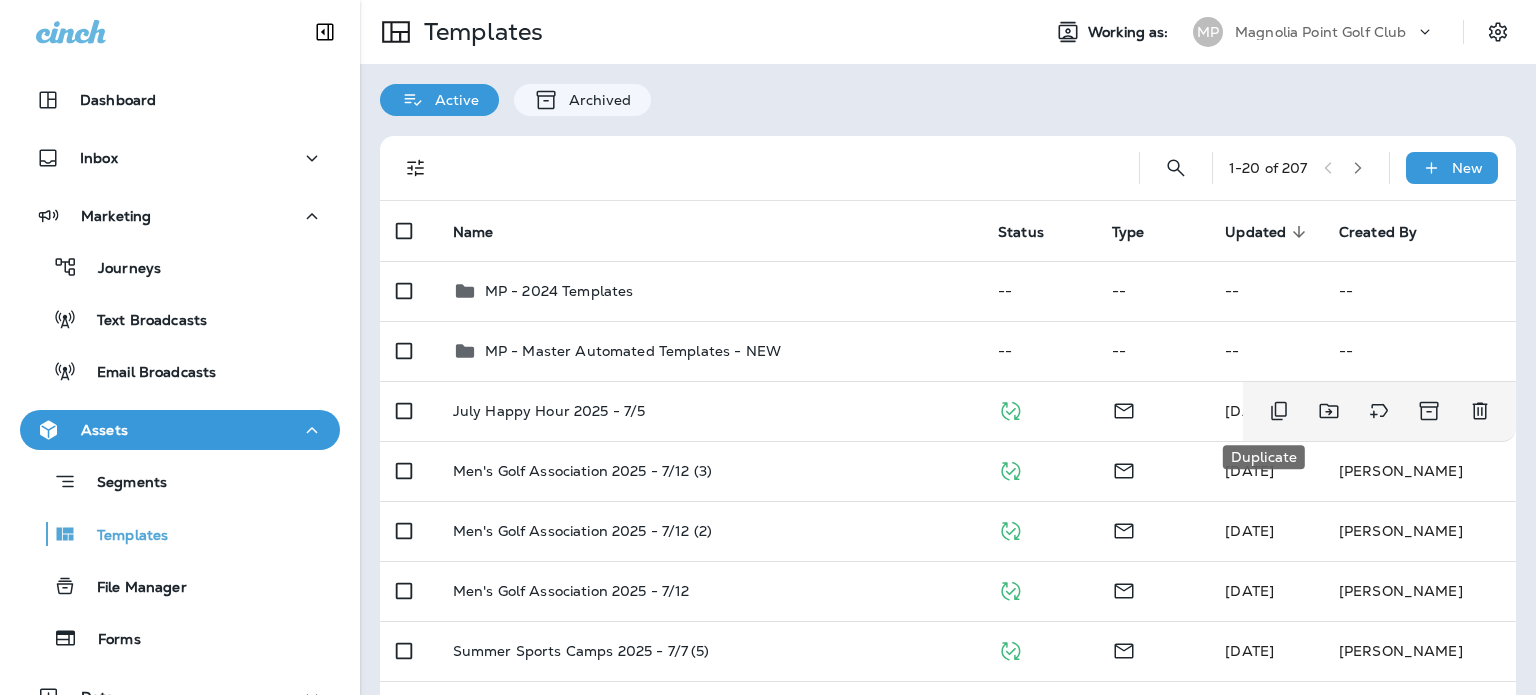 click 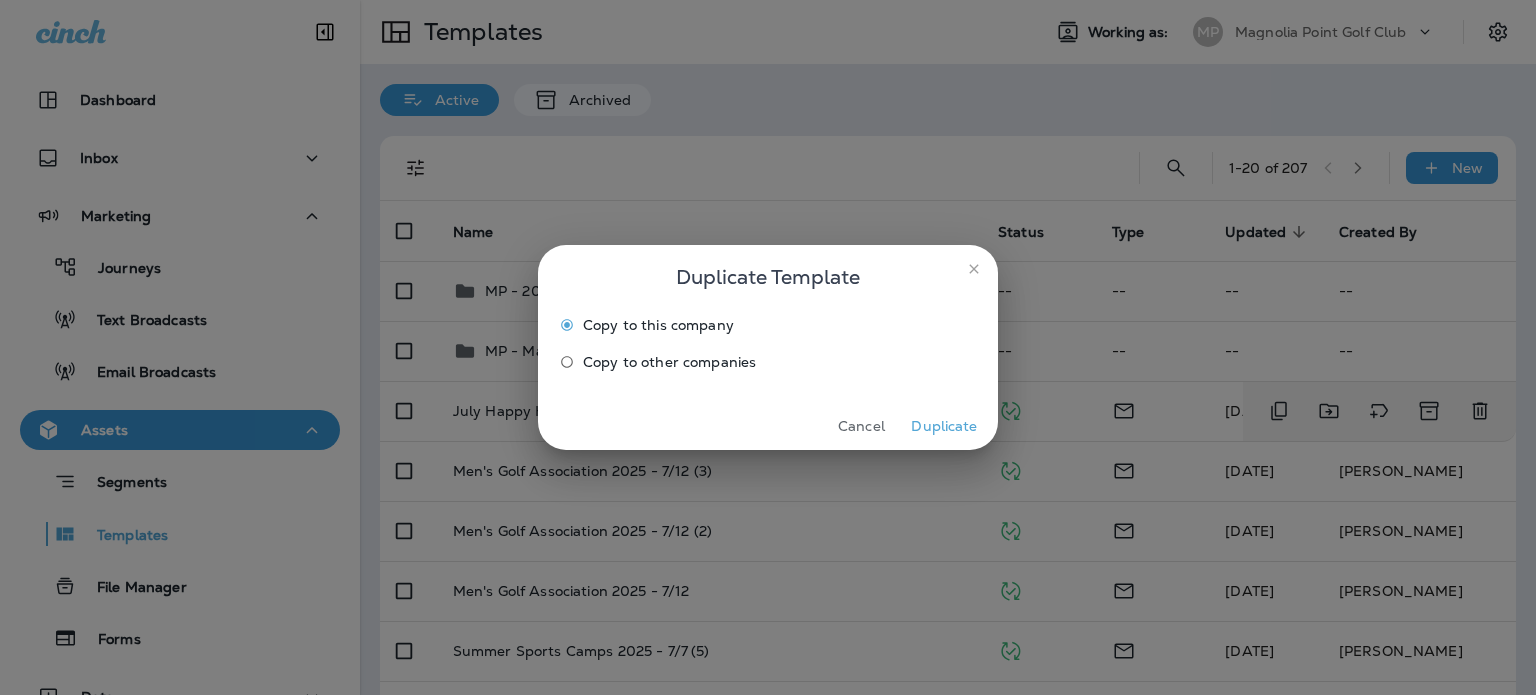 click on "Duplicate" at bounding box center [944, 426] 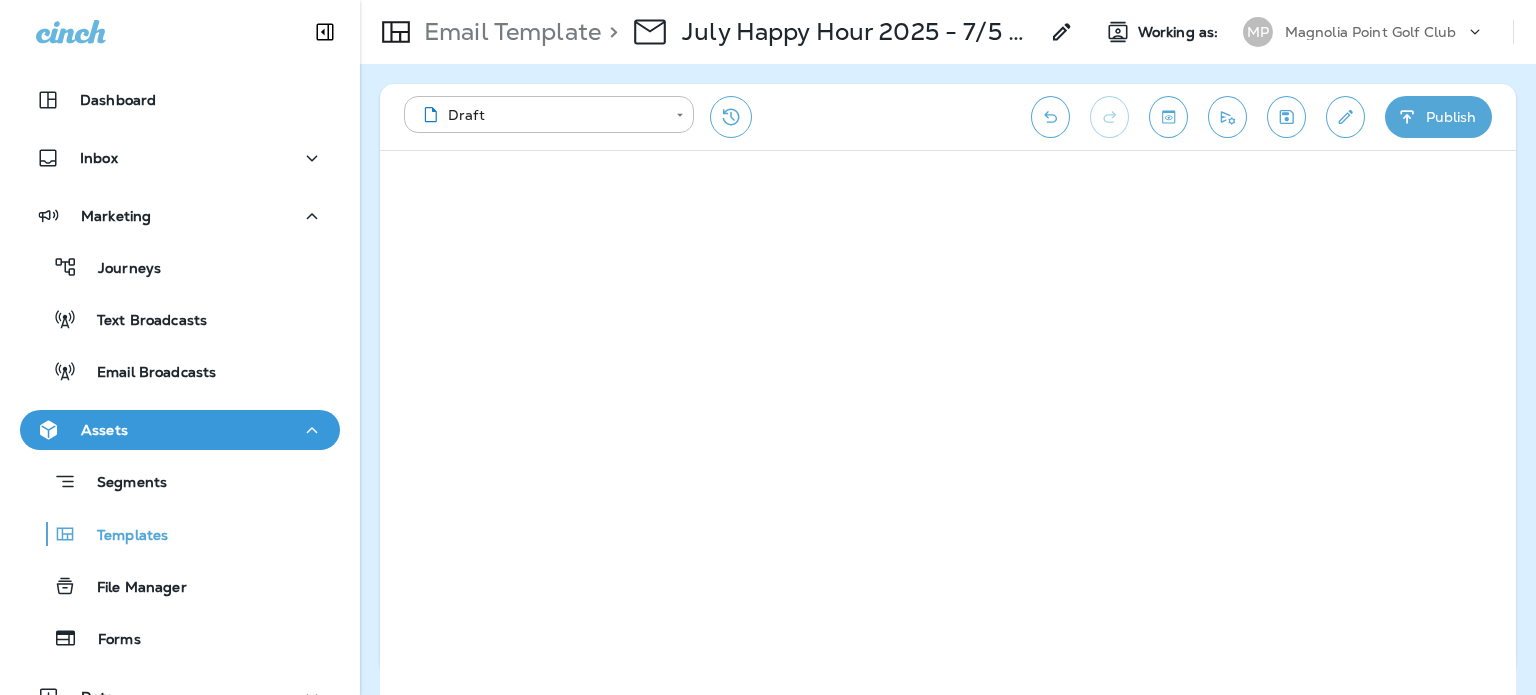 click 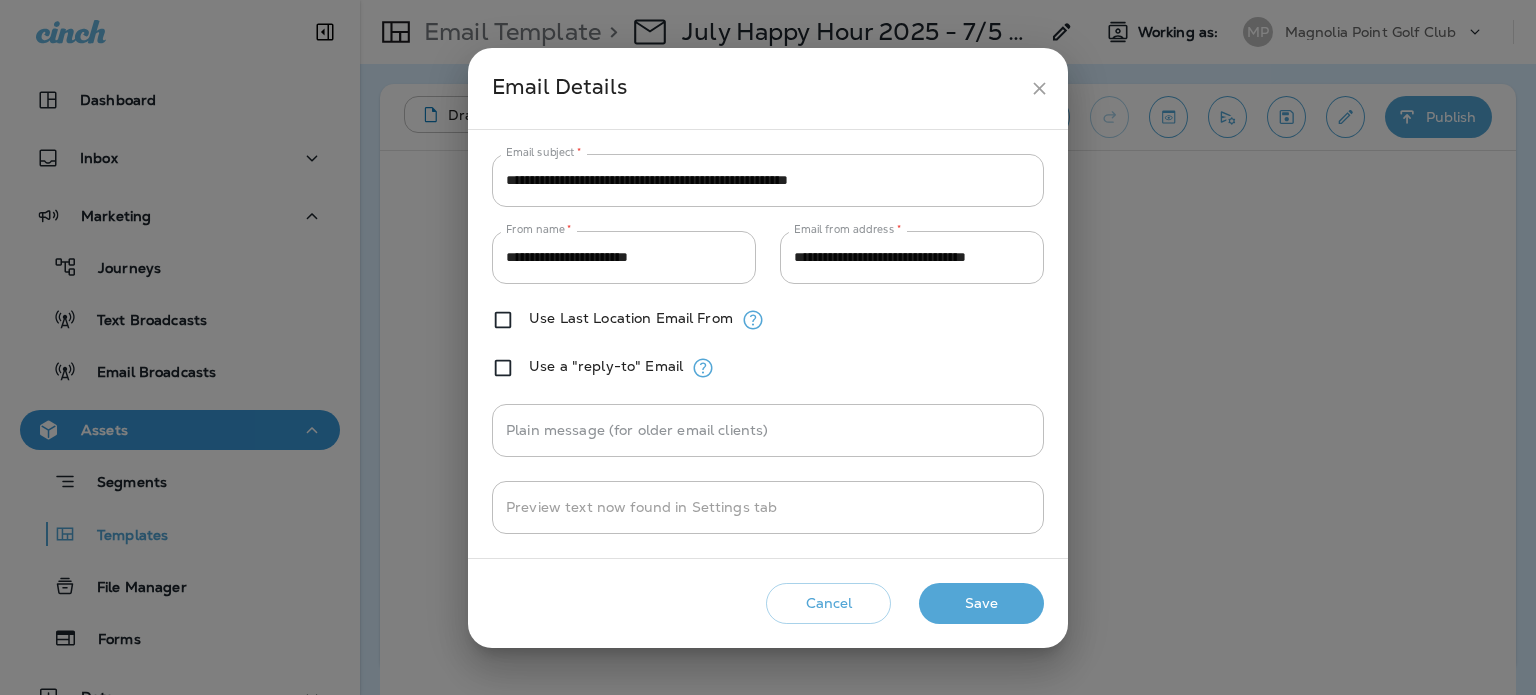 click on "**********" at bounding box center [768, 180] 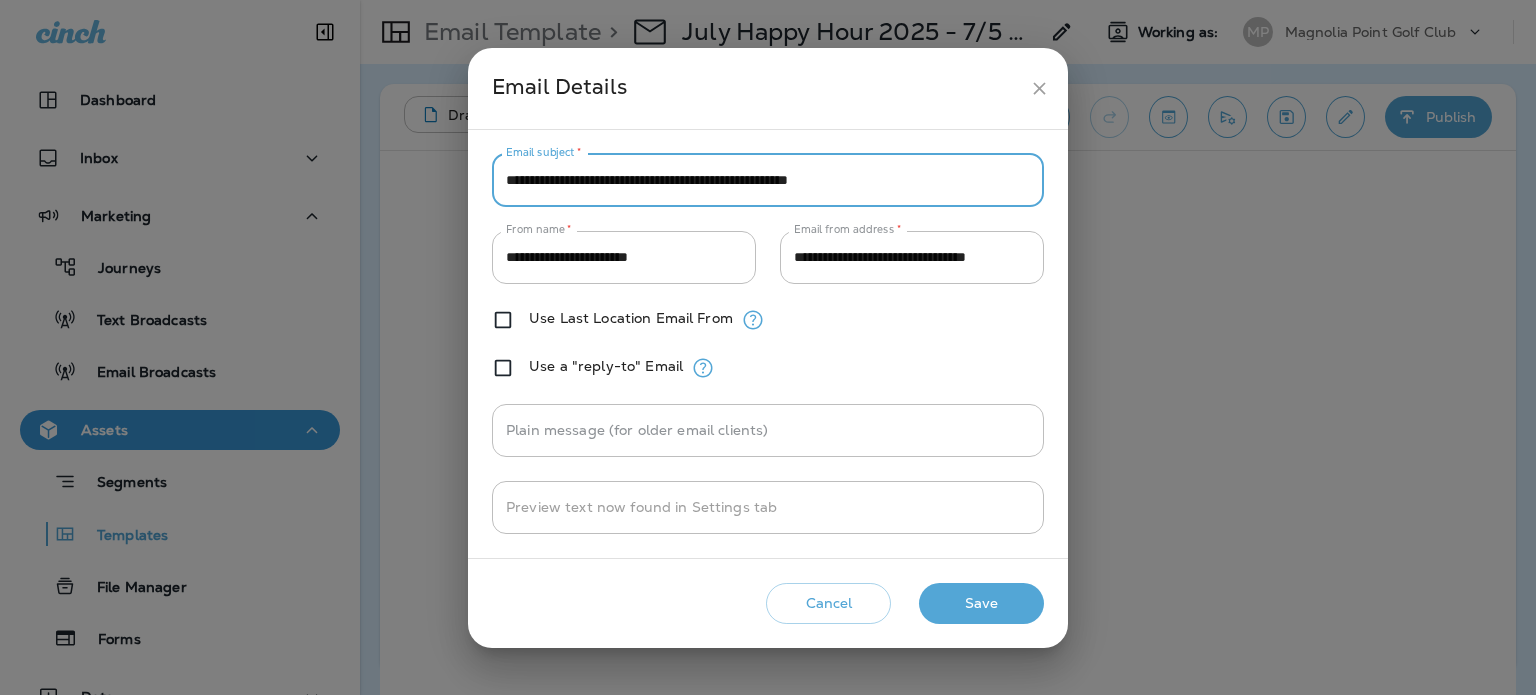 paste 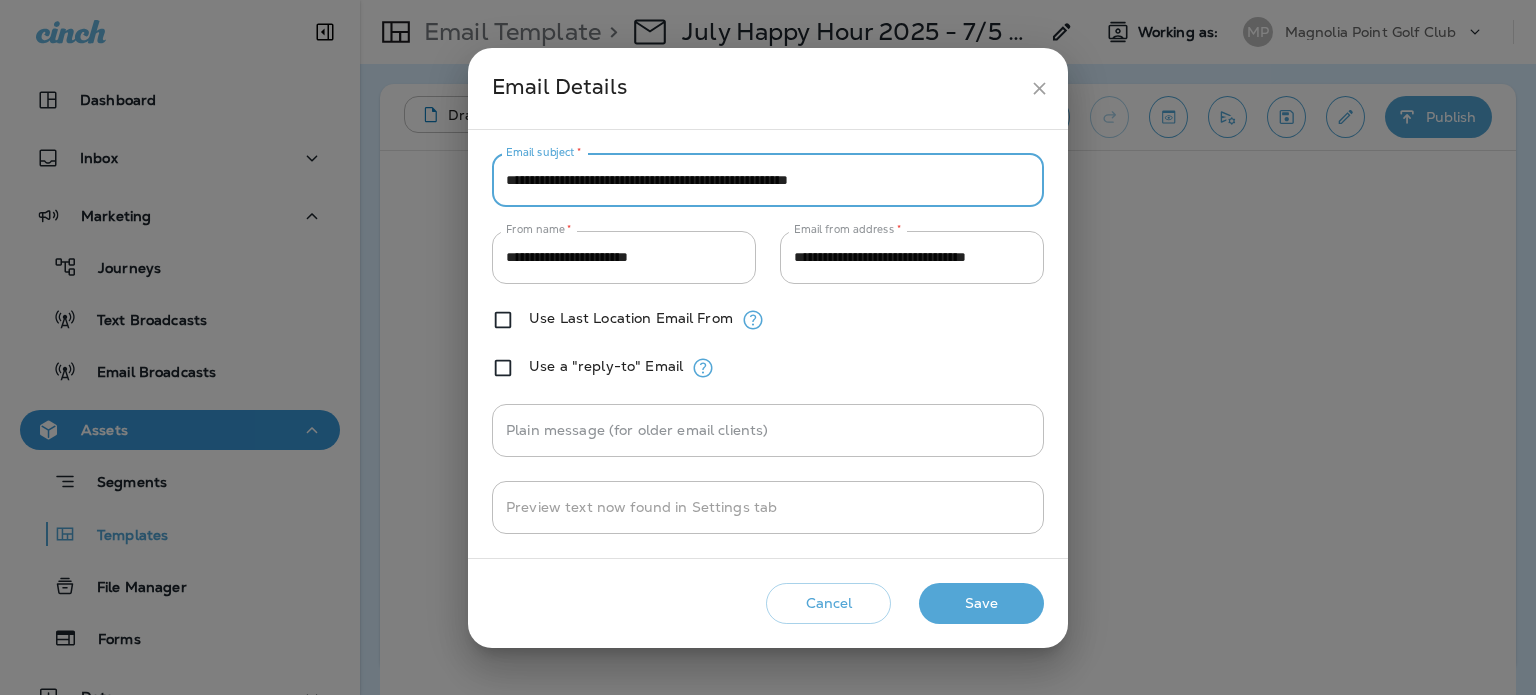 type on "**********" 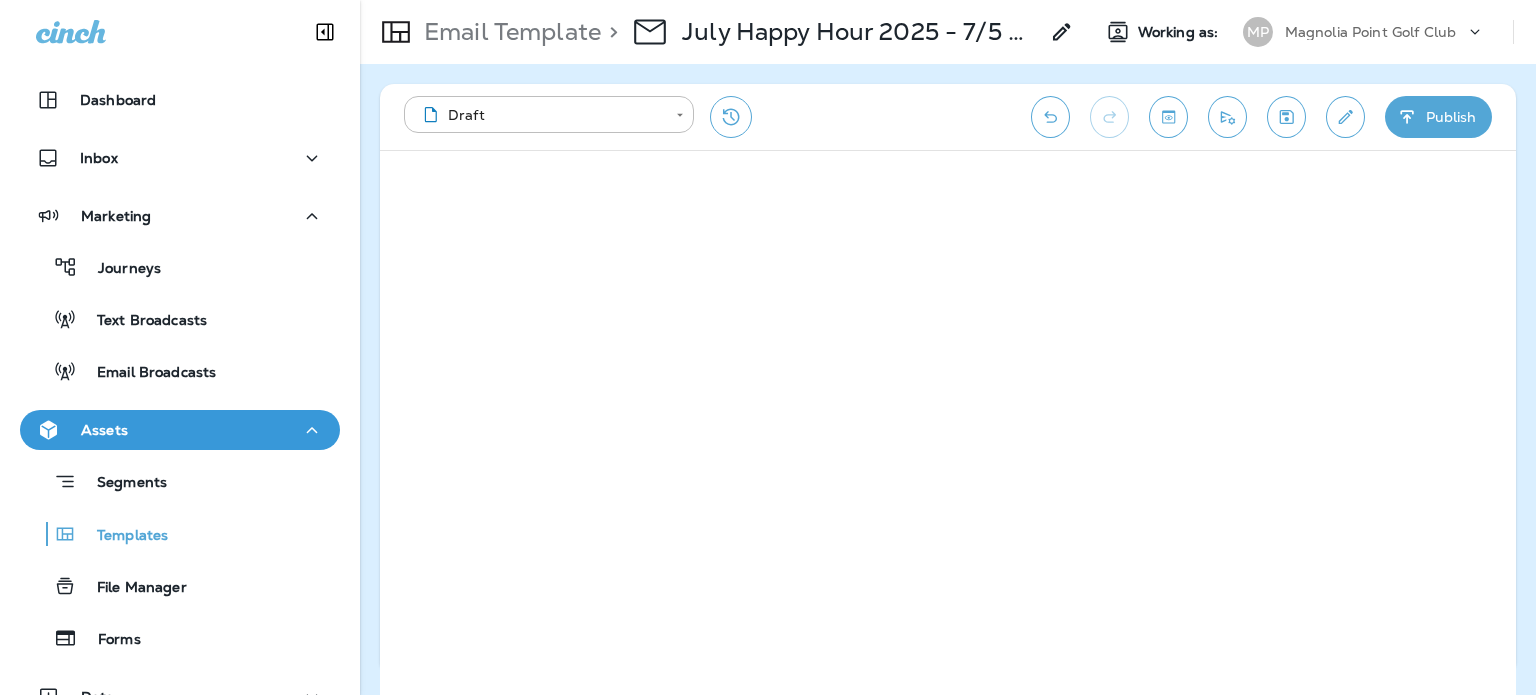 click 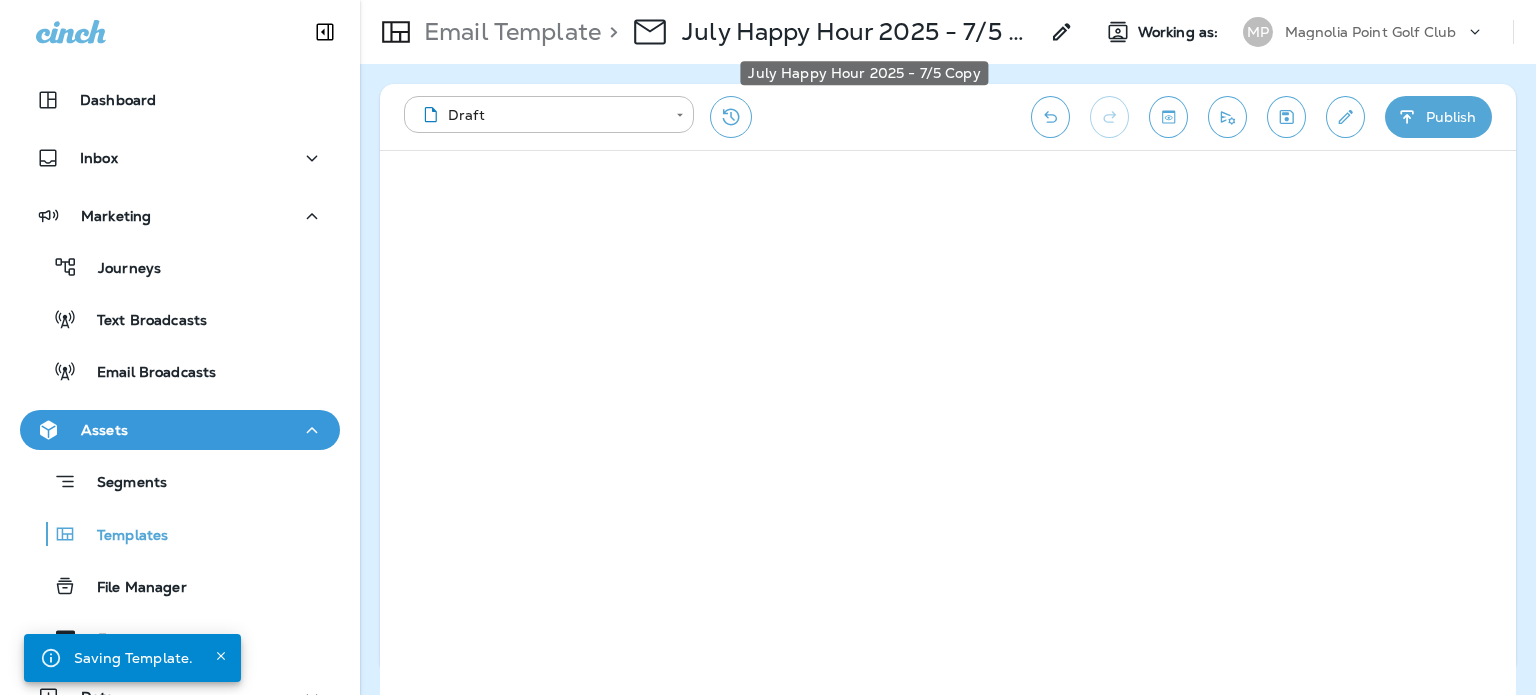 click on "July Happy Hour 2025 - 7/5 Copy" at bounding box center [860, 32] 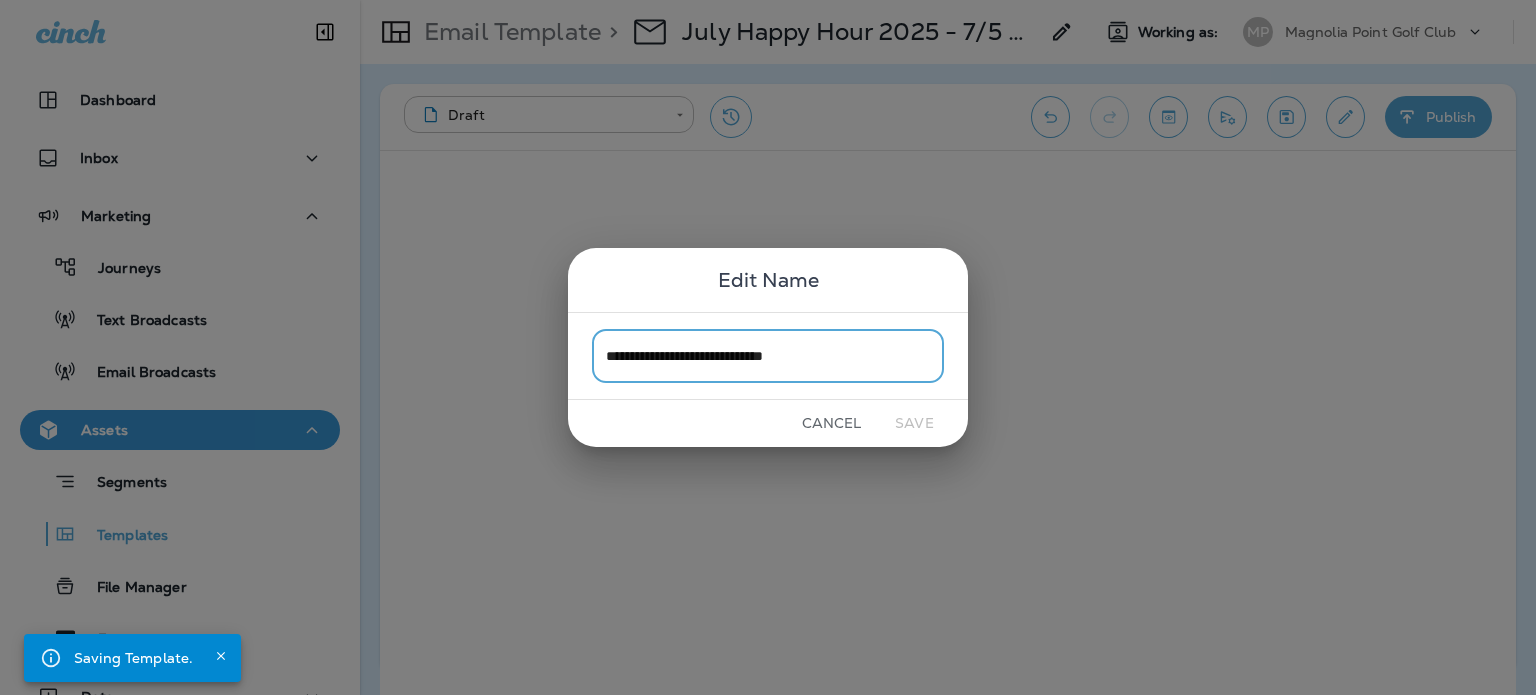 click on "**********" at bounding box center (768, 355) 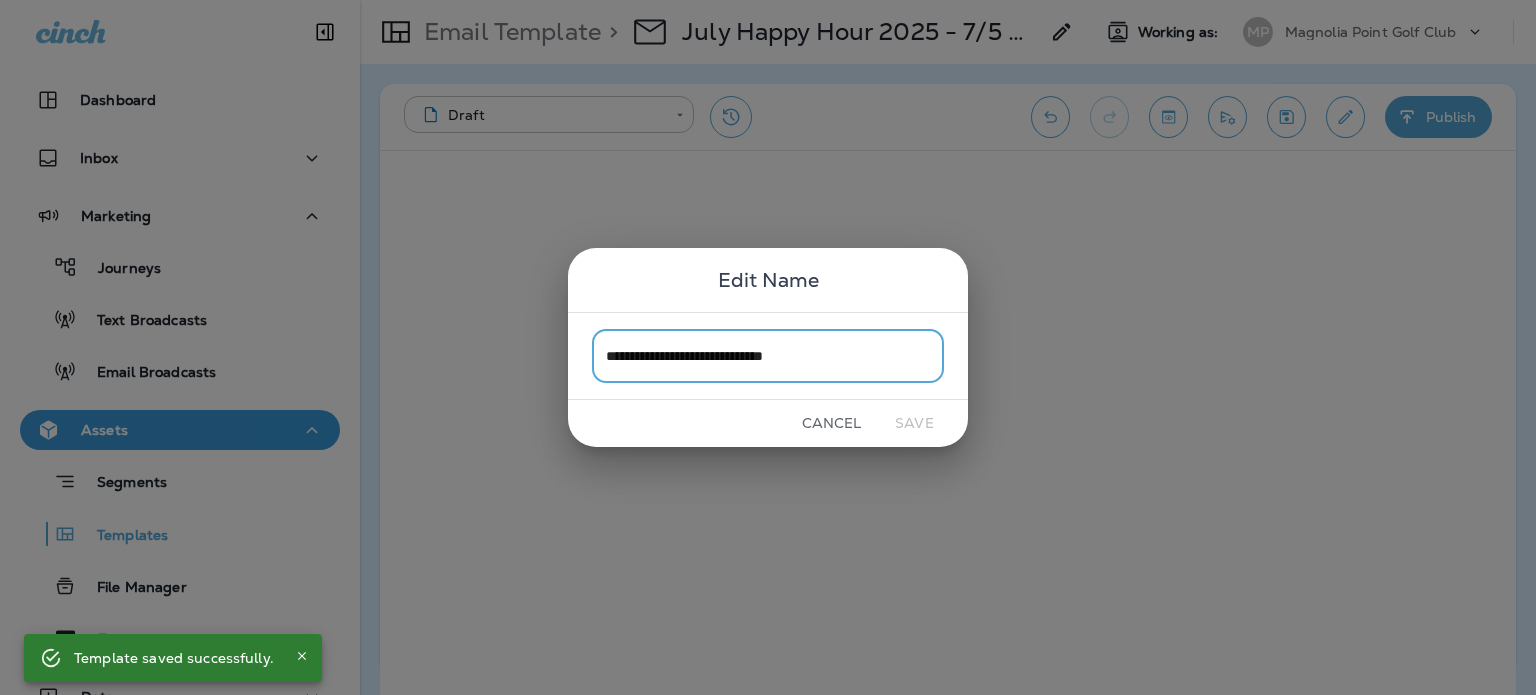 drag, startPoint x: 856, startPoint y: 361, endPoint x: 801, endPoint y: 363, distance: 55.03635 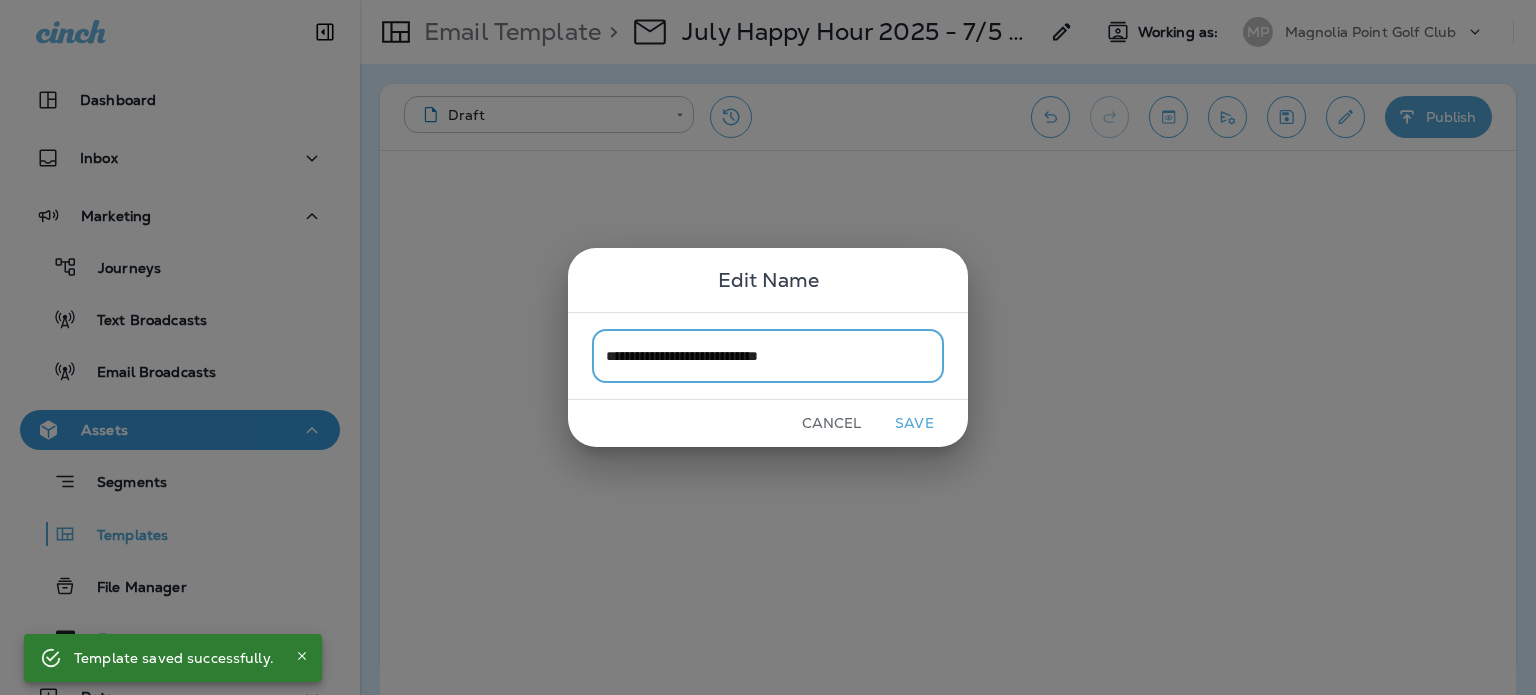 type on "**********" 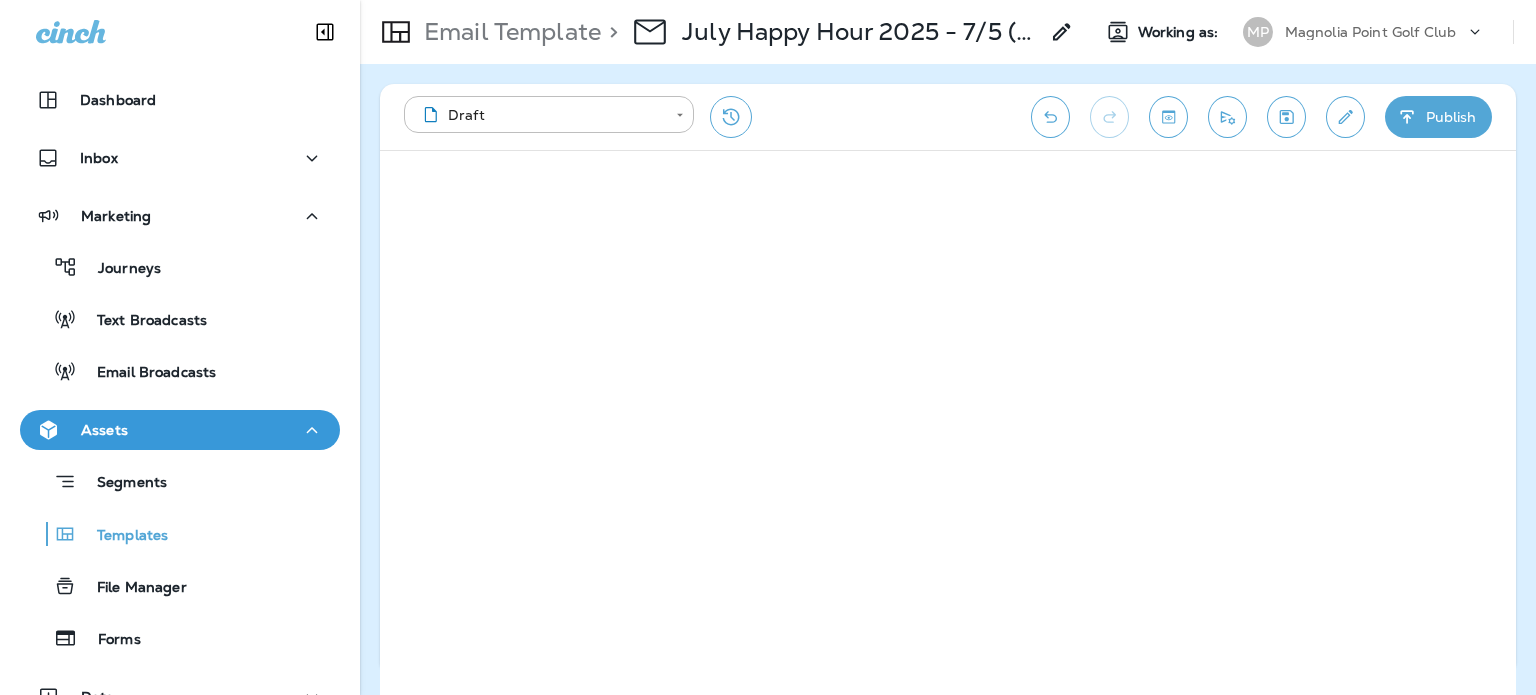 click at bounding box center [1286, 117] 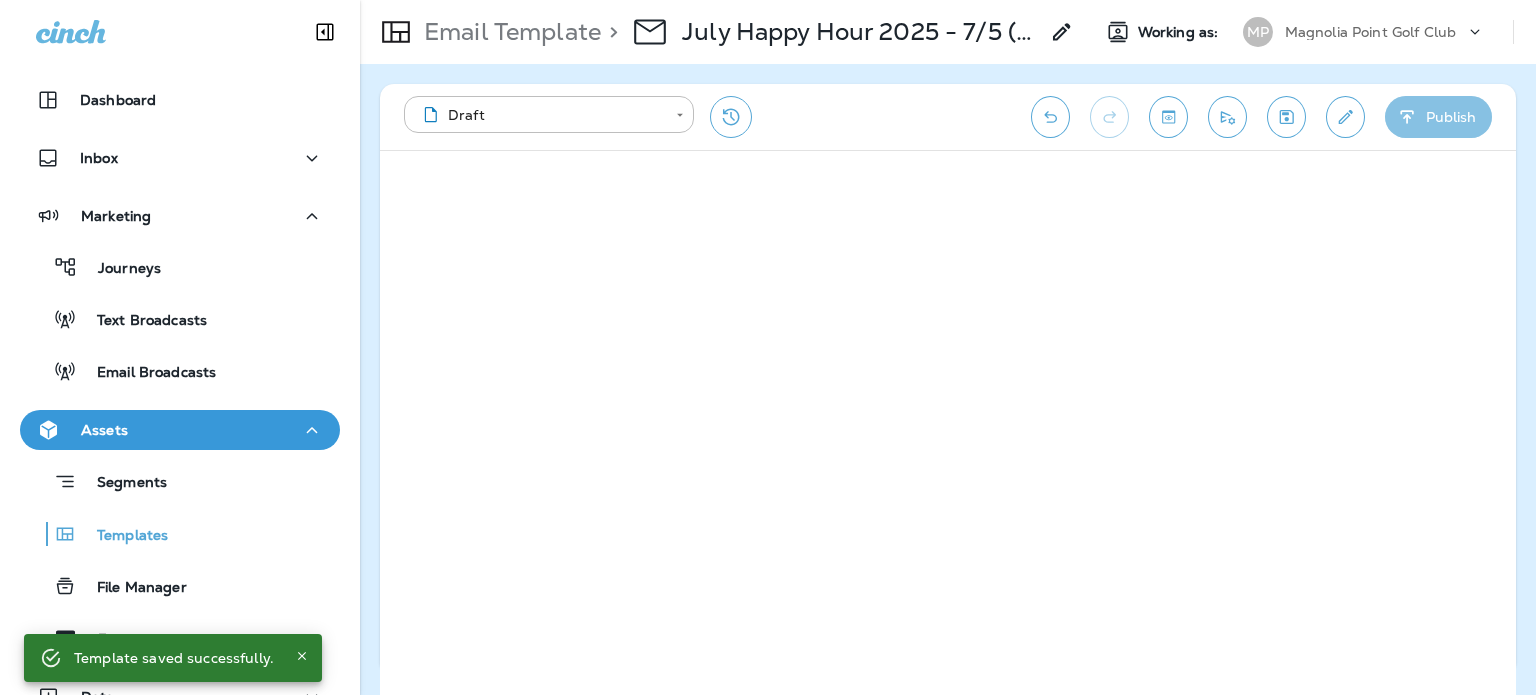click on "Publish" at bounding box center (1438, 117) 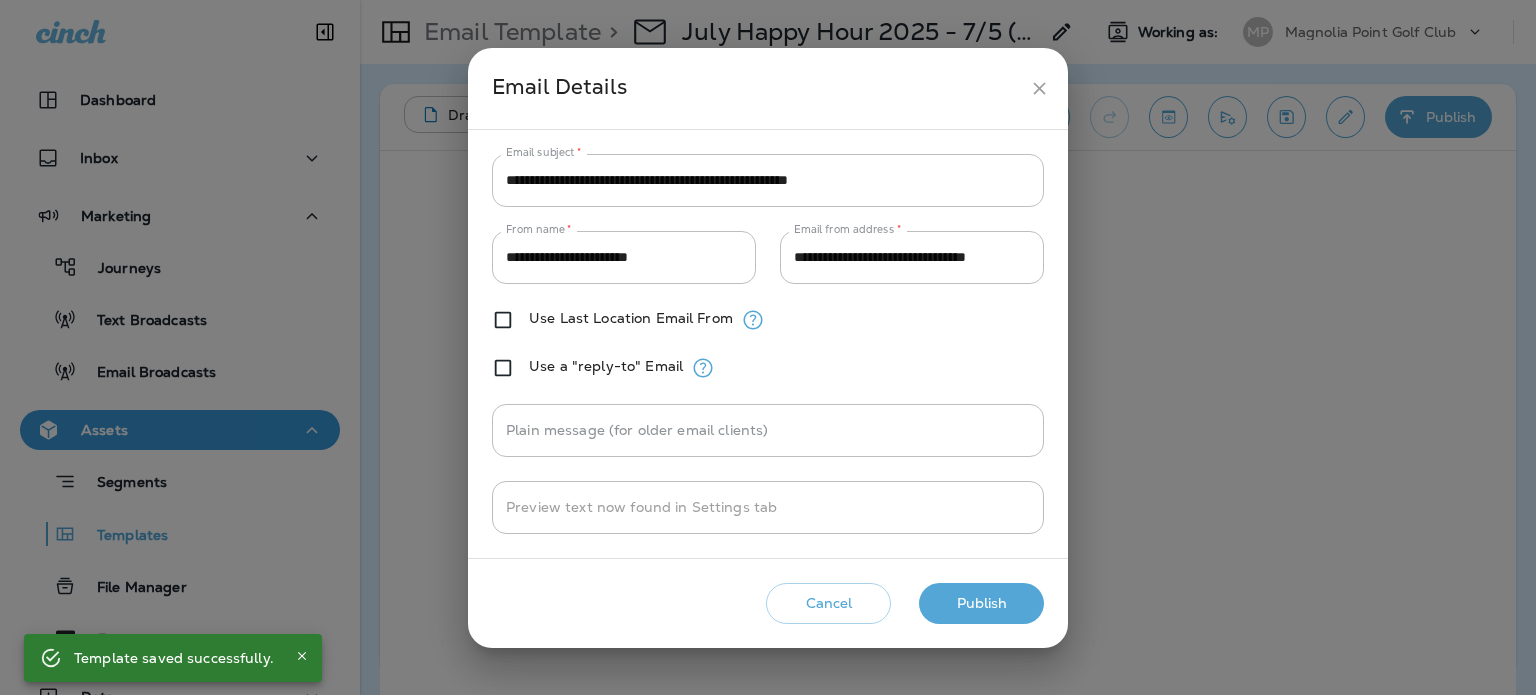 click on "Publish" at bounding box center [981, 603] 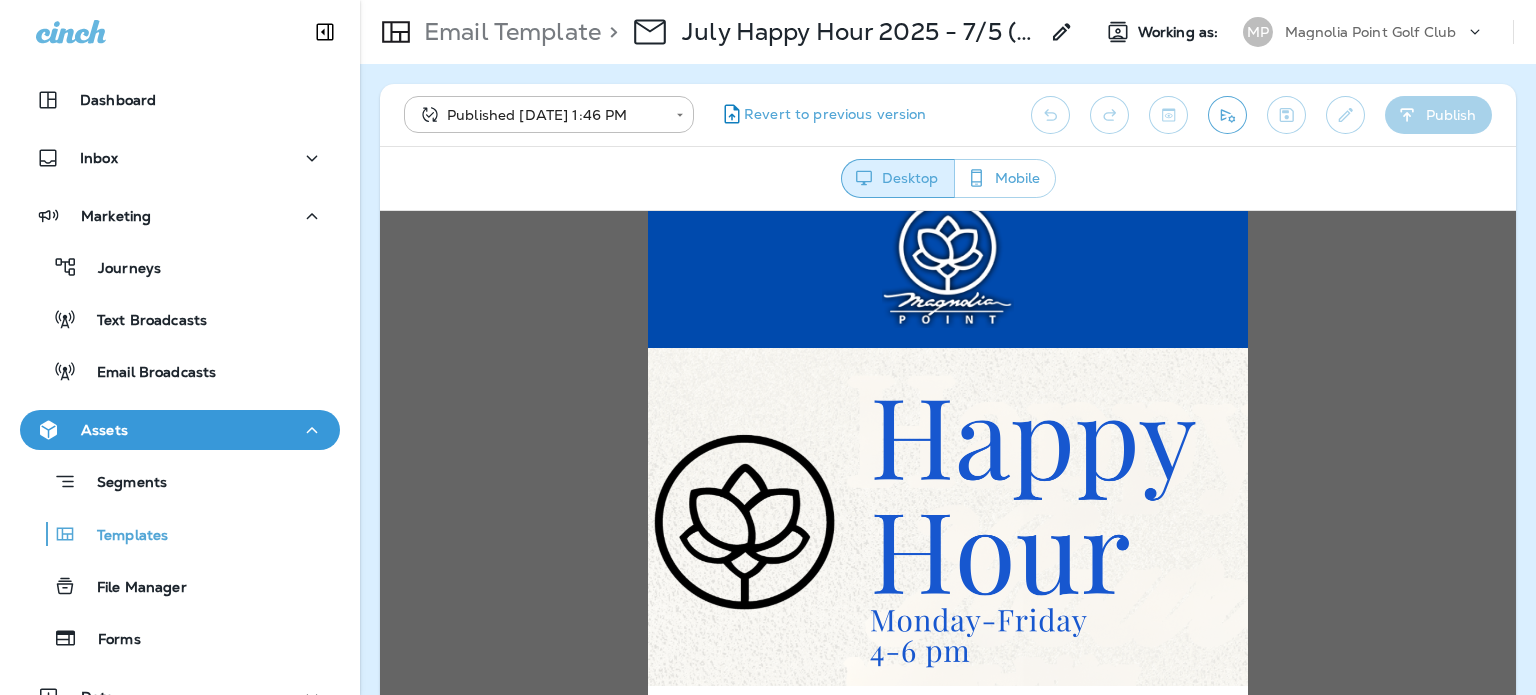 scroll, scrollTop: 0, scrollLeft: 0, axis: both 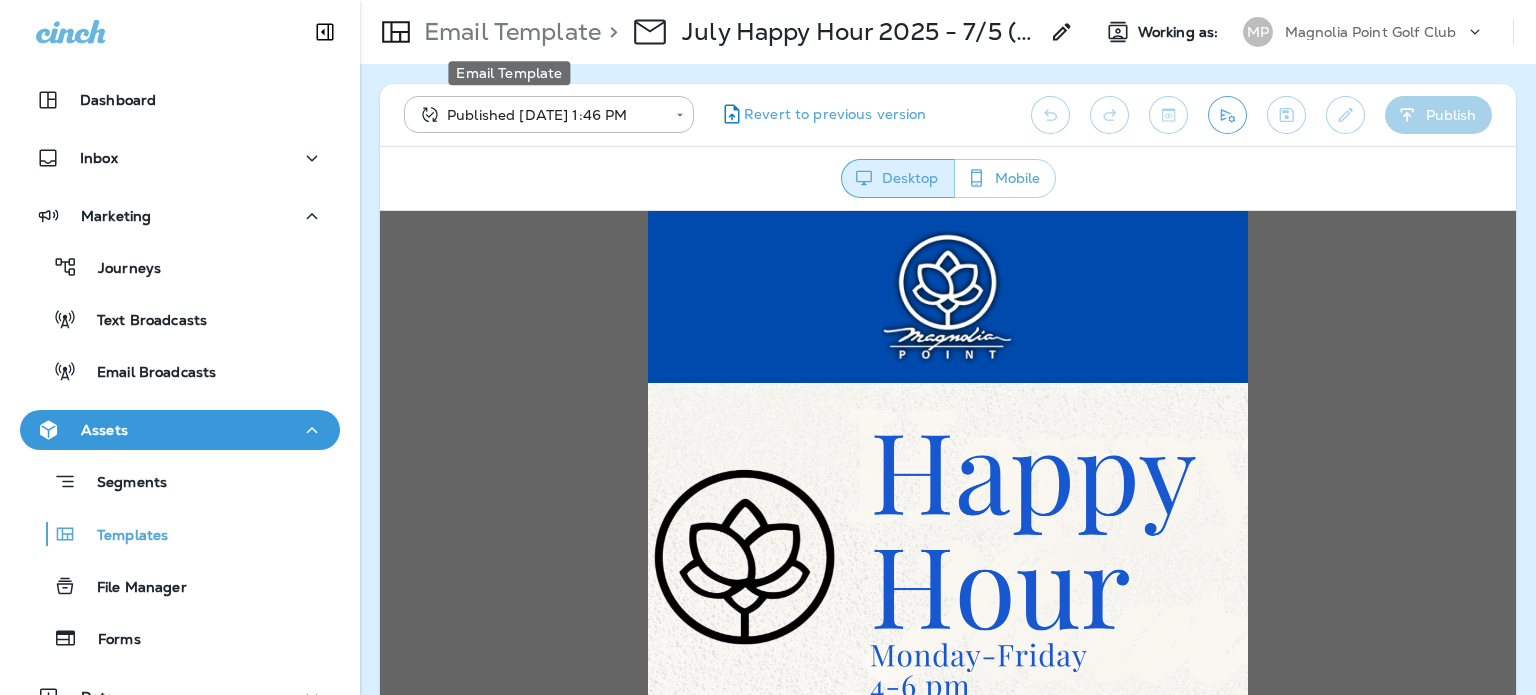 click on "Email Template" at bounding box center [508, 32] 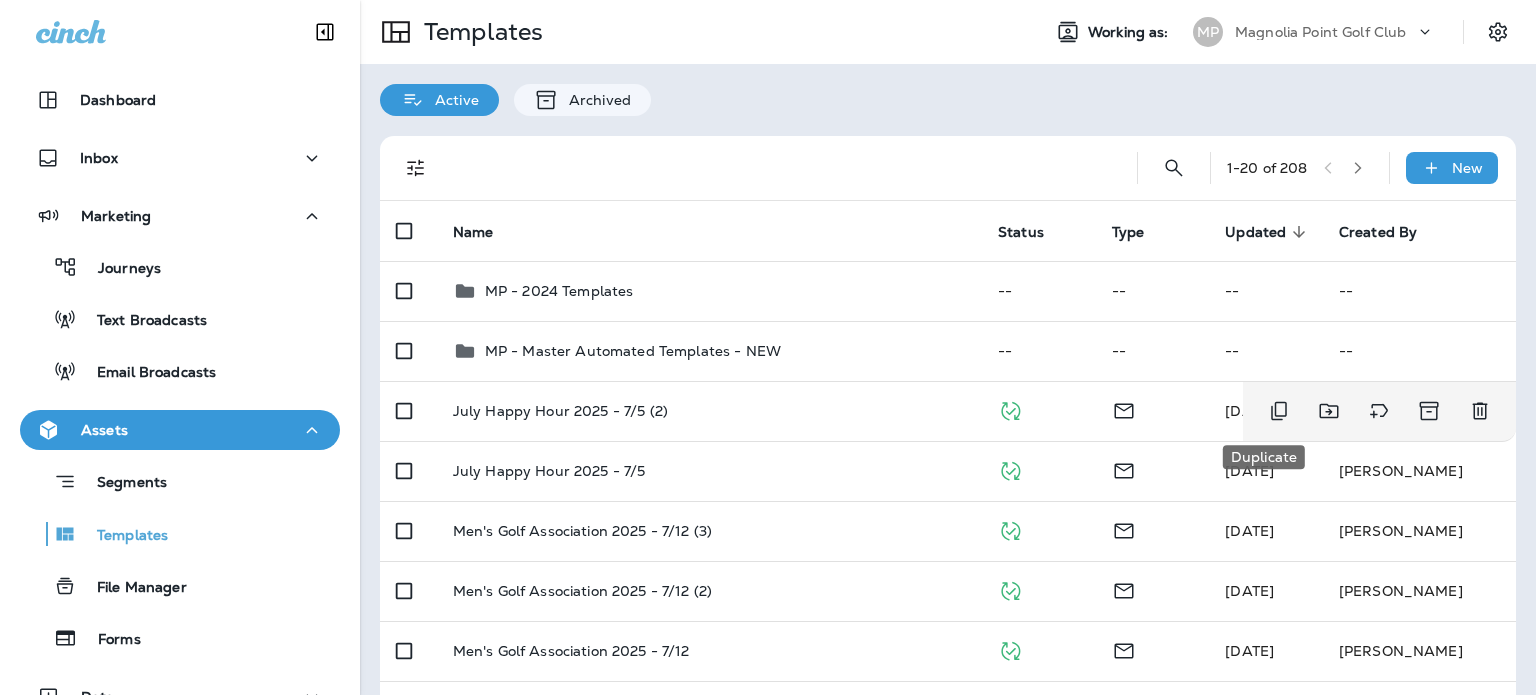 click 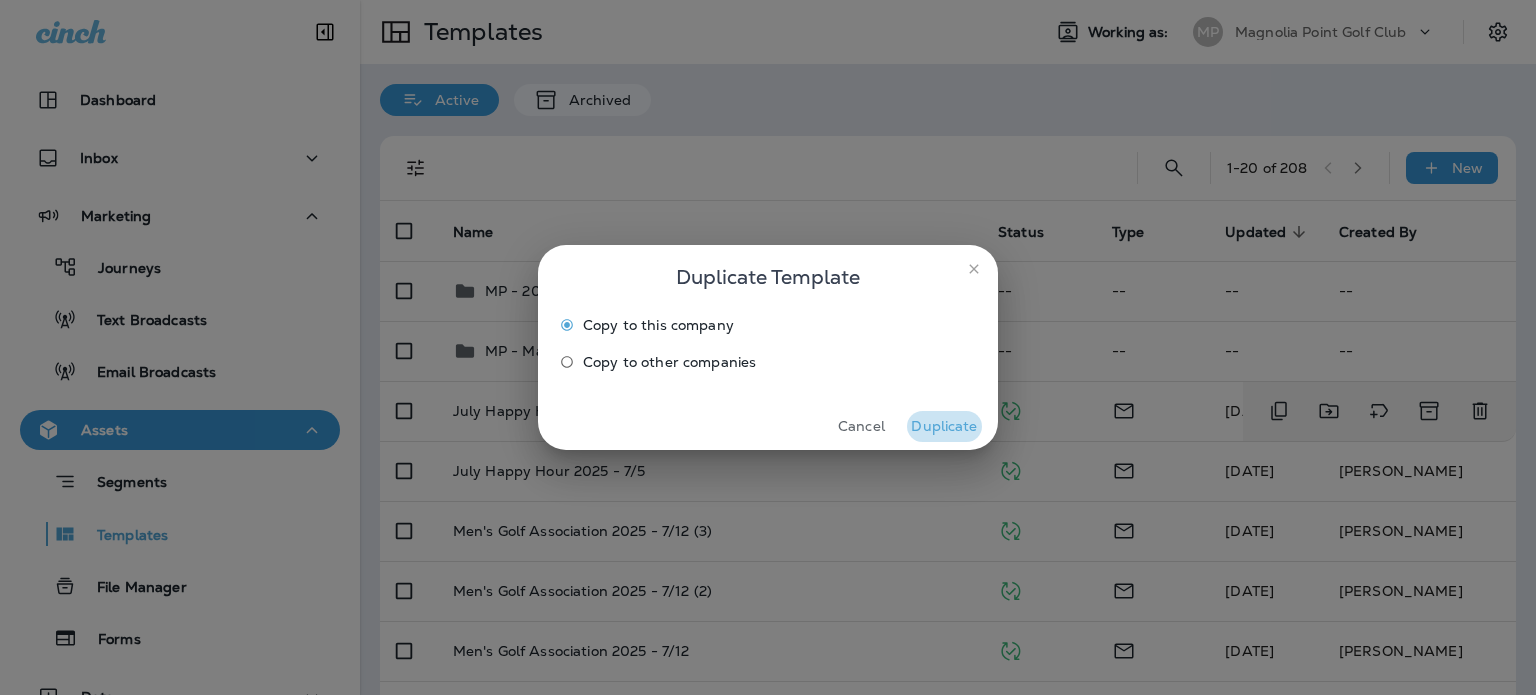 click on "Duplicate" at bounding box center (944, 426) 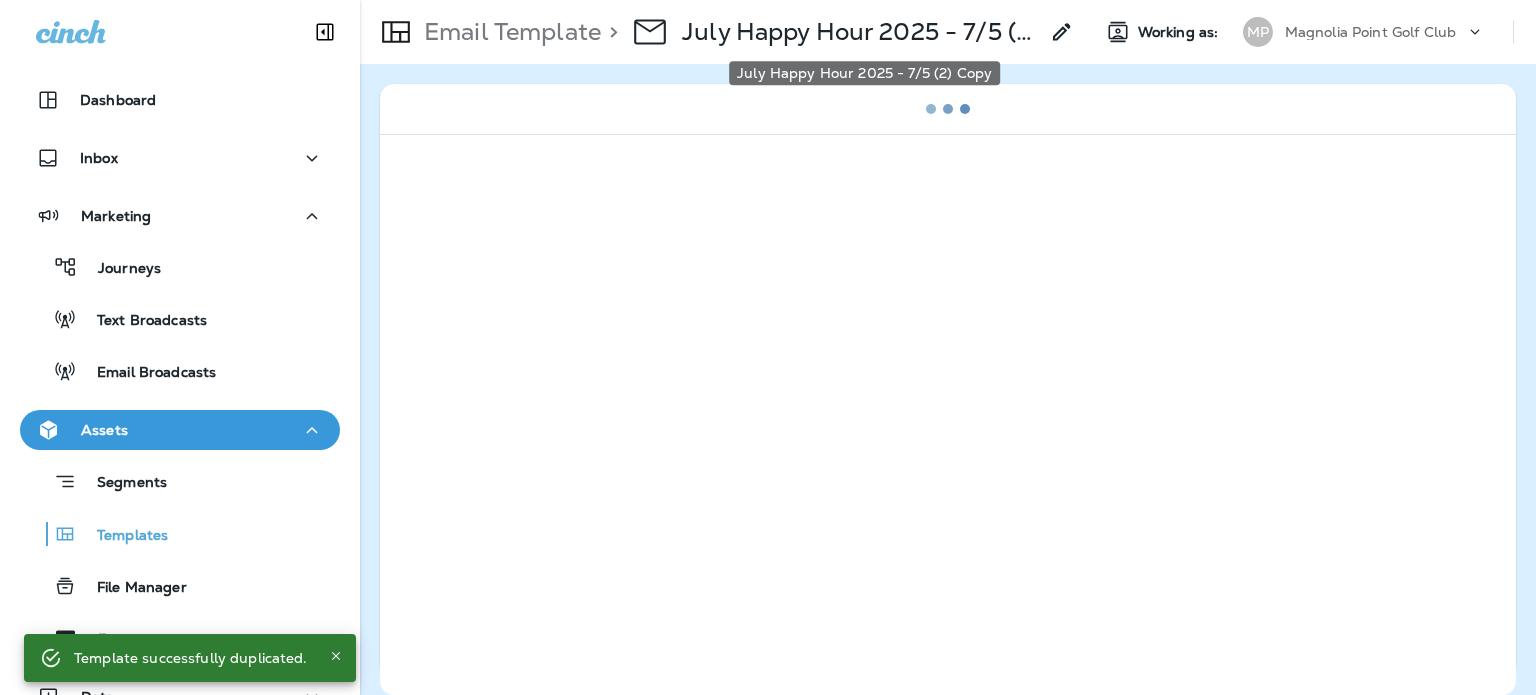 click on "July Happy Hour 2025 - 7/5 (2) Copy" at bounding box center [860, 32] 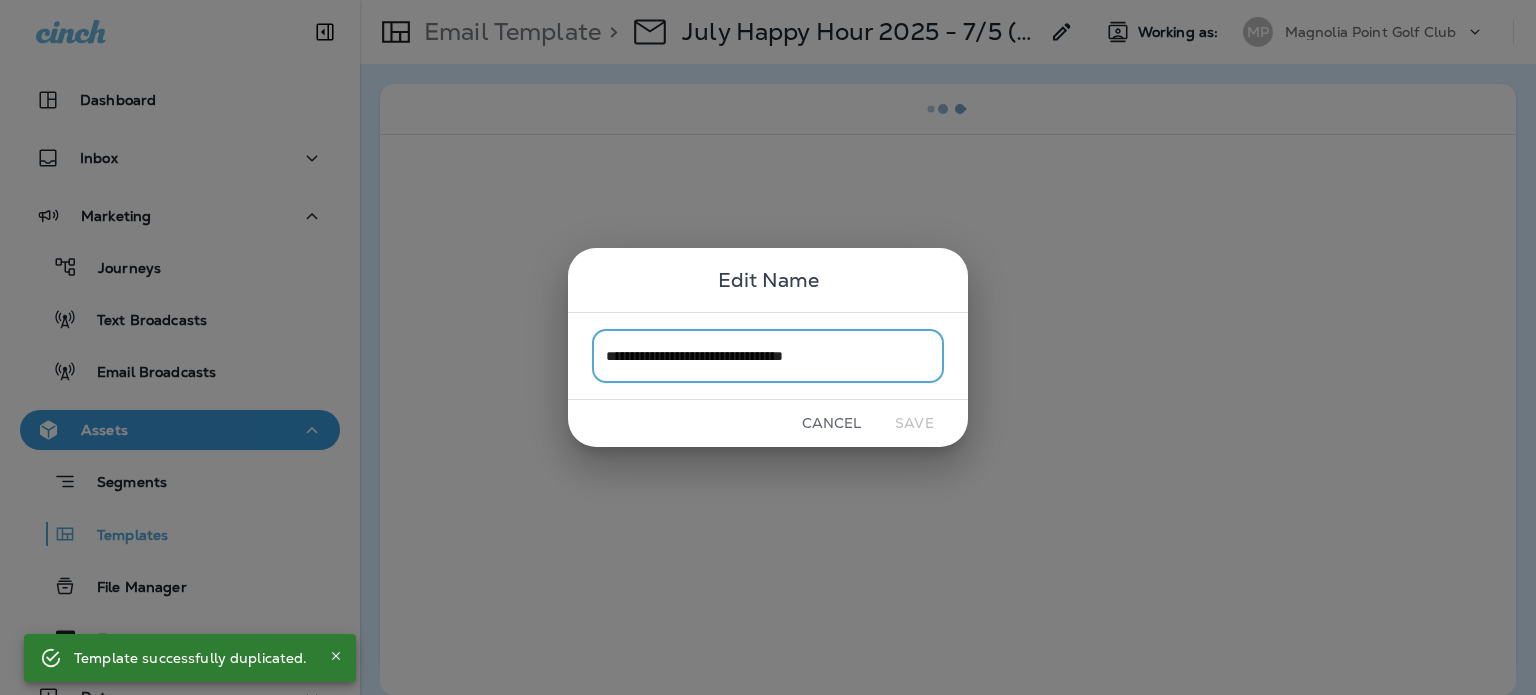 click on "**********" at bounding box center (768, 355) 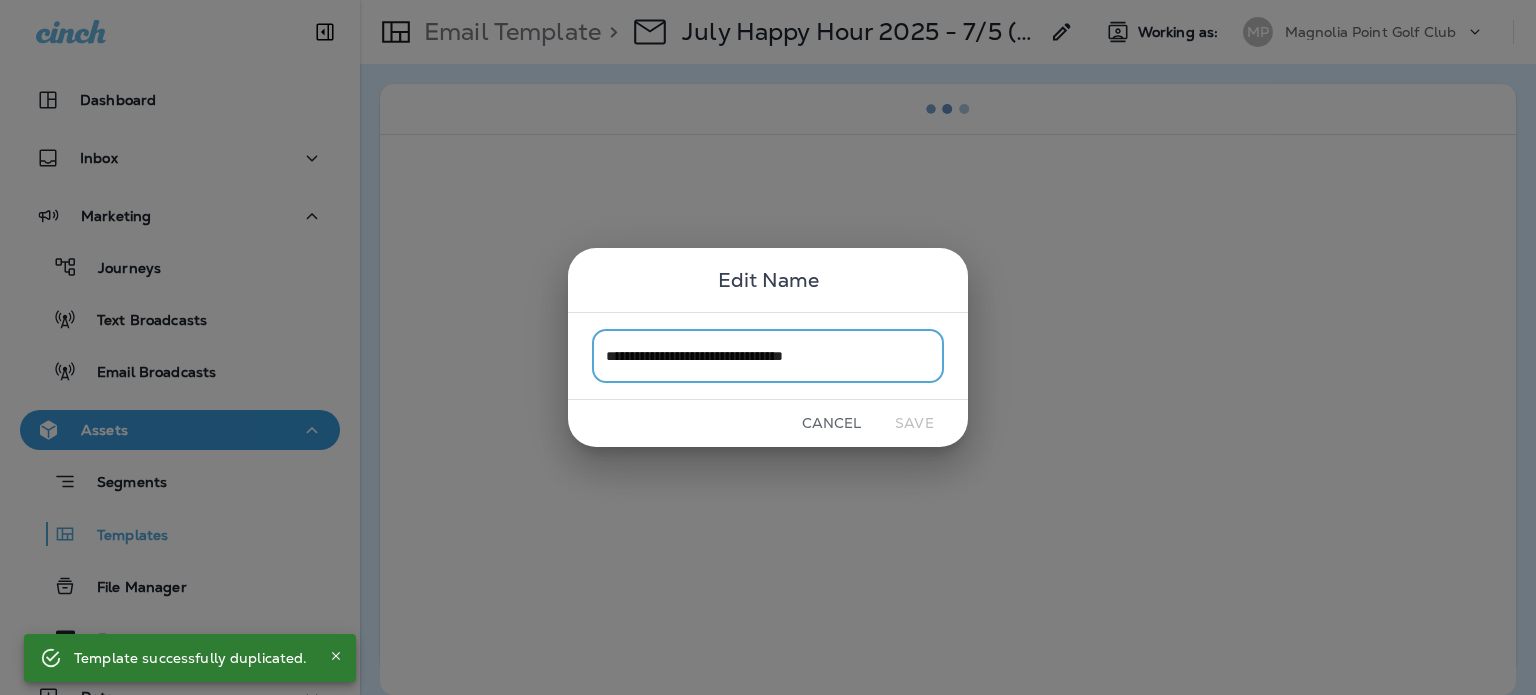 click on "**********" at bounding box center [768, 355] 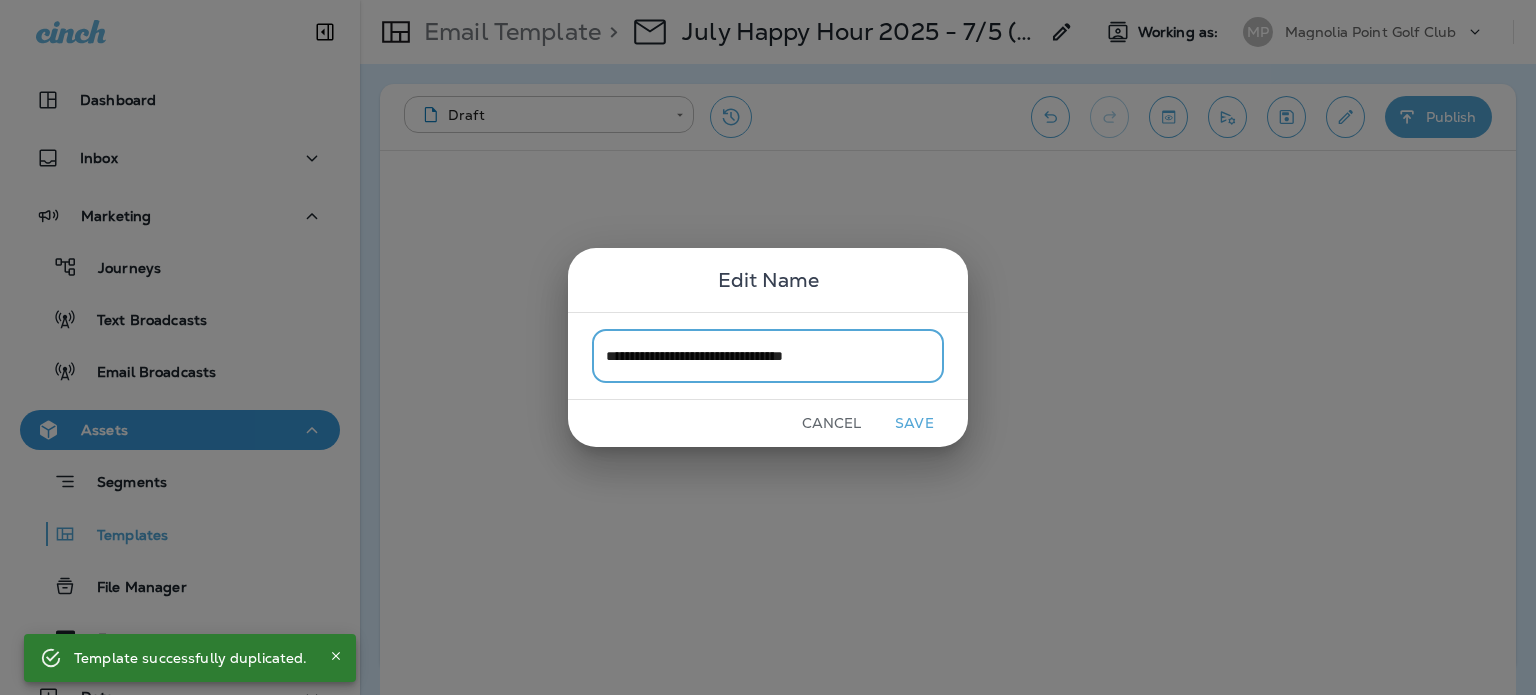drag, startPoint x: 851, startPoint y: 351, endPoint x: 985, endPoint y: 354, distance: 134.03358 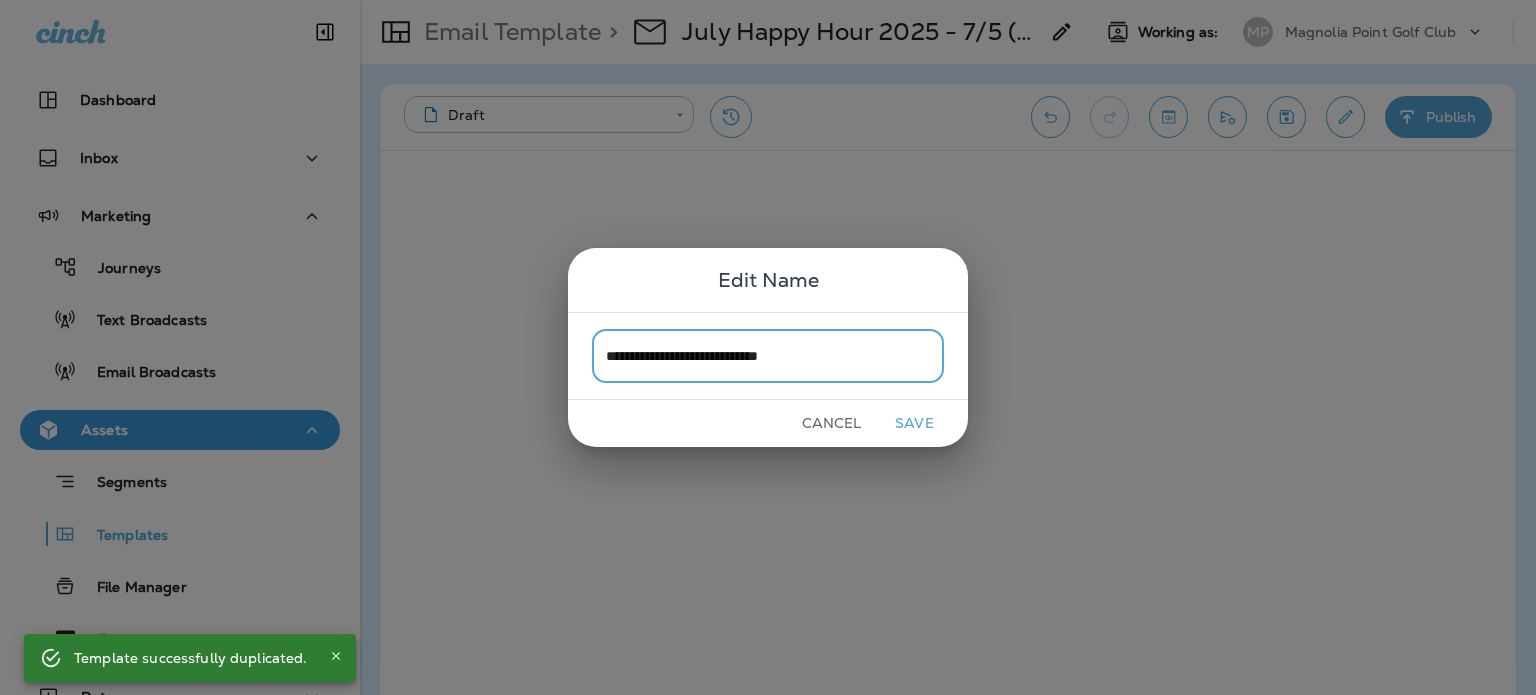 type on "**********" 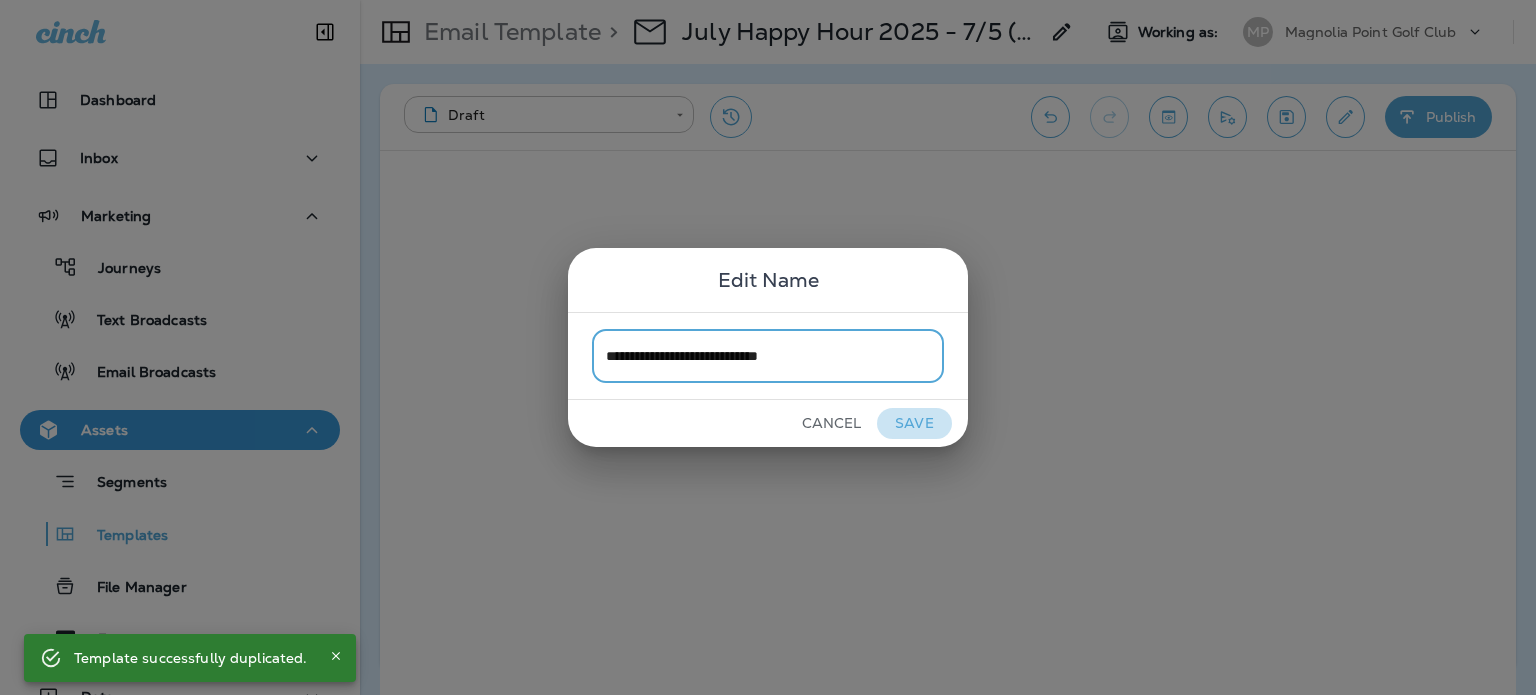 click on "Save" at bounding box center [914, 423] 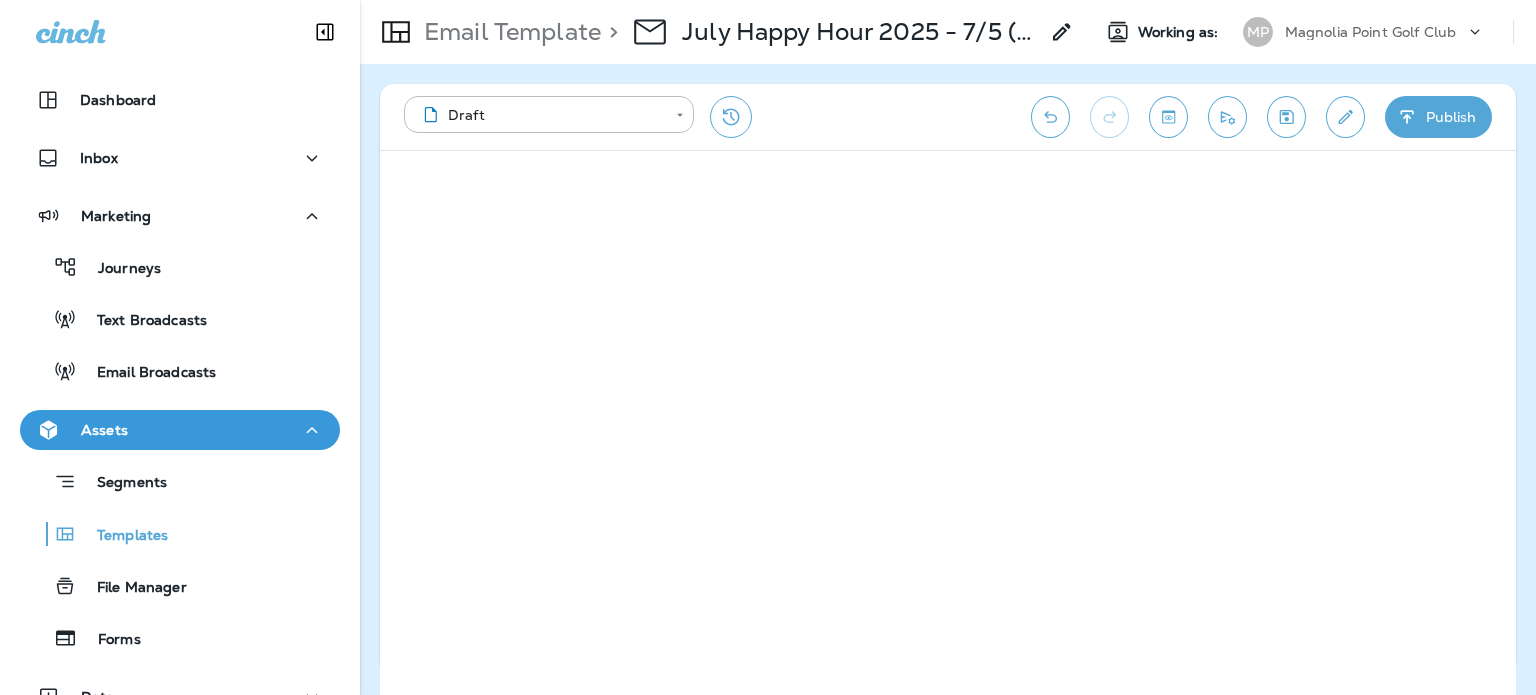 click at bounding box center [1345, 117] 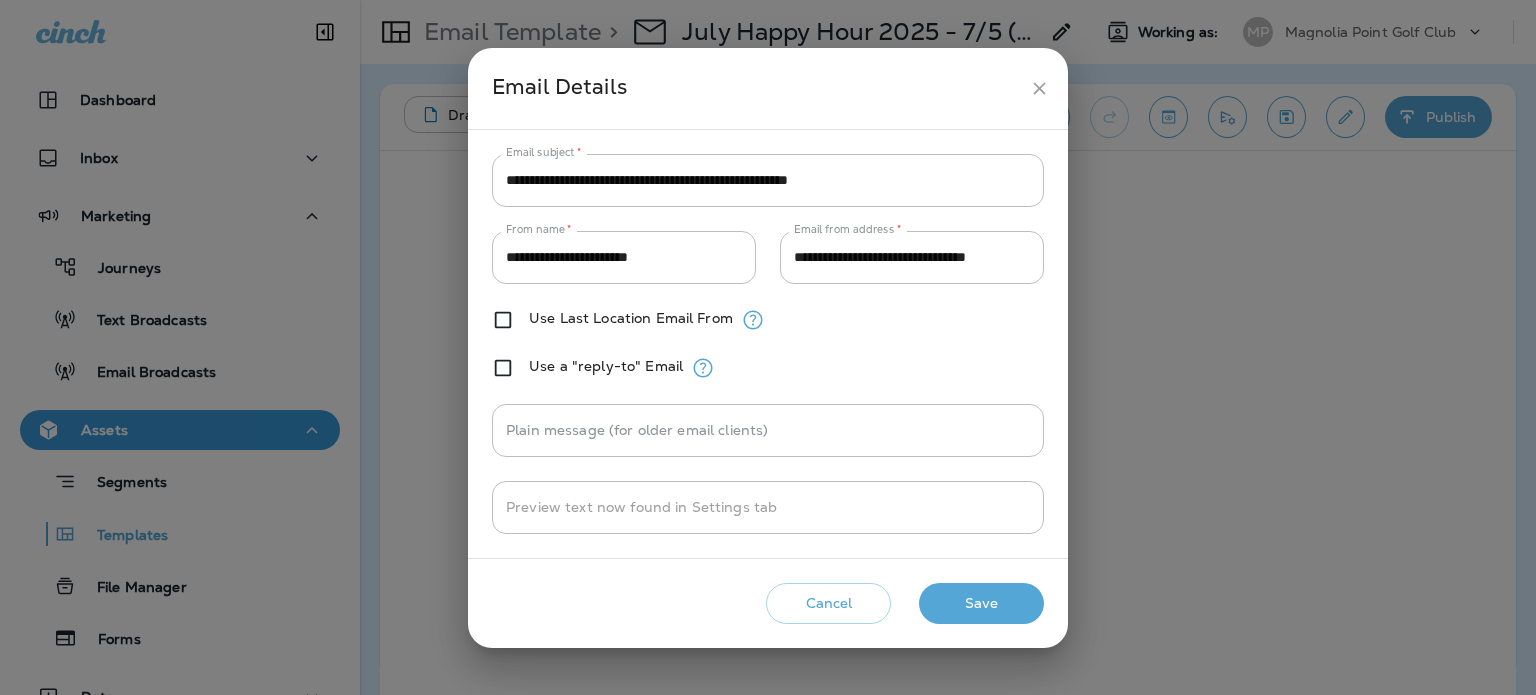 click on "**********" at bounding box center (768, 180) 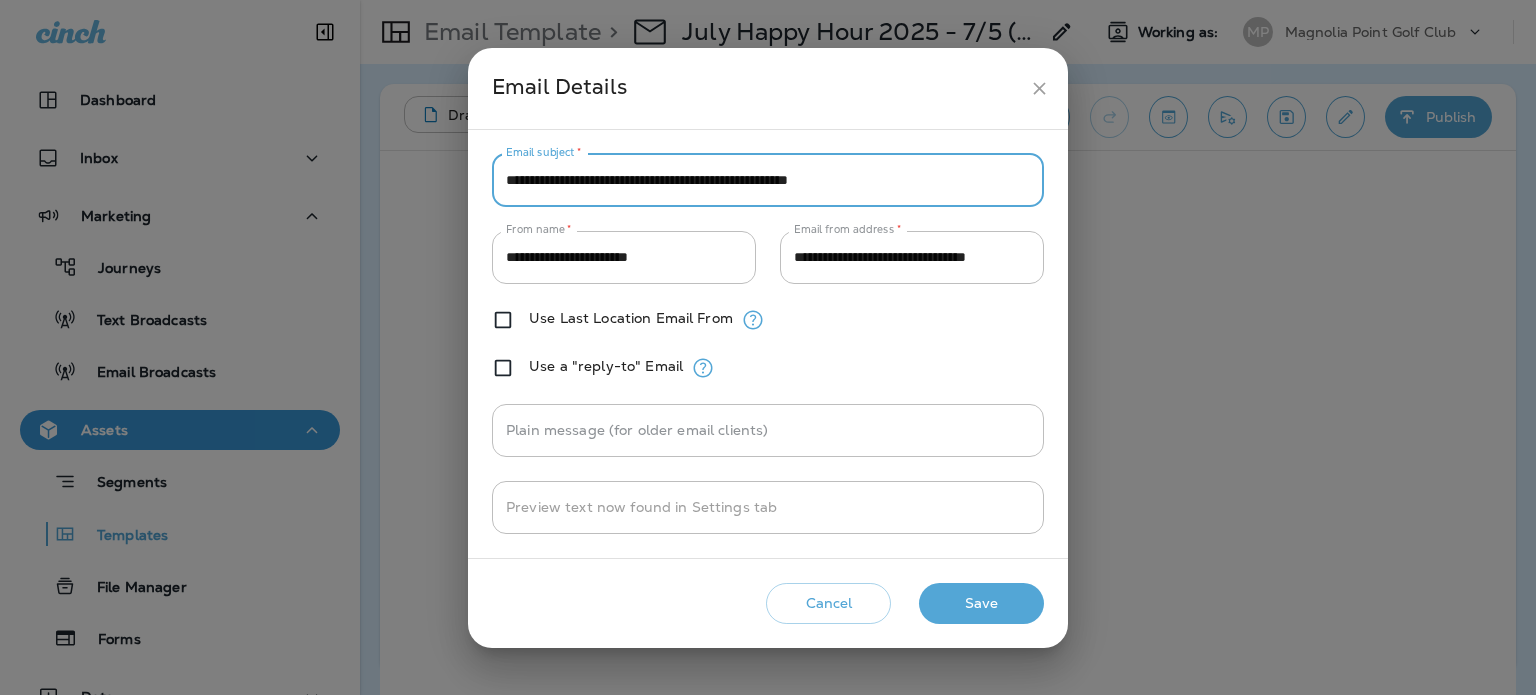 paste 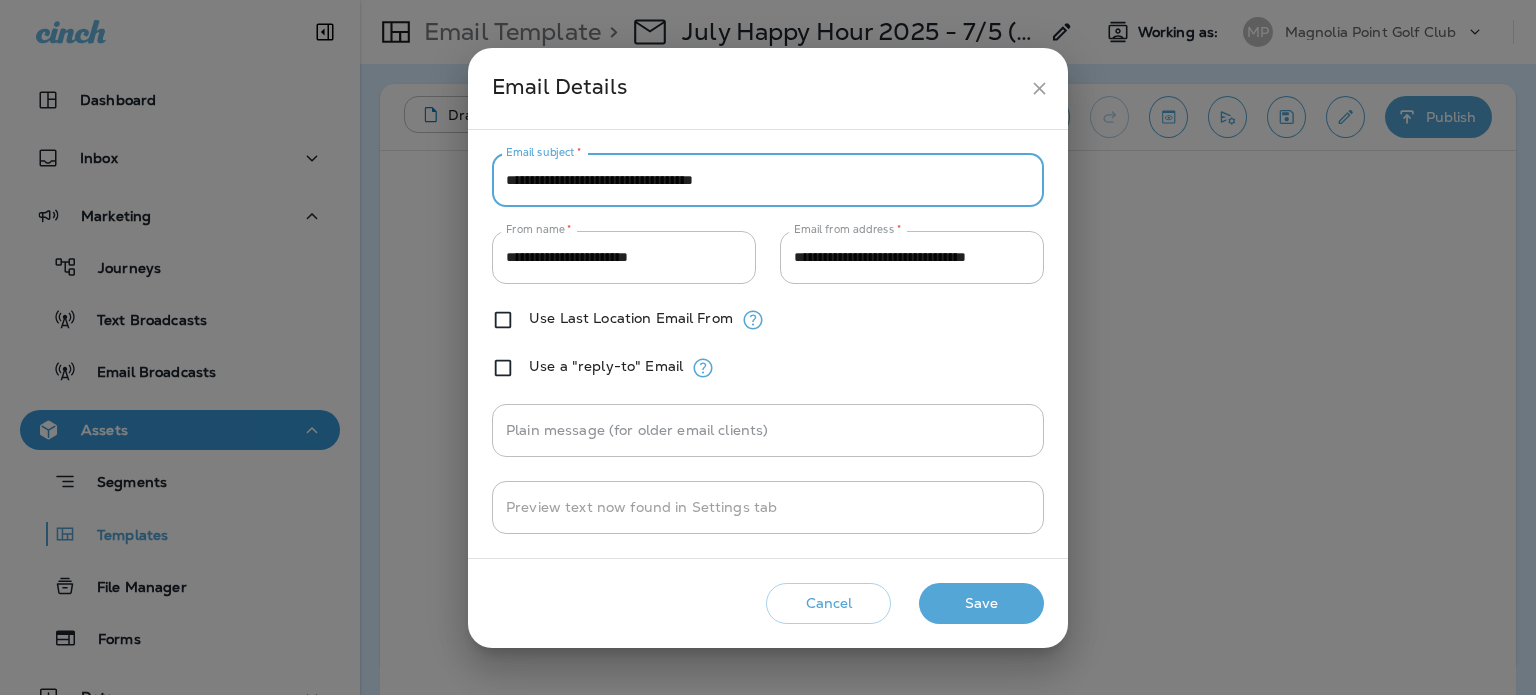 type on "**********" 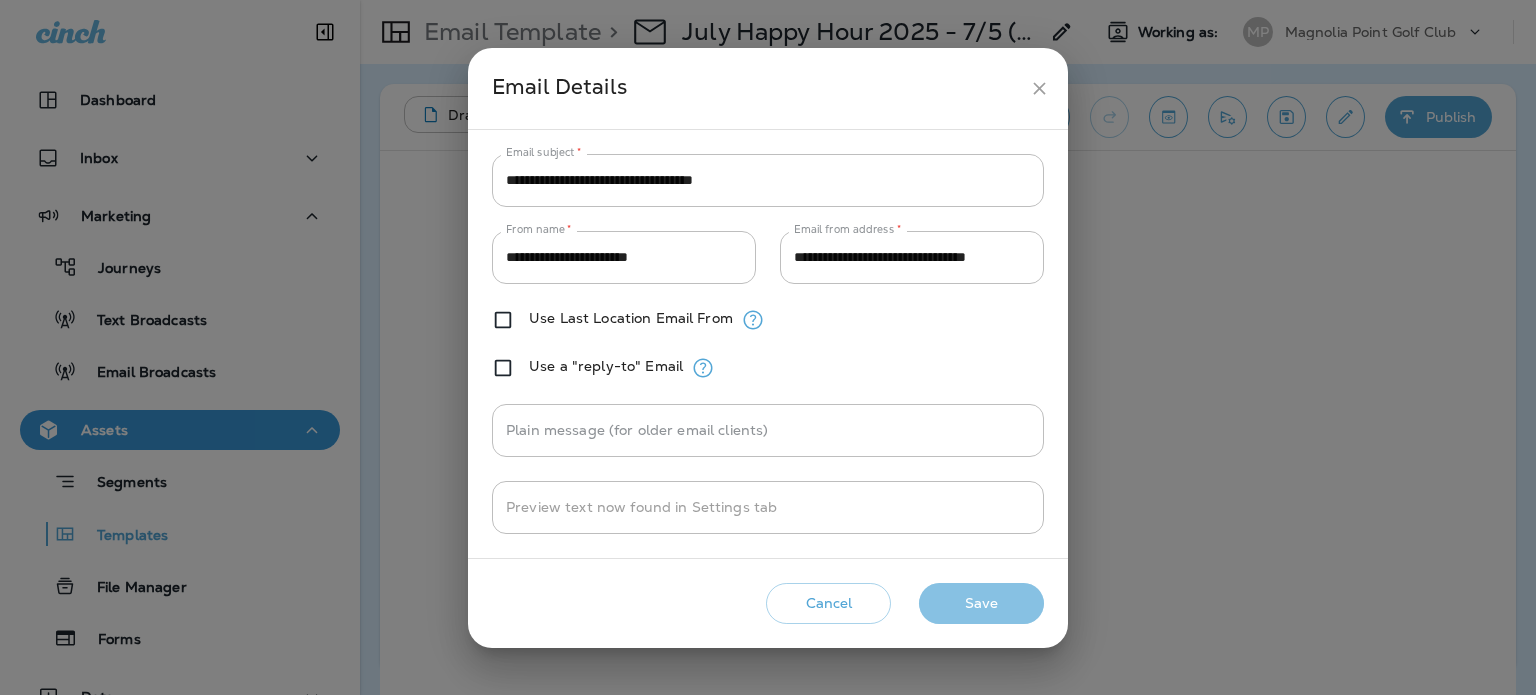 click on "Save" at bounding box center (981, 603) 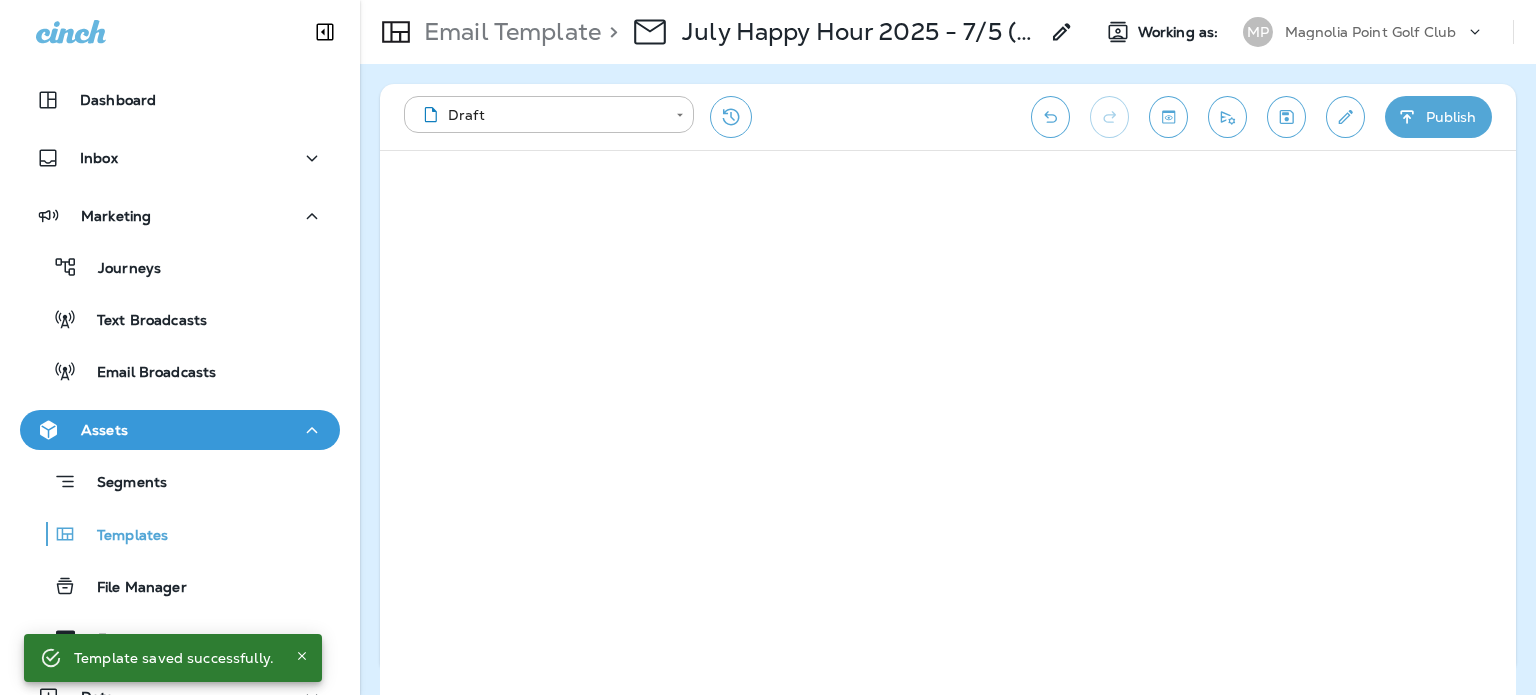 click at bounding box center (1286, 117) 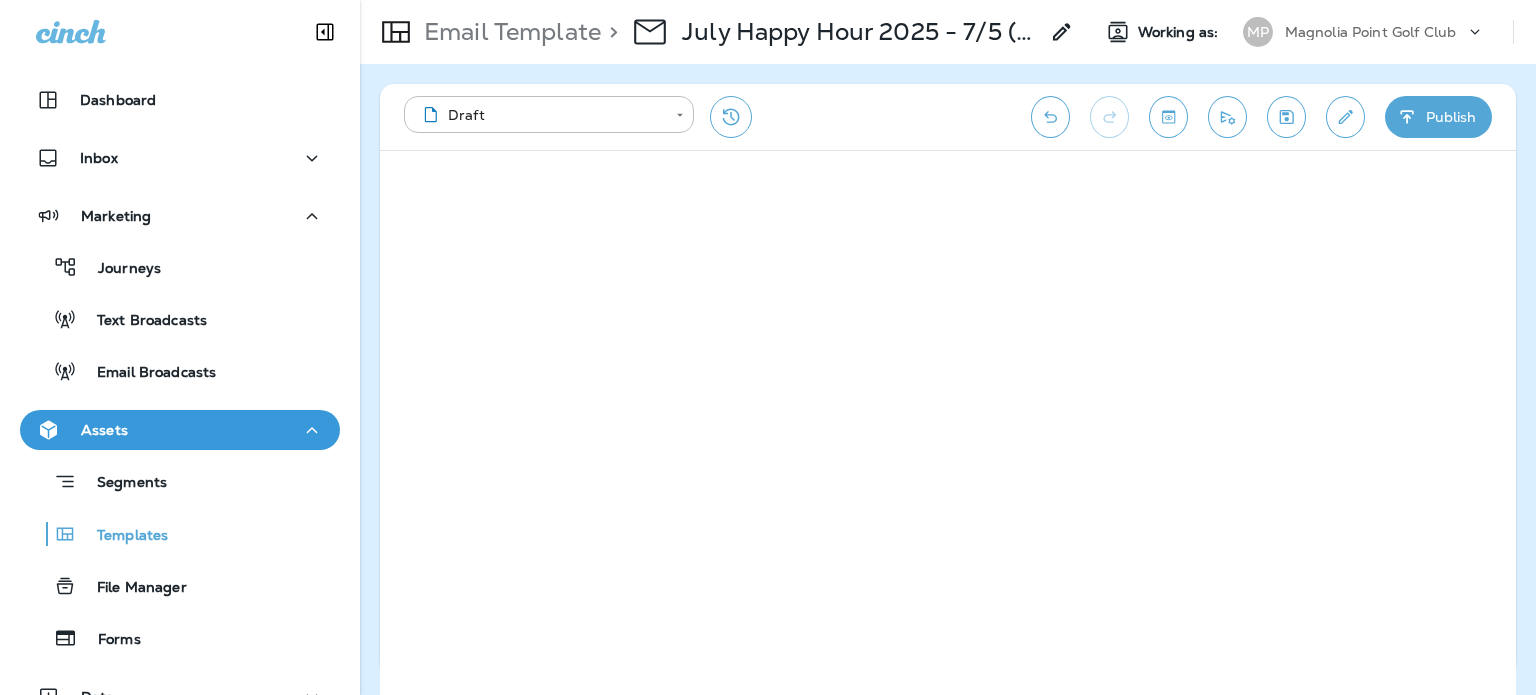 click on "Publish" at bounding box center [1438, 117] 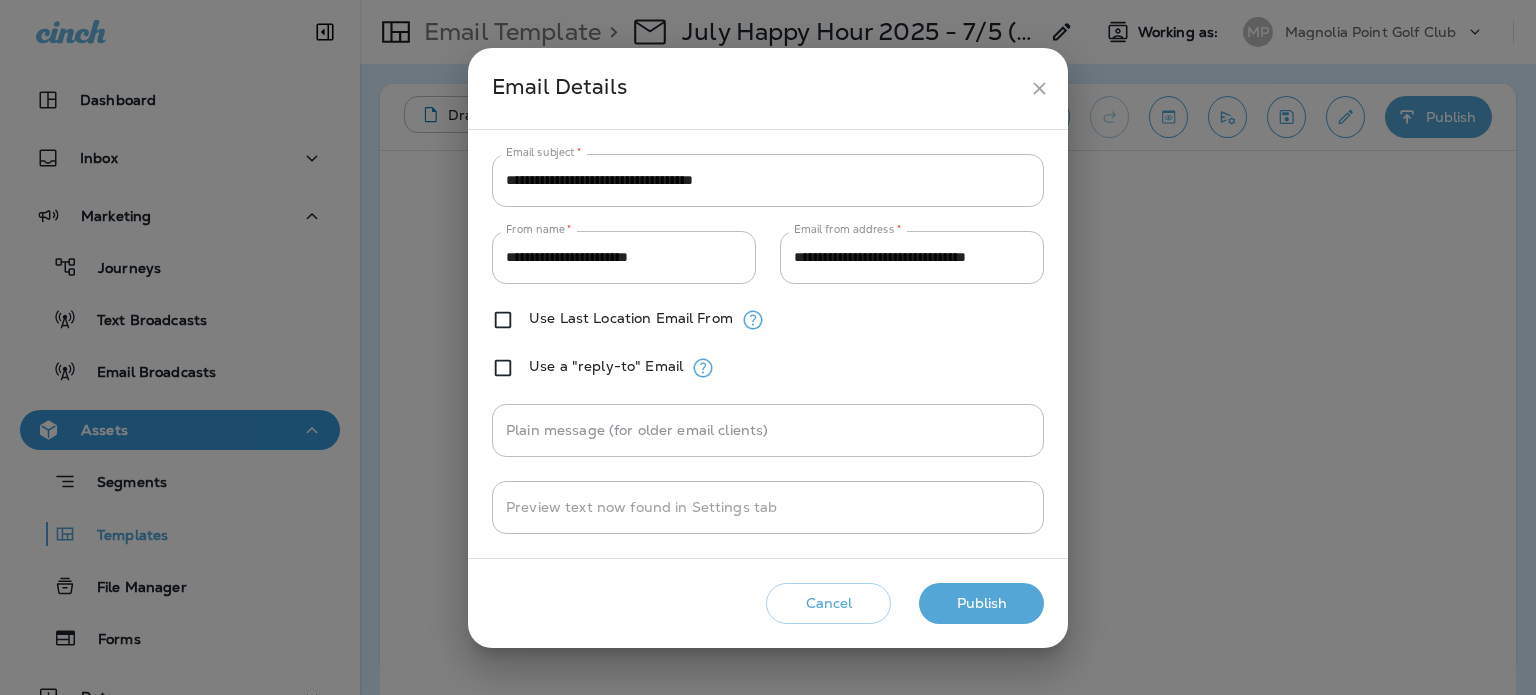 click on "Publish" at bounding box center (981, 603) 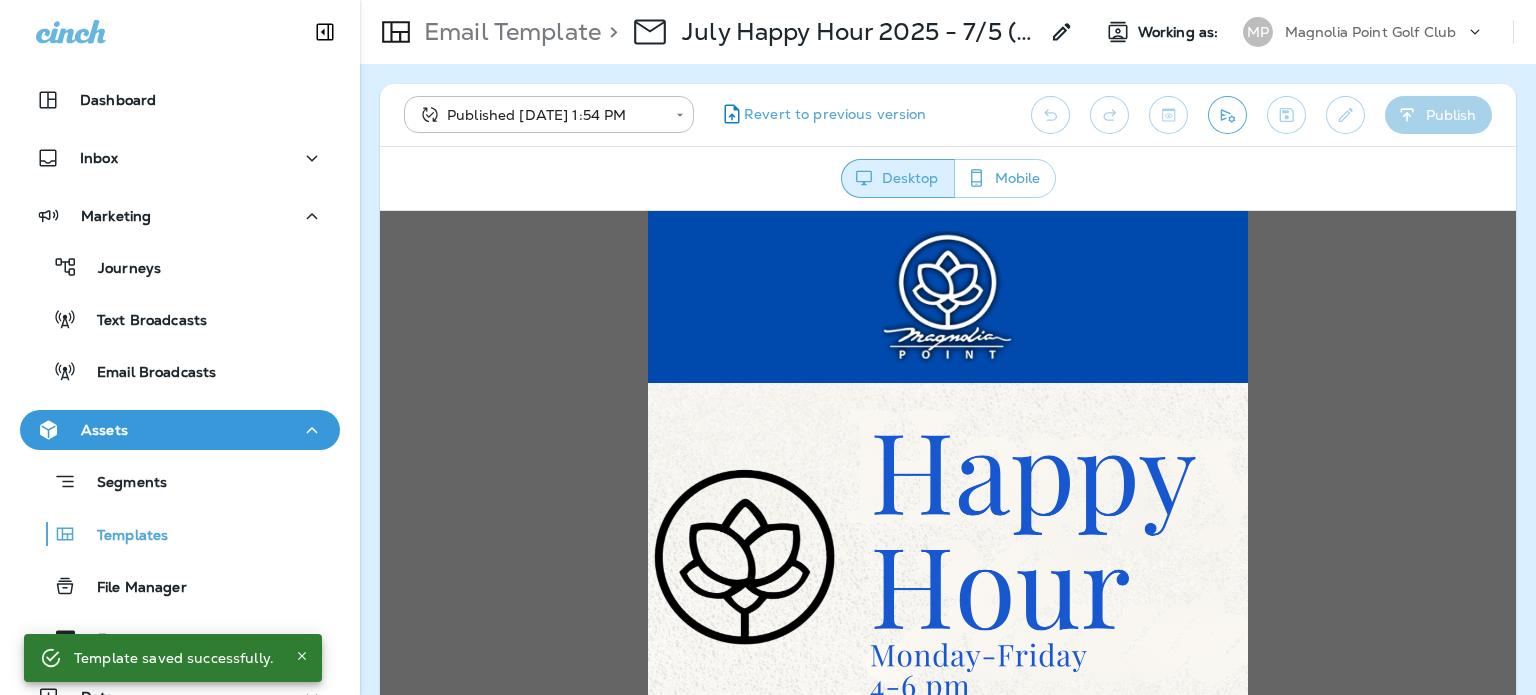 scroll, scrollTop: 0, scrollLeft: 0, axis: both 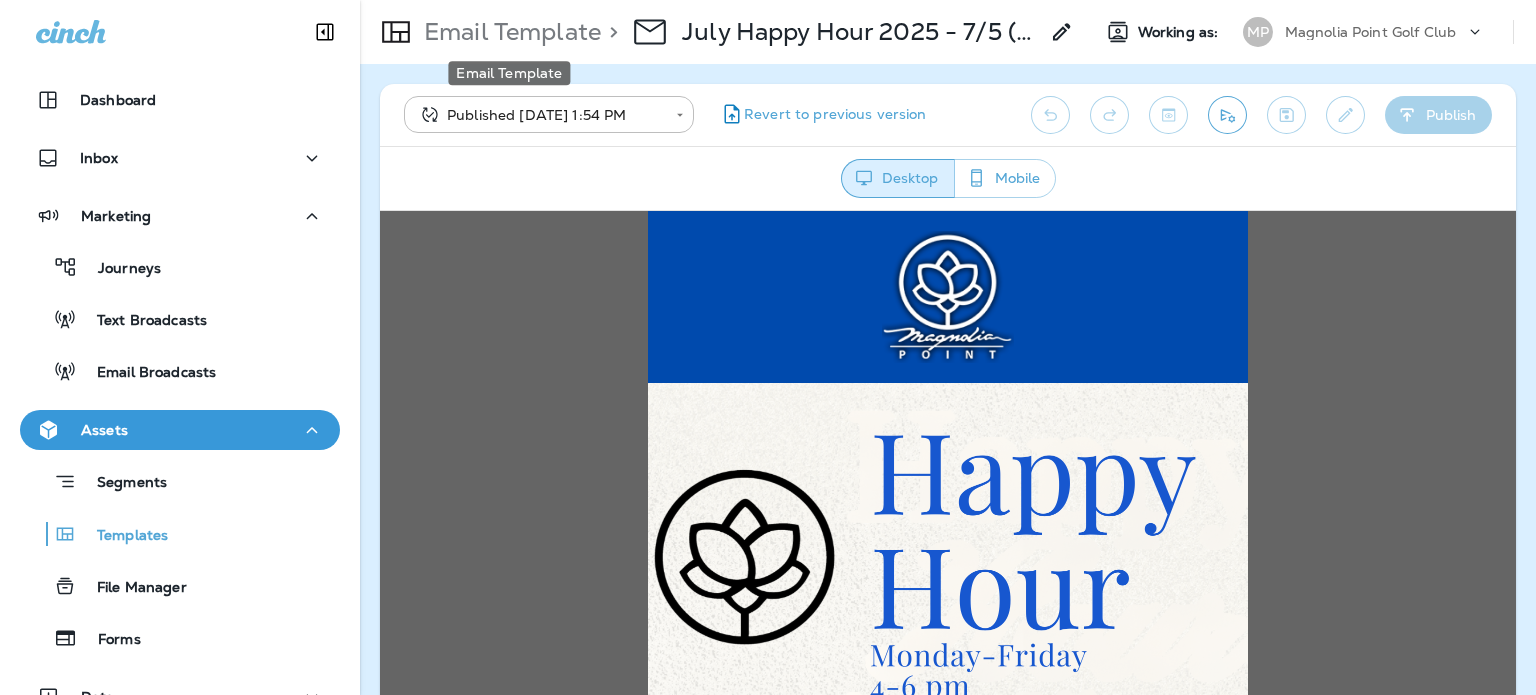click on "Email Template" at bounding box center (508, 32) 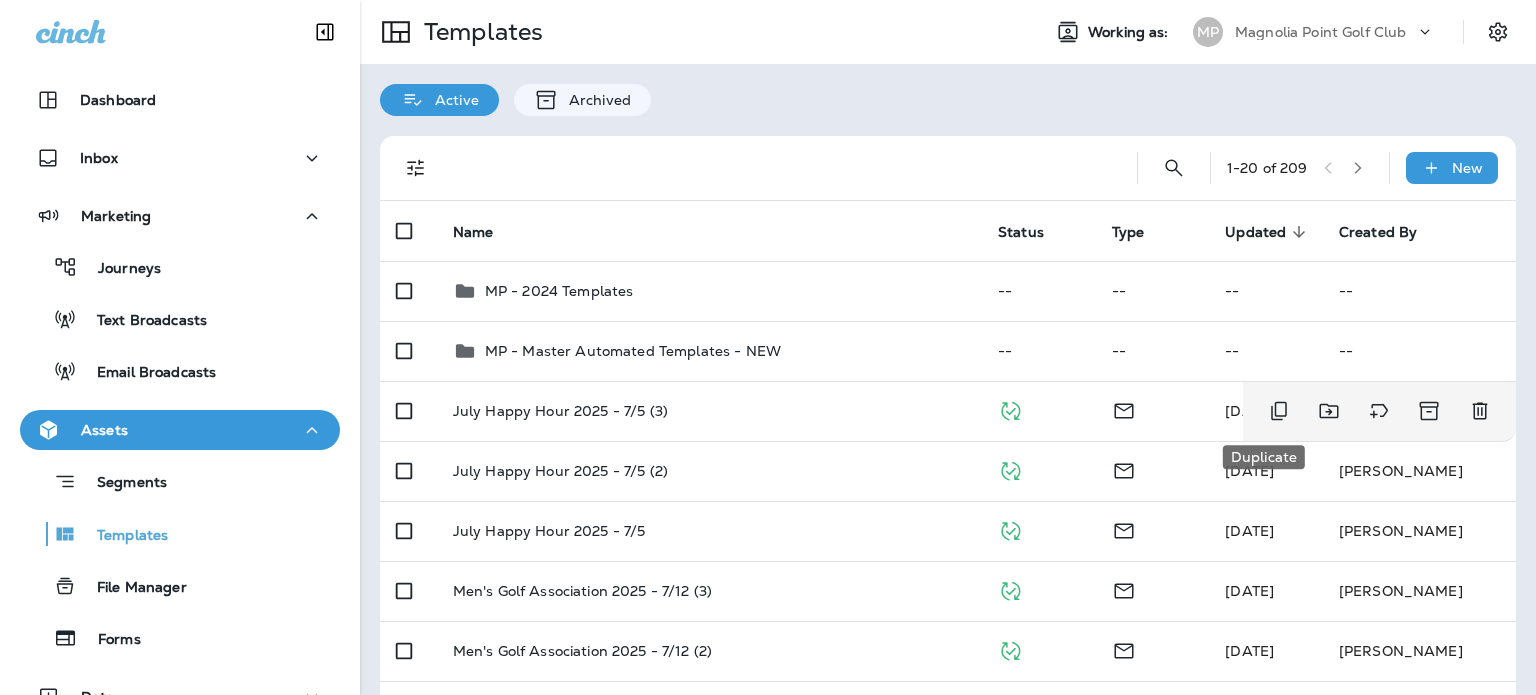 click 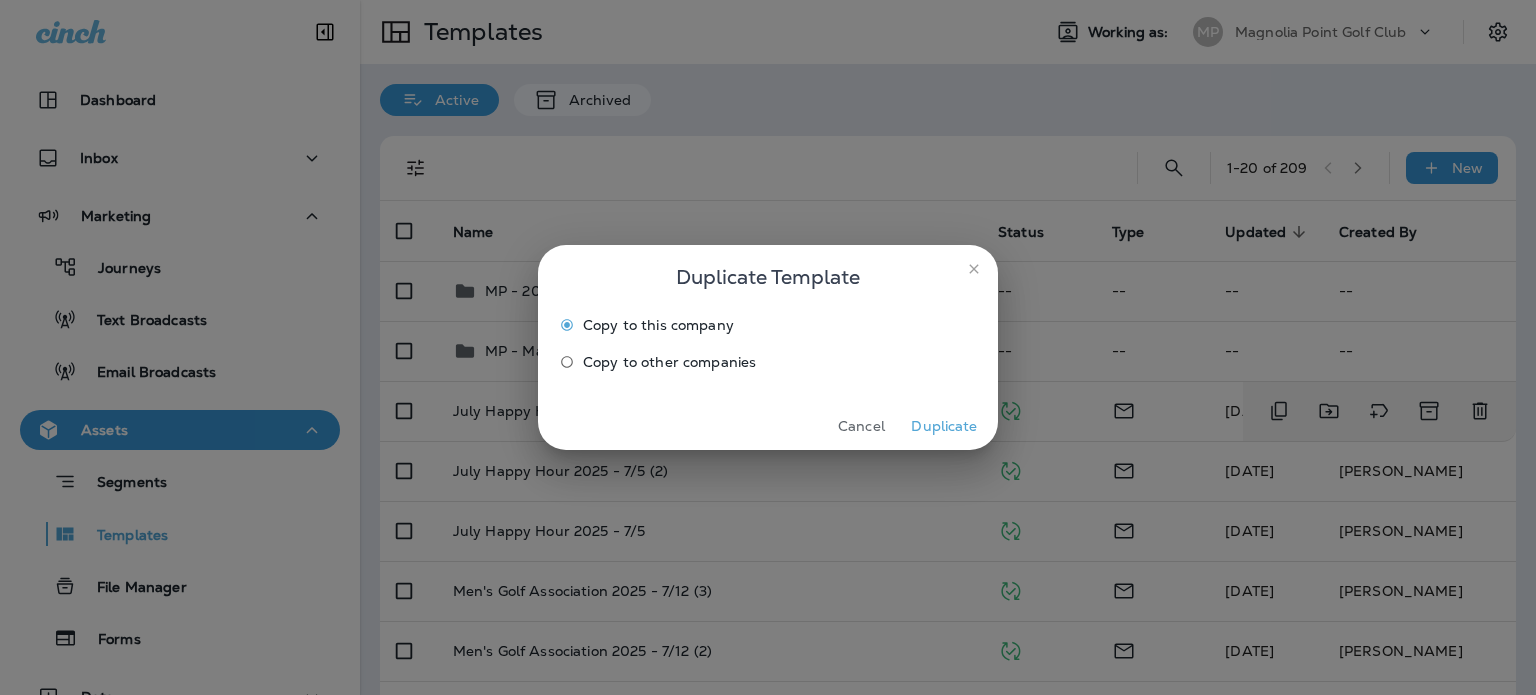 click on "Duplicate" at bounding box center [944, 426] 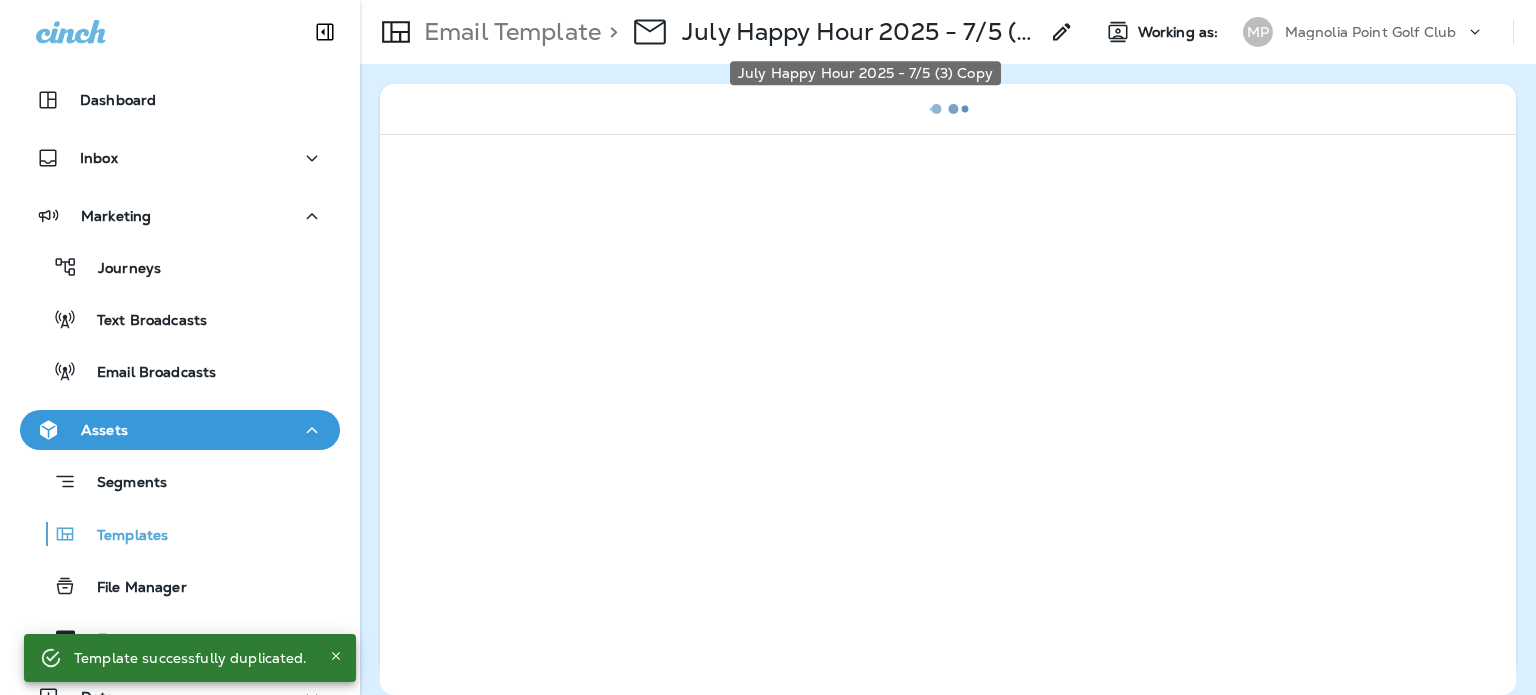 click on "July Happy Hour 2025 - 7/5 (3) Copy" at bounding box center [860, 32] 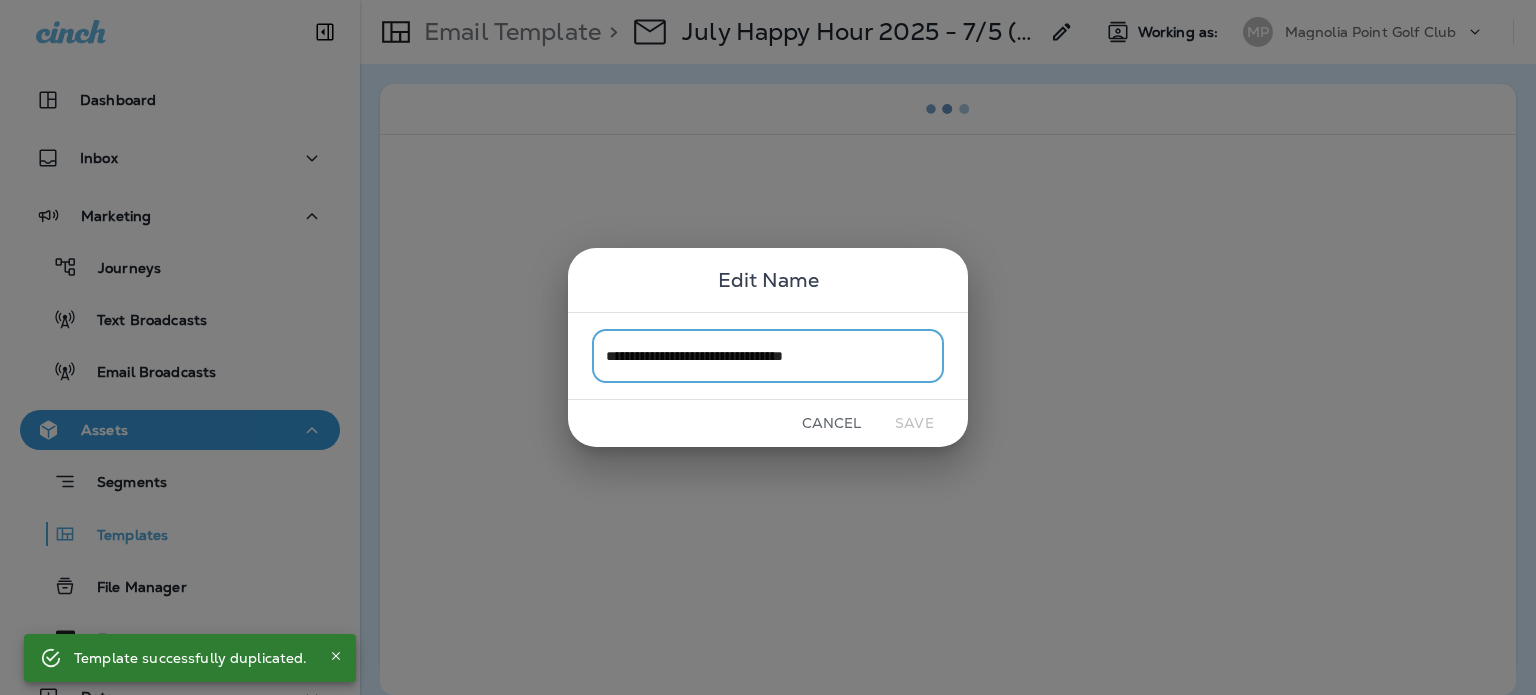 click on "**********" at bounding box center (768, 355) 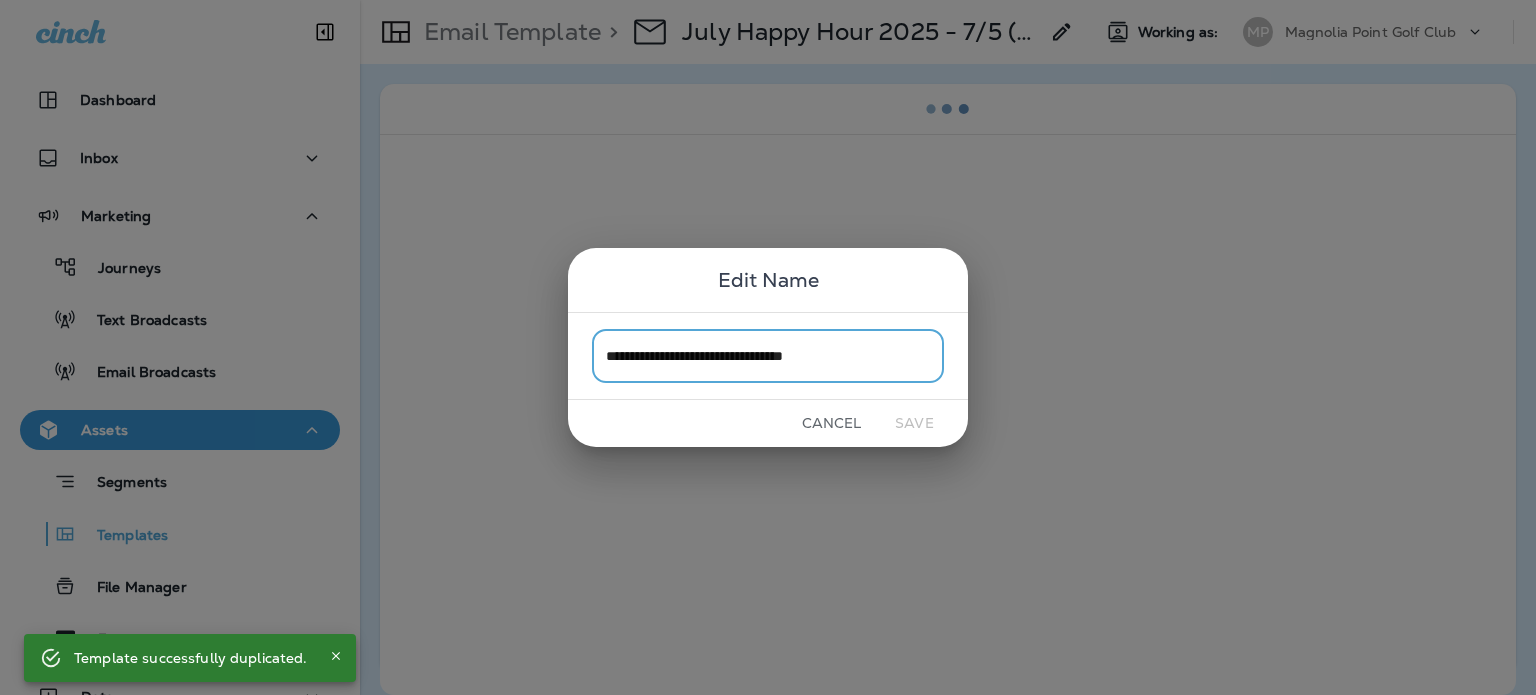 click on "**********" at bounding box center (768, 355) 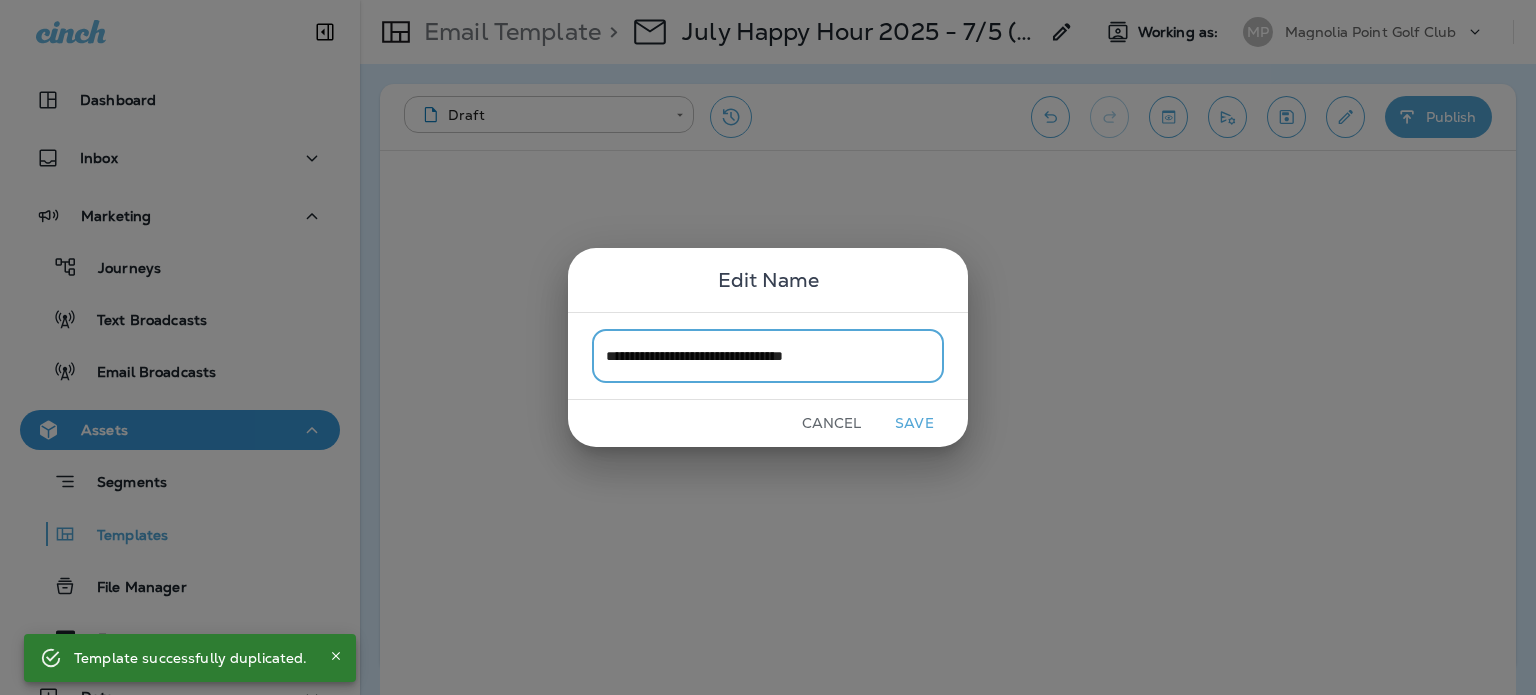 drag, startPoint x: 819, startPoint y: 357, endPoint x: 941, endPoint y: 339, distance: 123.32072 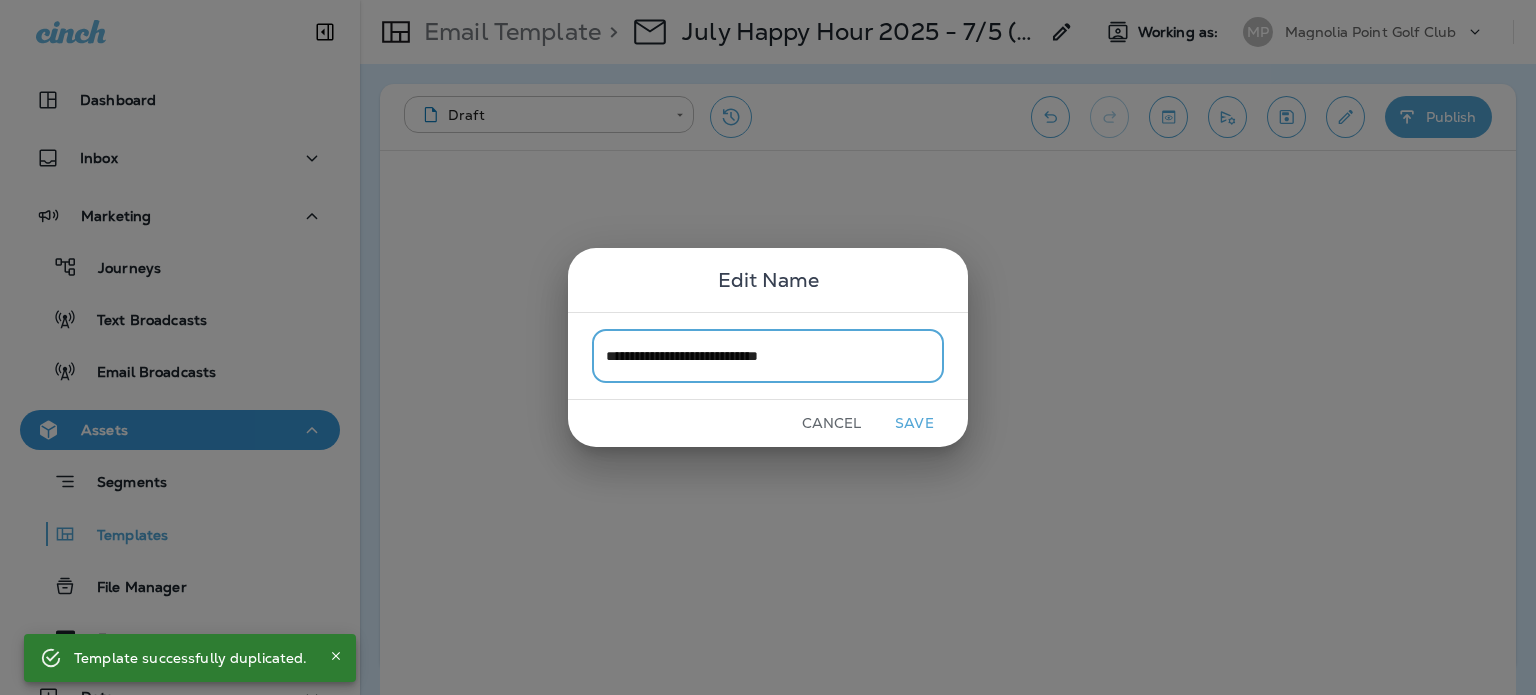 type on "**********" 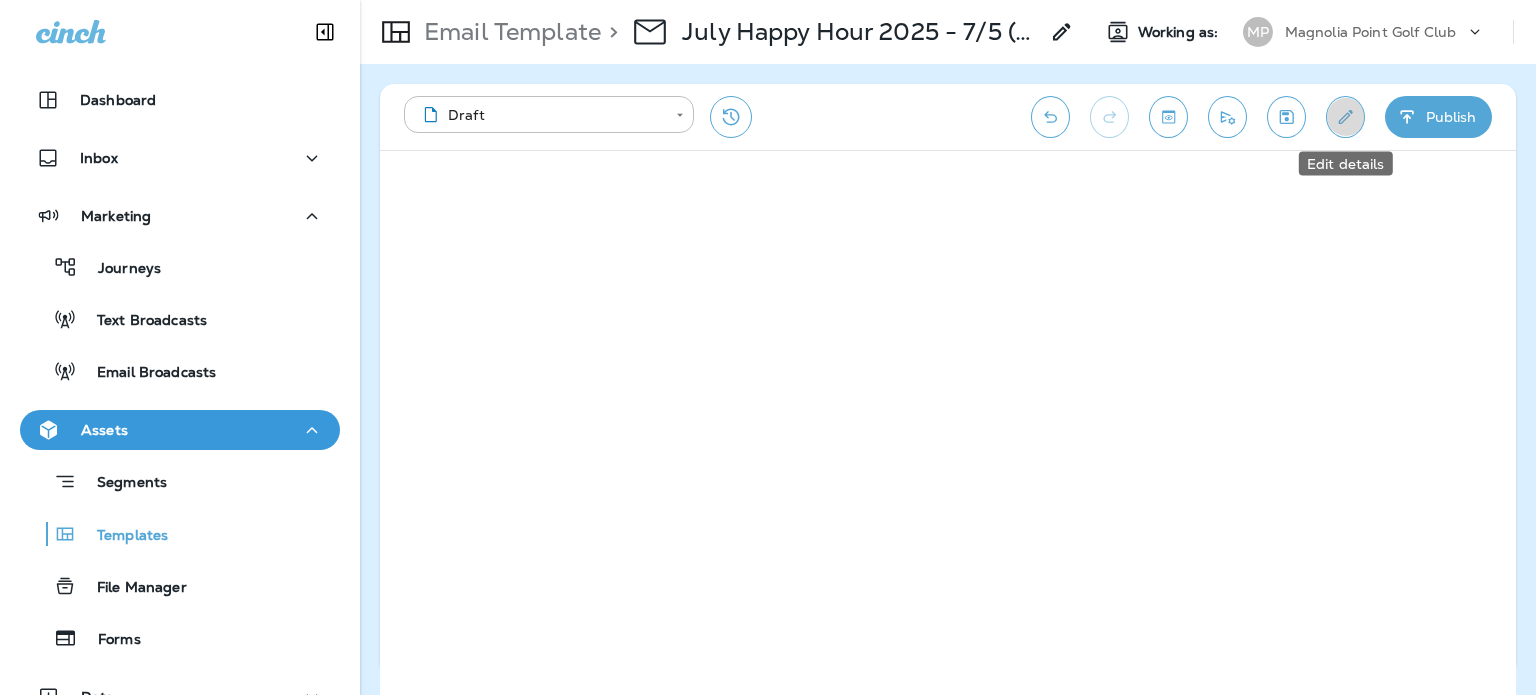 click 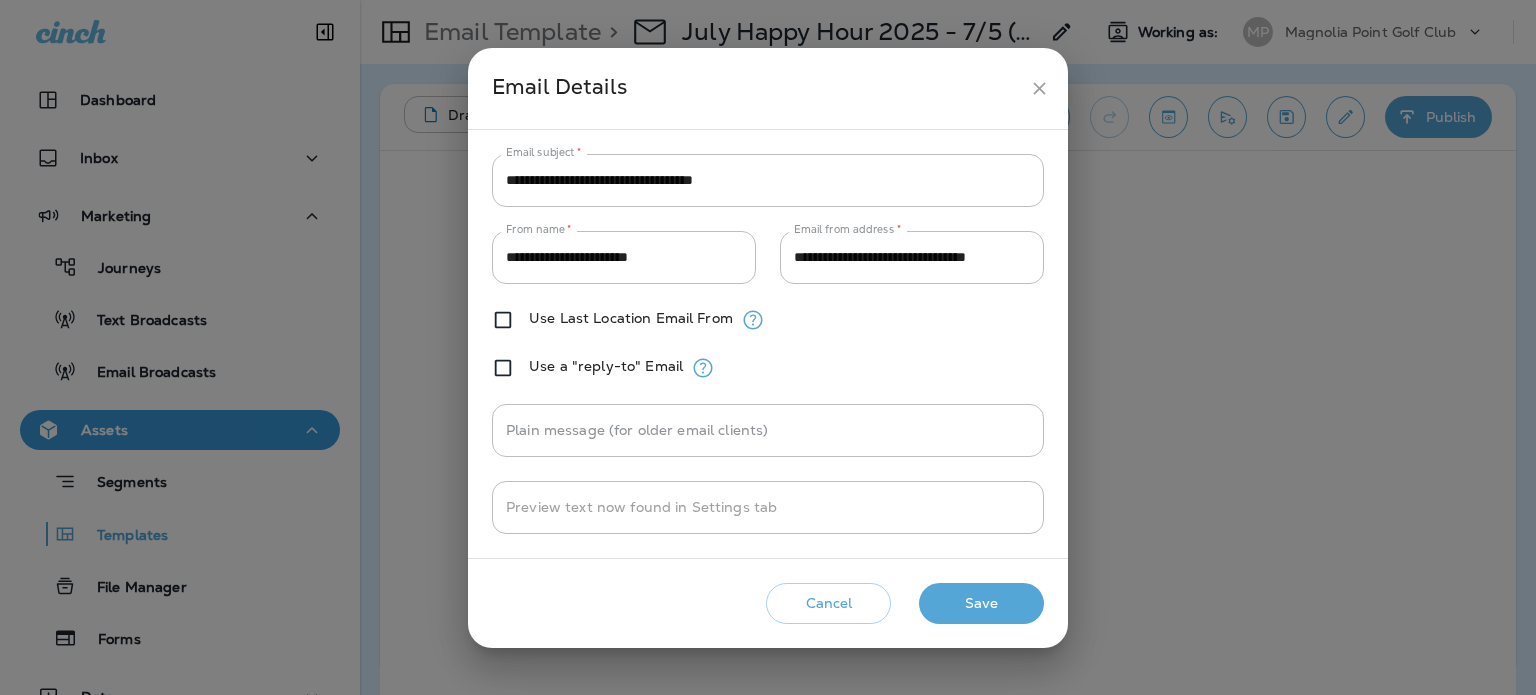 click on "**********" at bounding box center [768, 180] 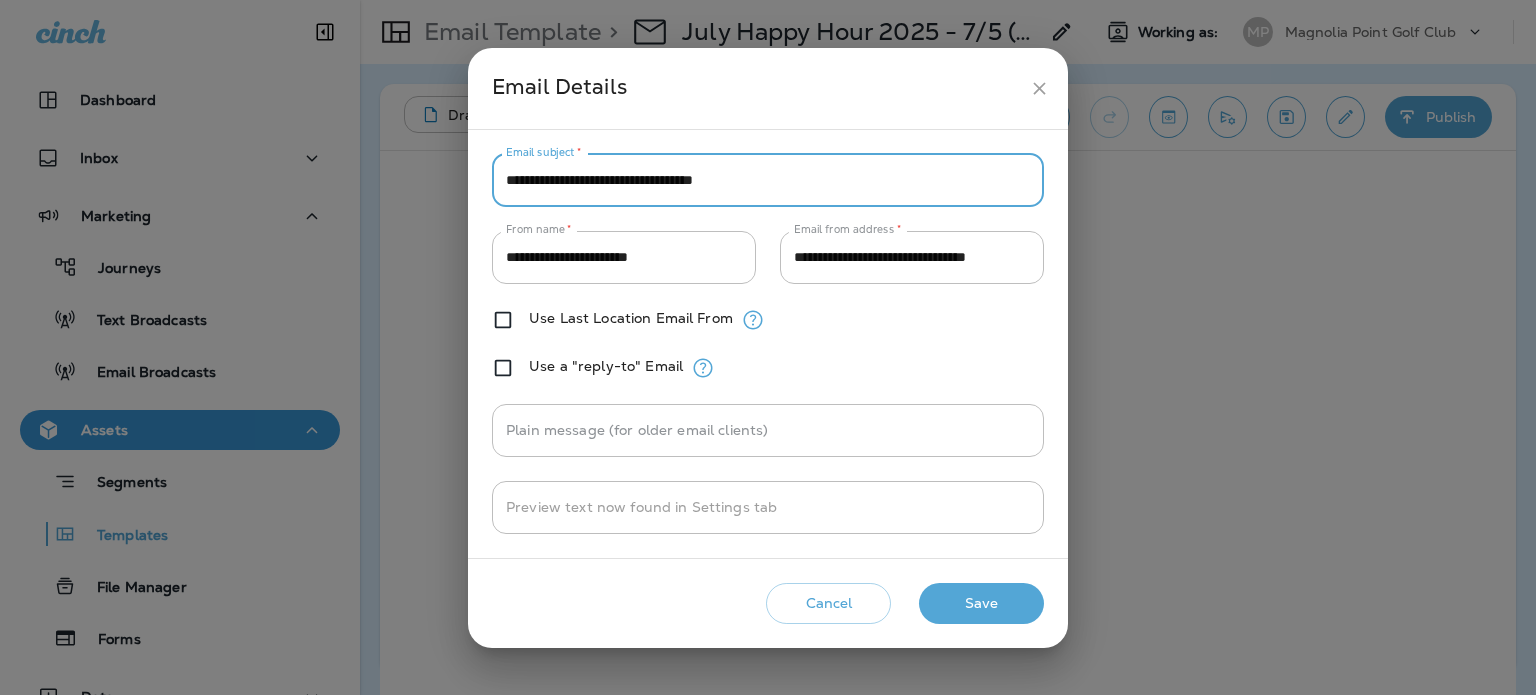 paste on "**********" 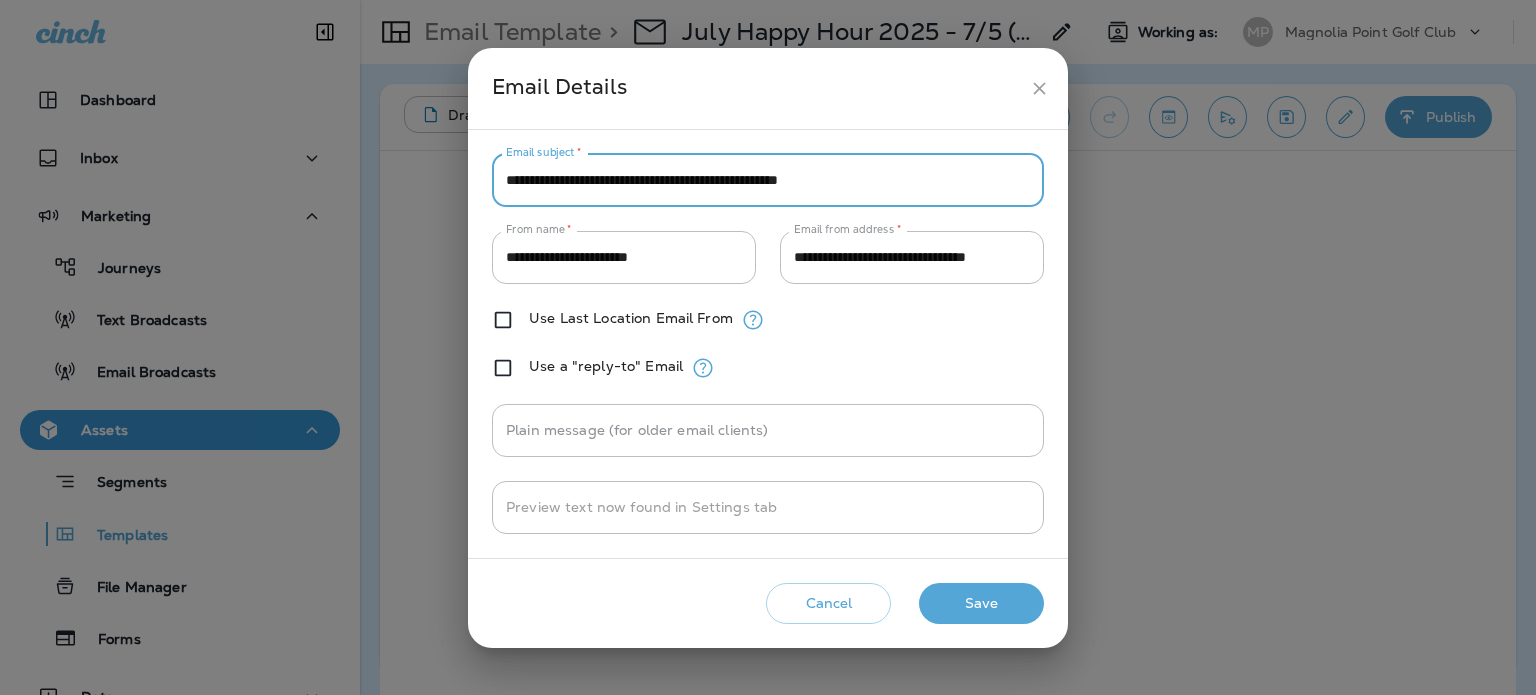 type on "**********" 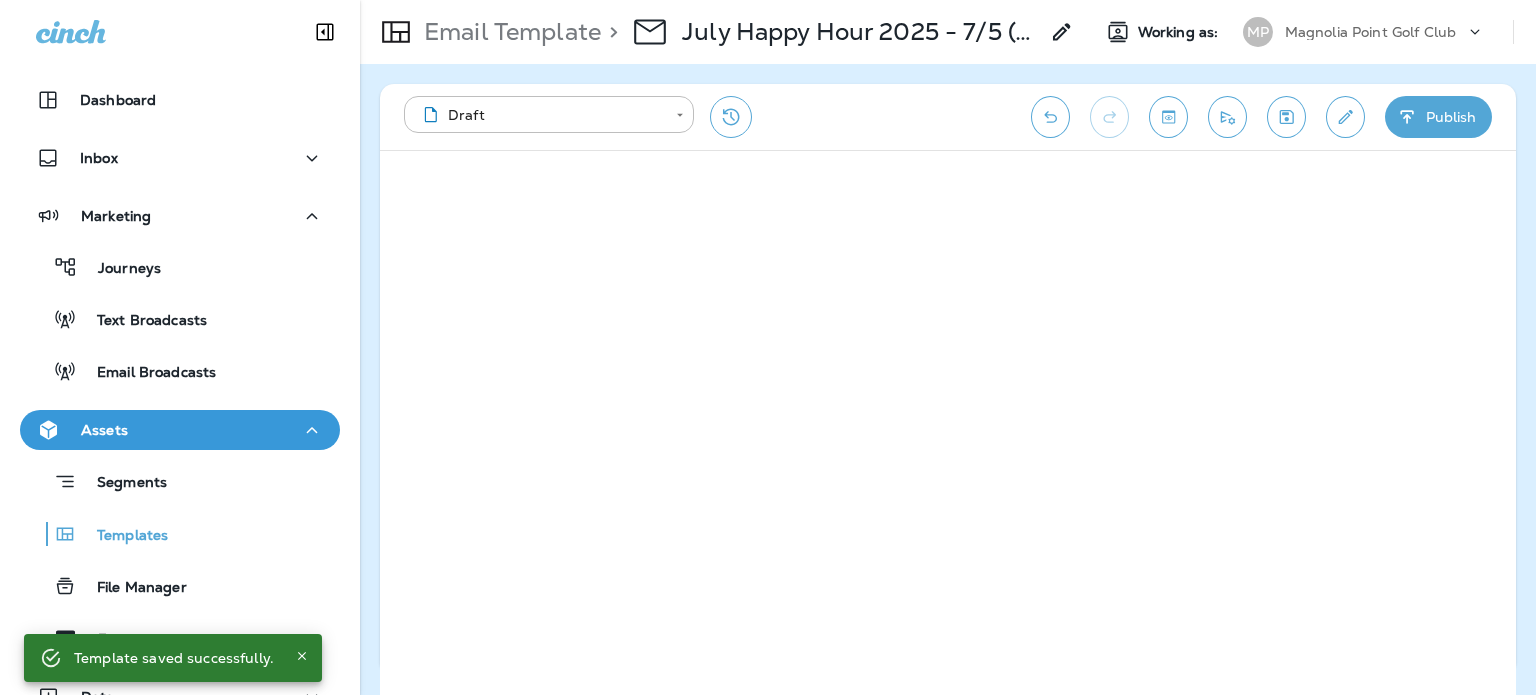 click 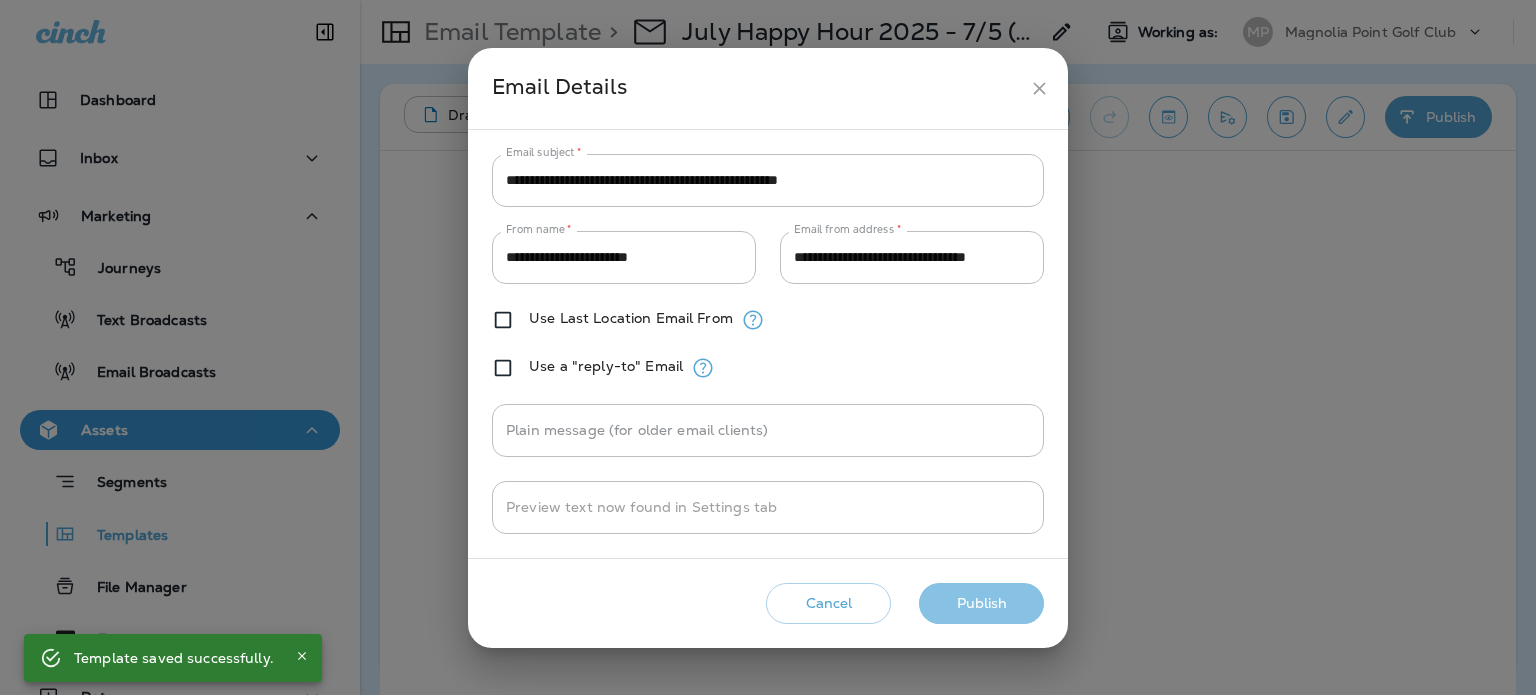 click on "Publish" at bounding box center (981, 603) 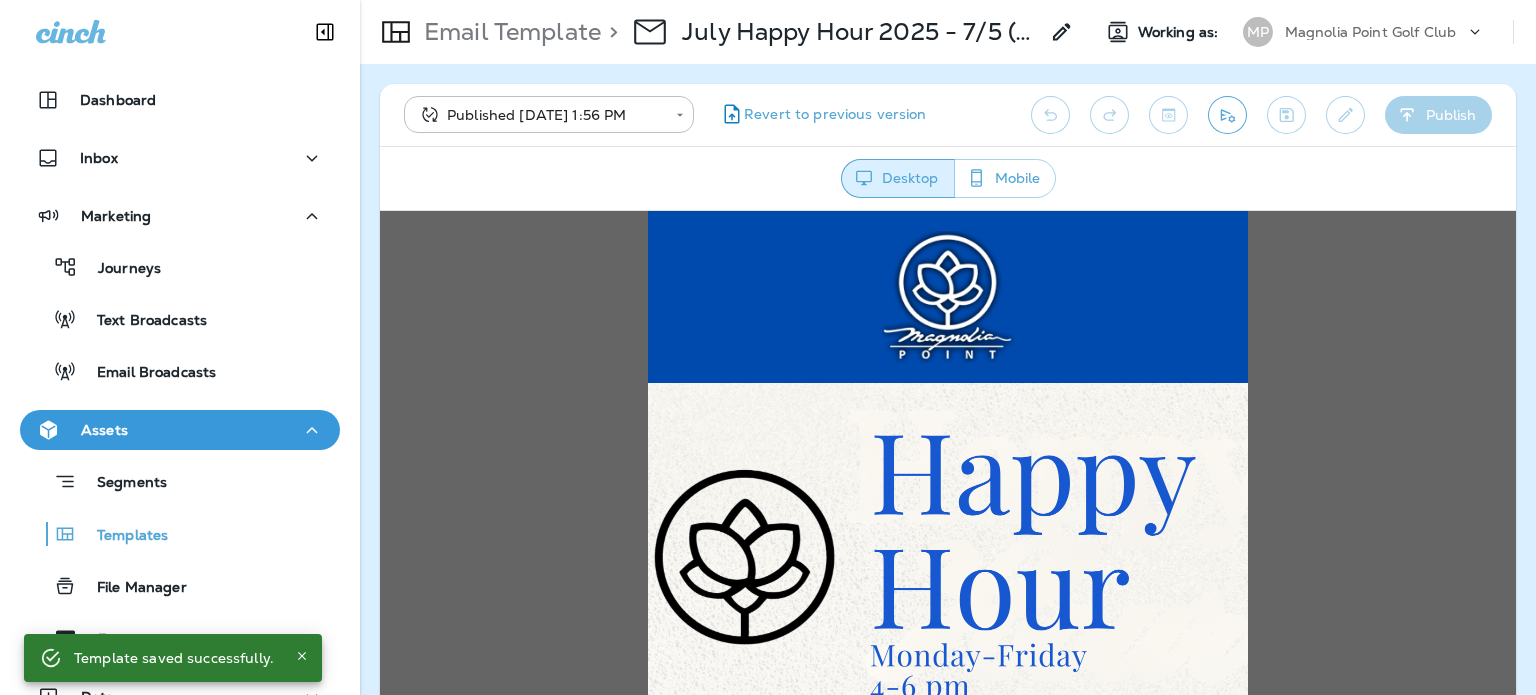 scroll, scrollTop: 0, scrollLeft: 0, axis: both 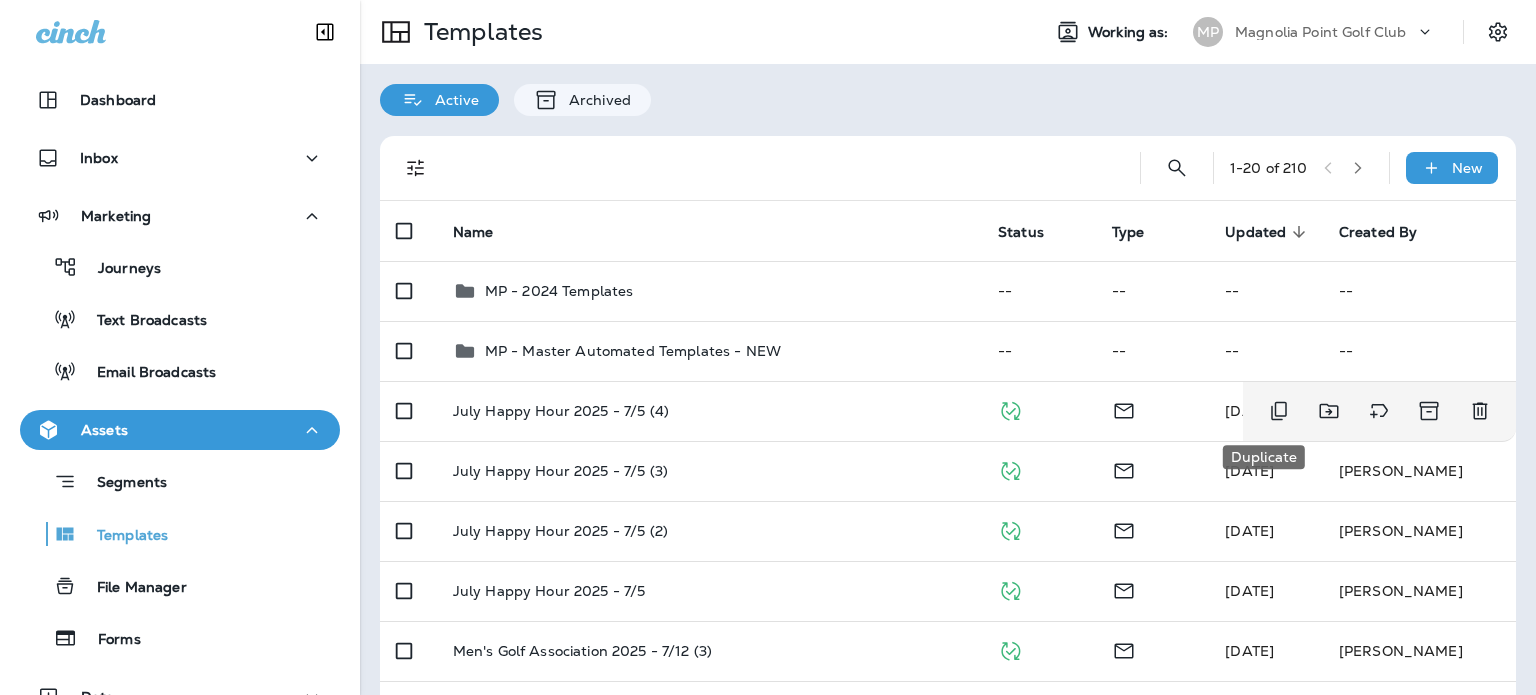 click 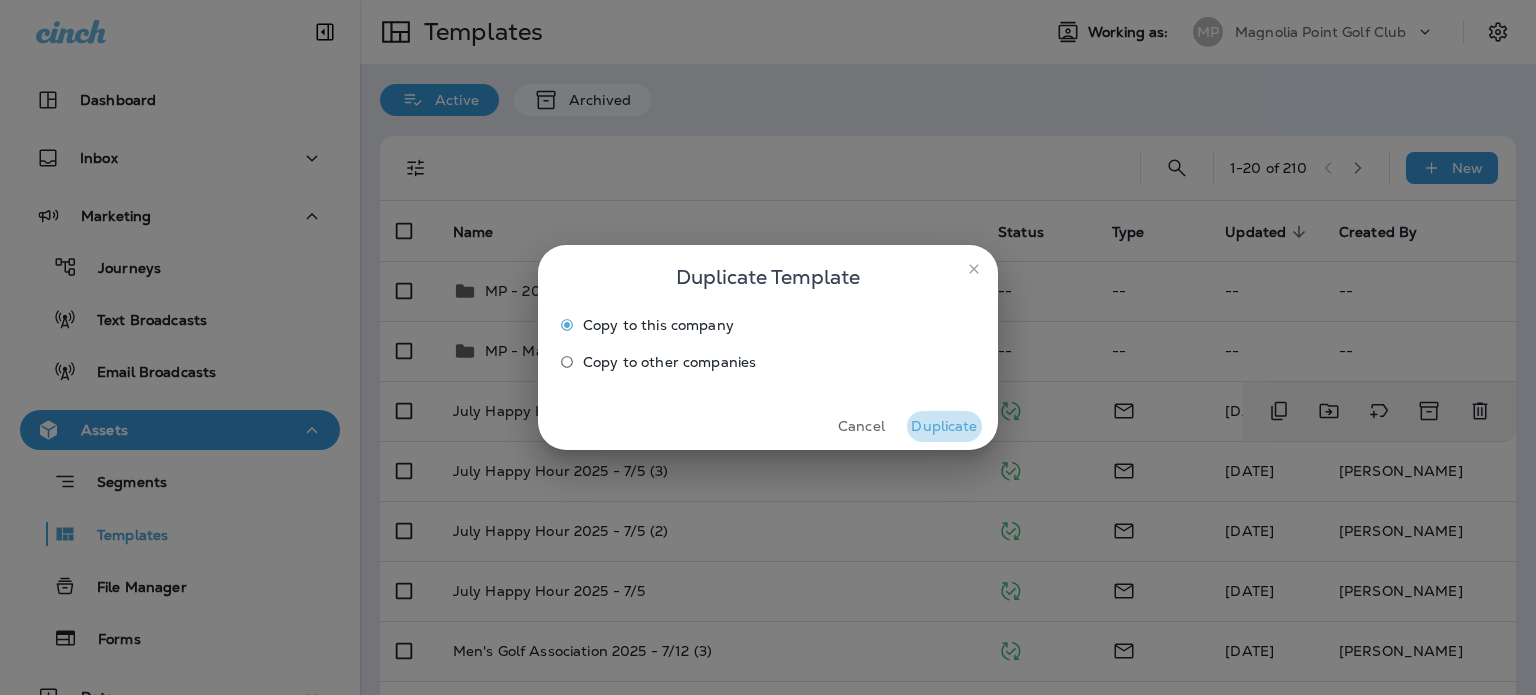 click on "Duplicate" at bounding box center [944, 426] 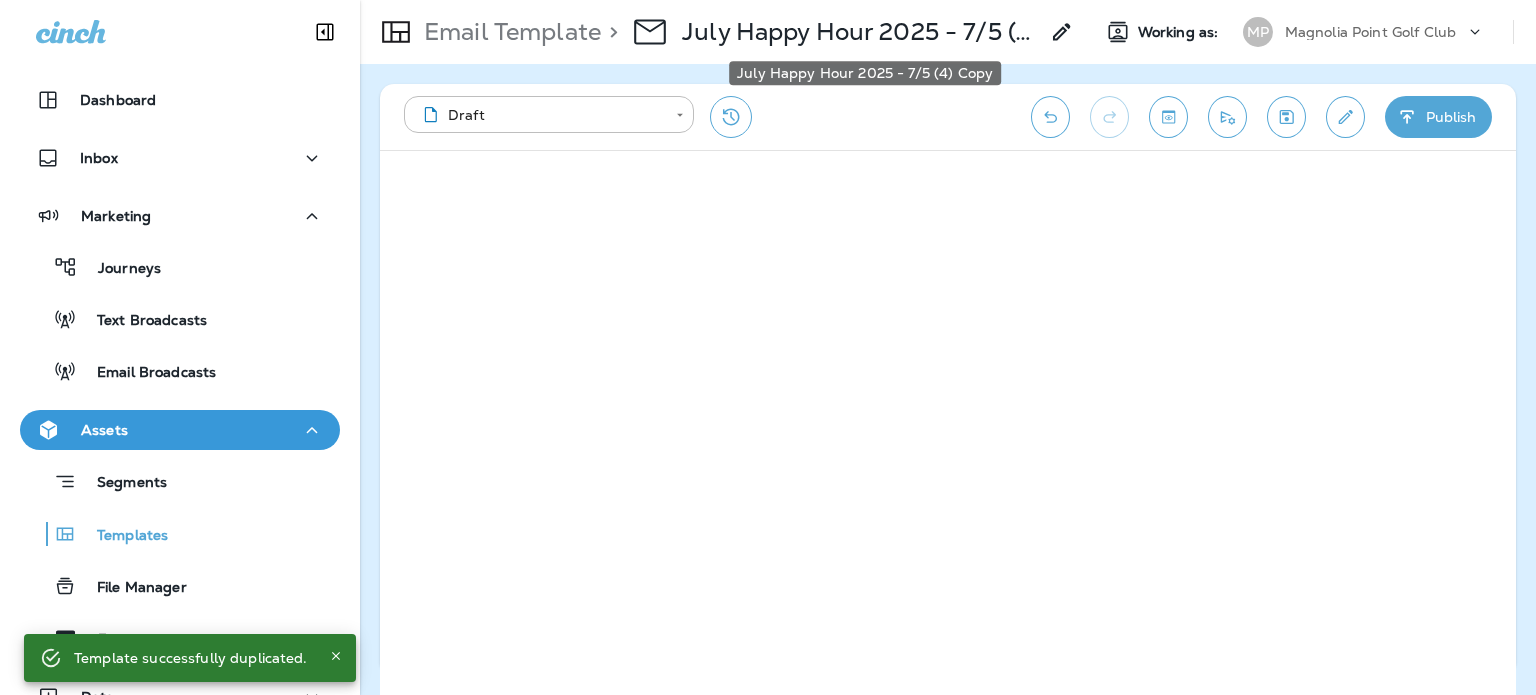 click on "July Happy Hour 2025 - 7/5 (4) Copy" at bounding box center [860, 32] 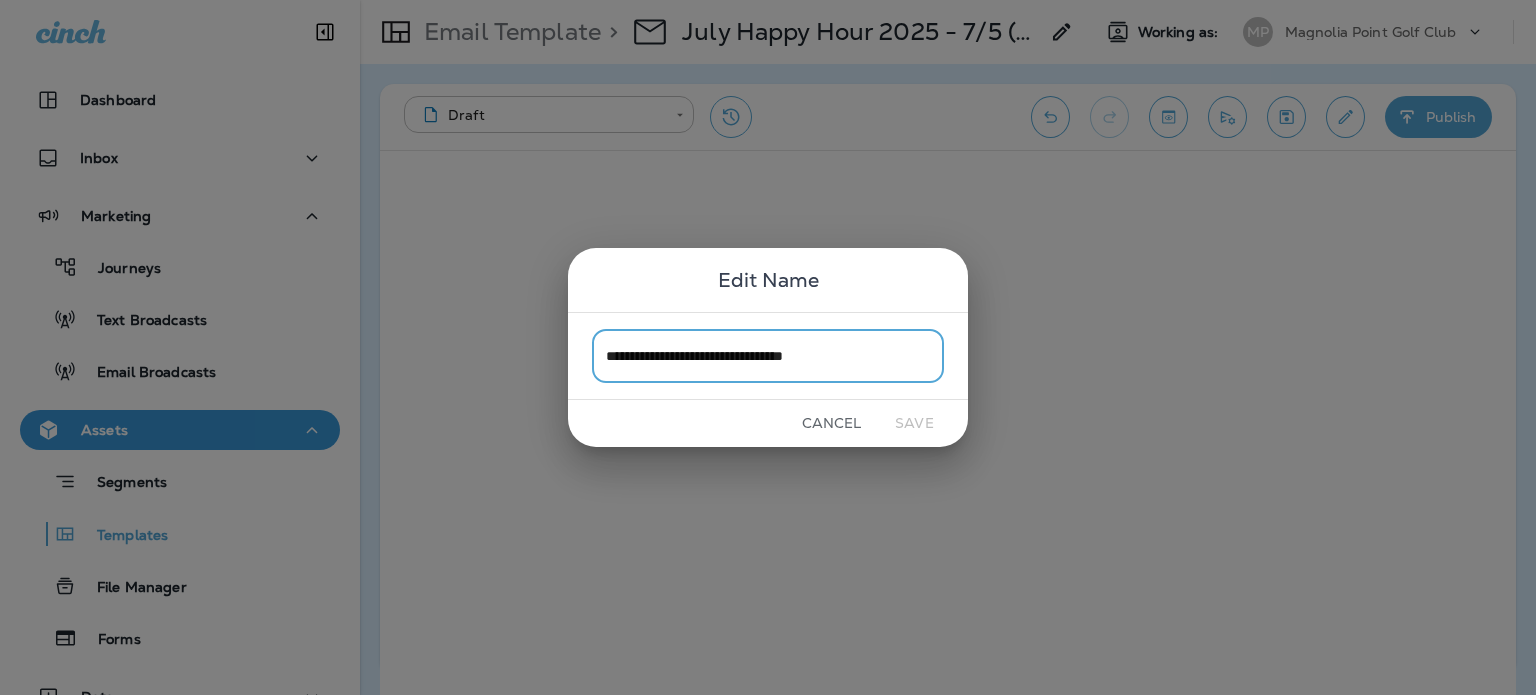 click on "**********" at bounding box center (768, 355) 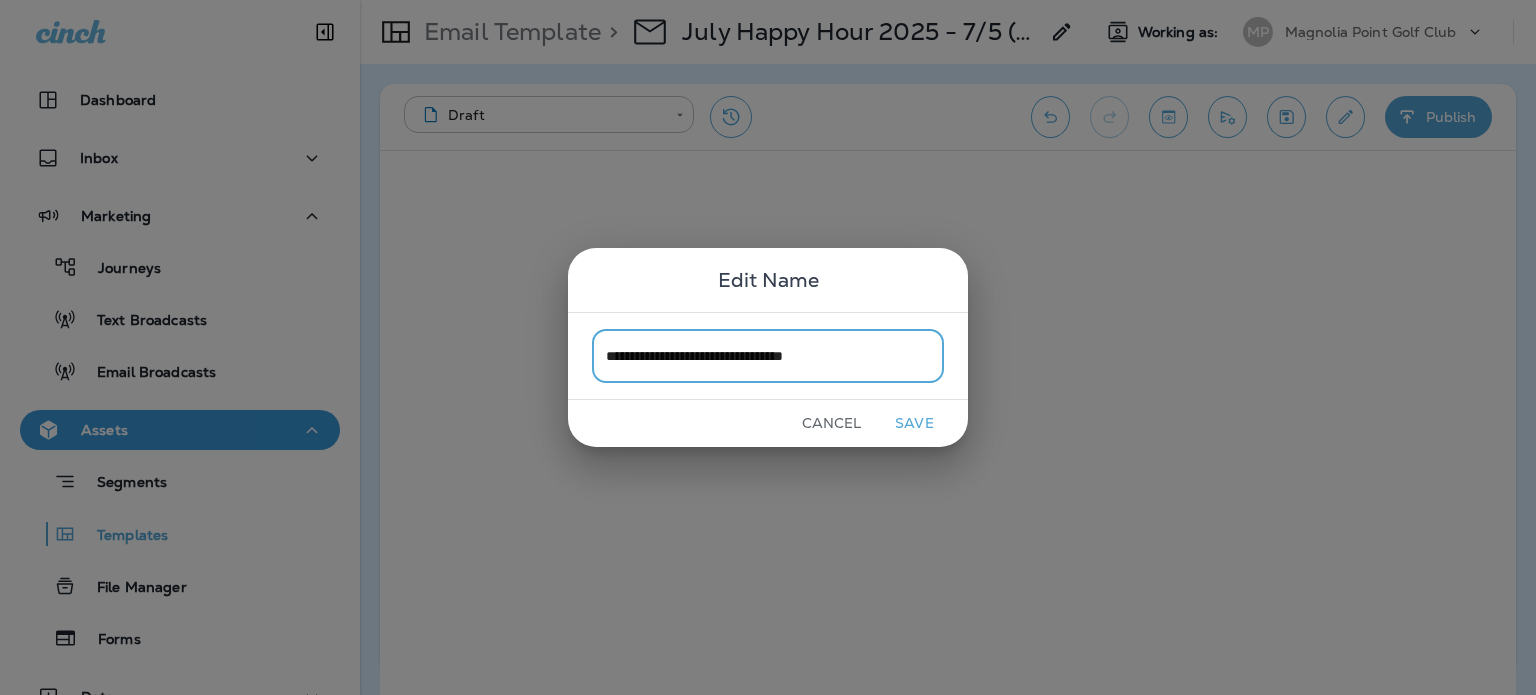 drag, startPoint x: 832, startPoint y: 353, endPoint x: 957, endPoint y: 357, distance: 125.06398 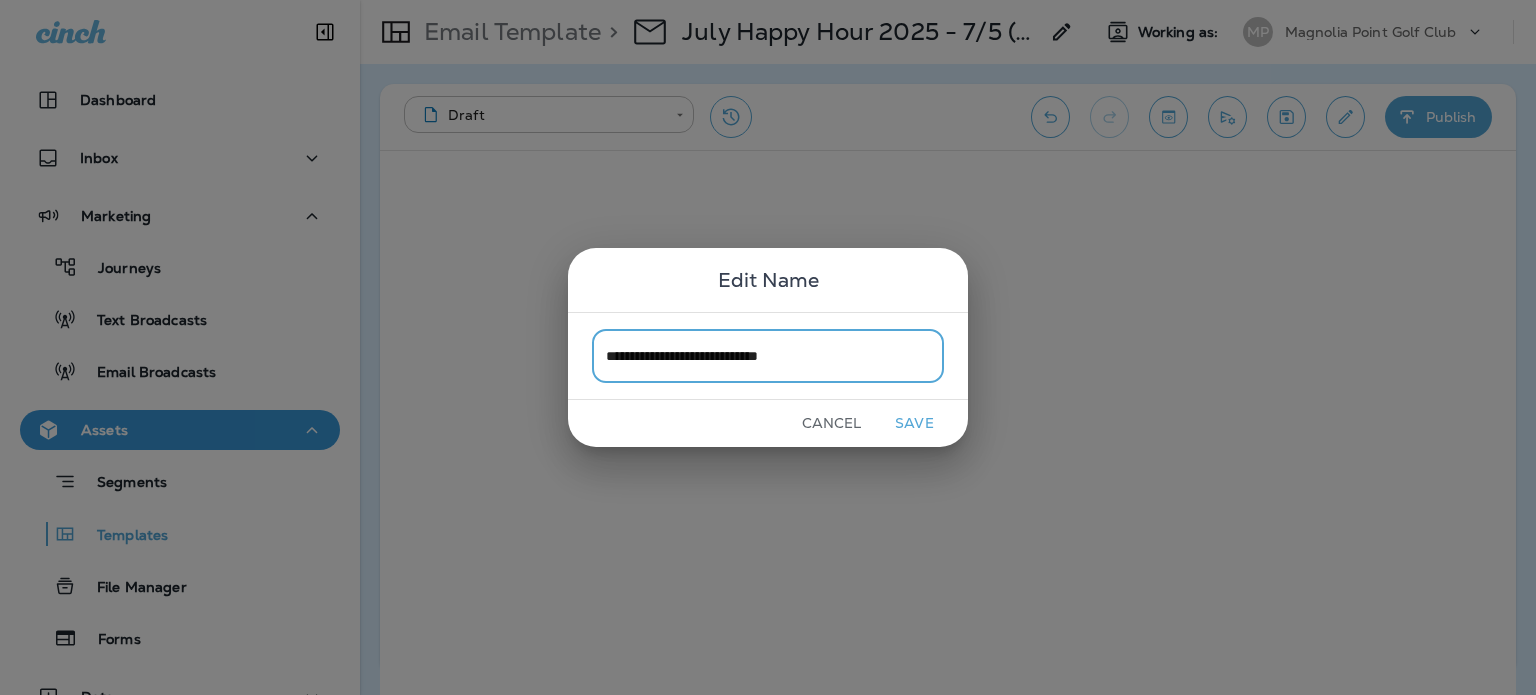 type on "**********" 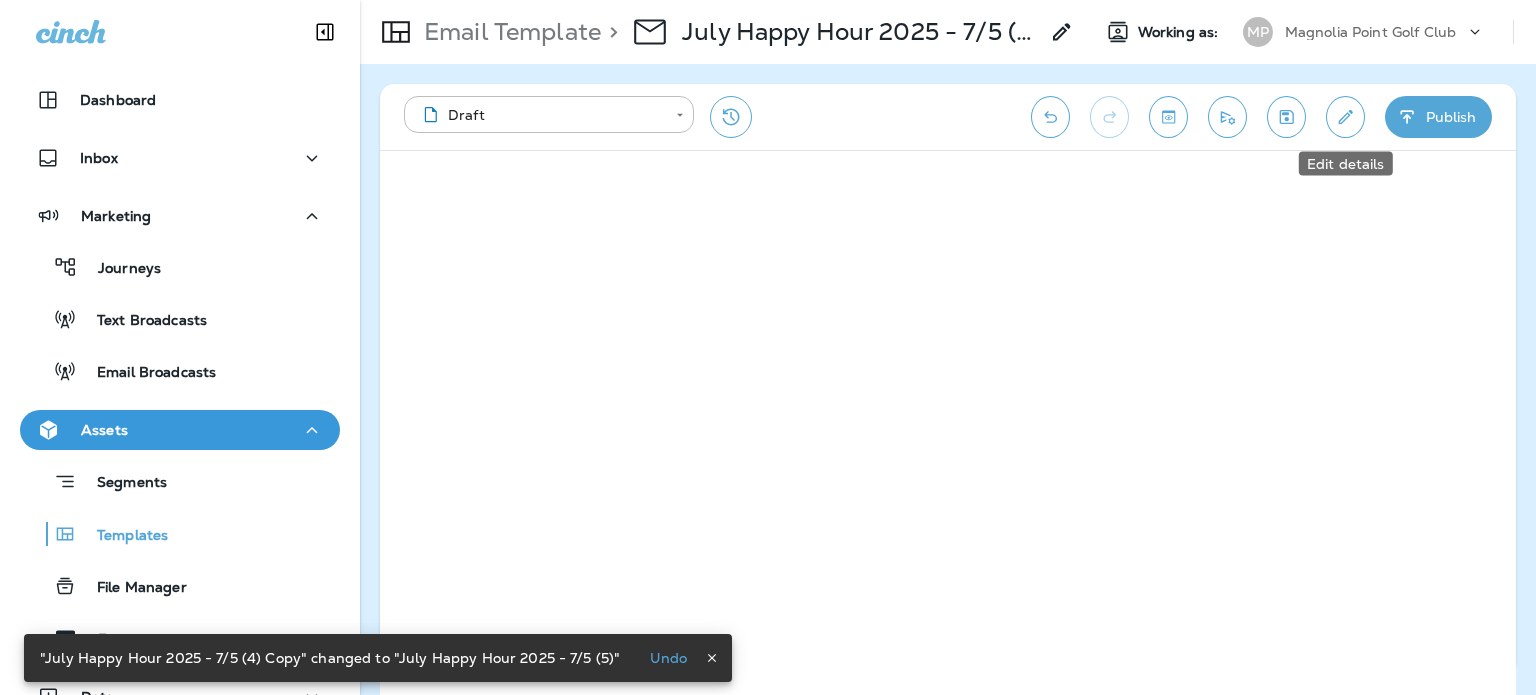click at bounding box center (1345, 117) 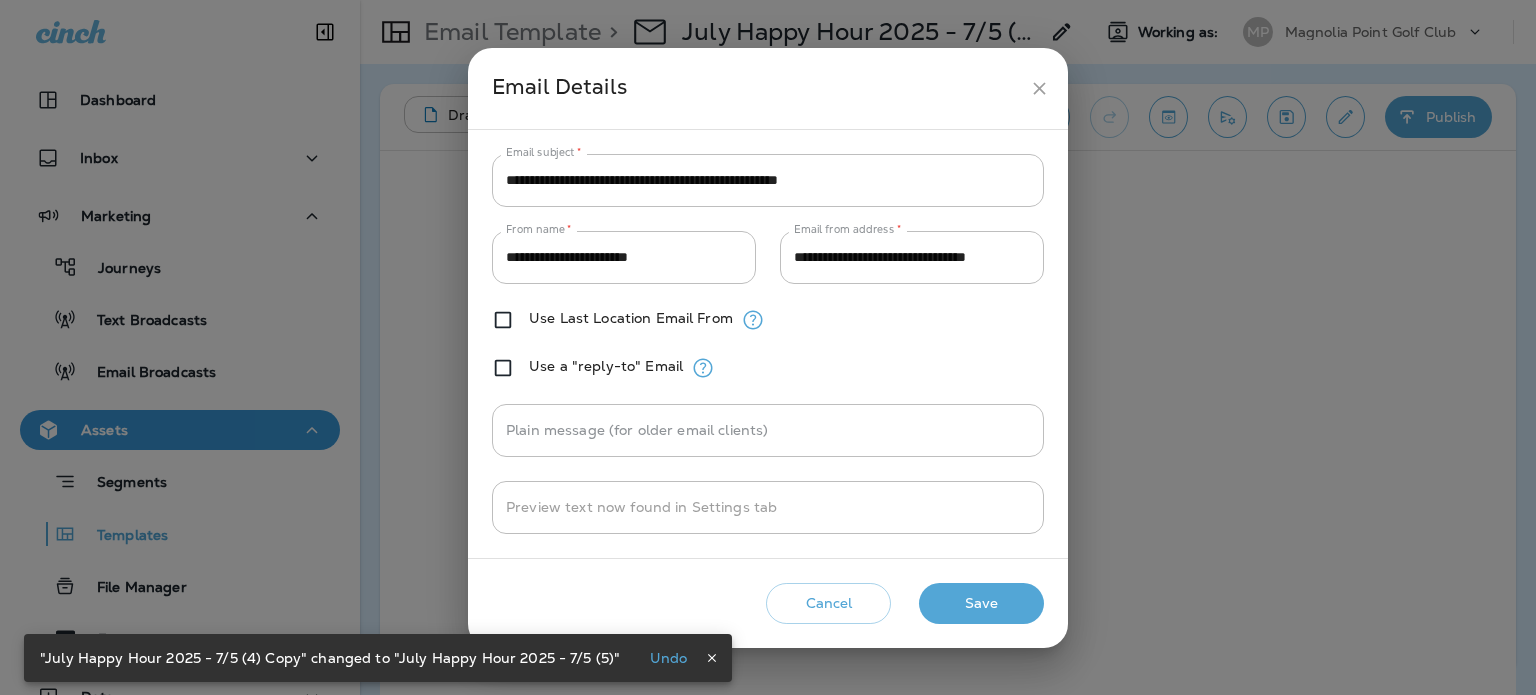 click on "**********" at bounding box center [768, 180] 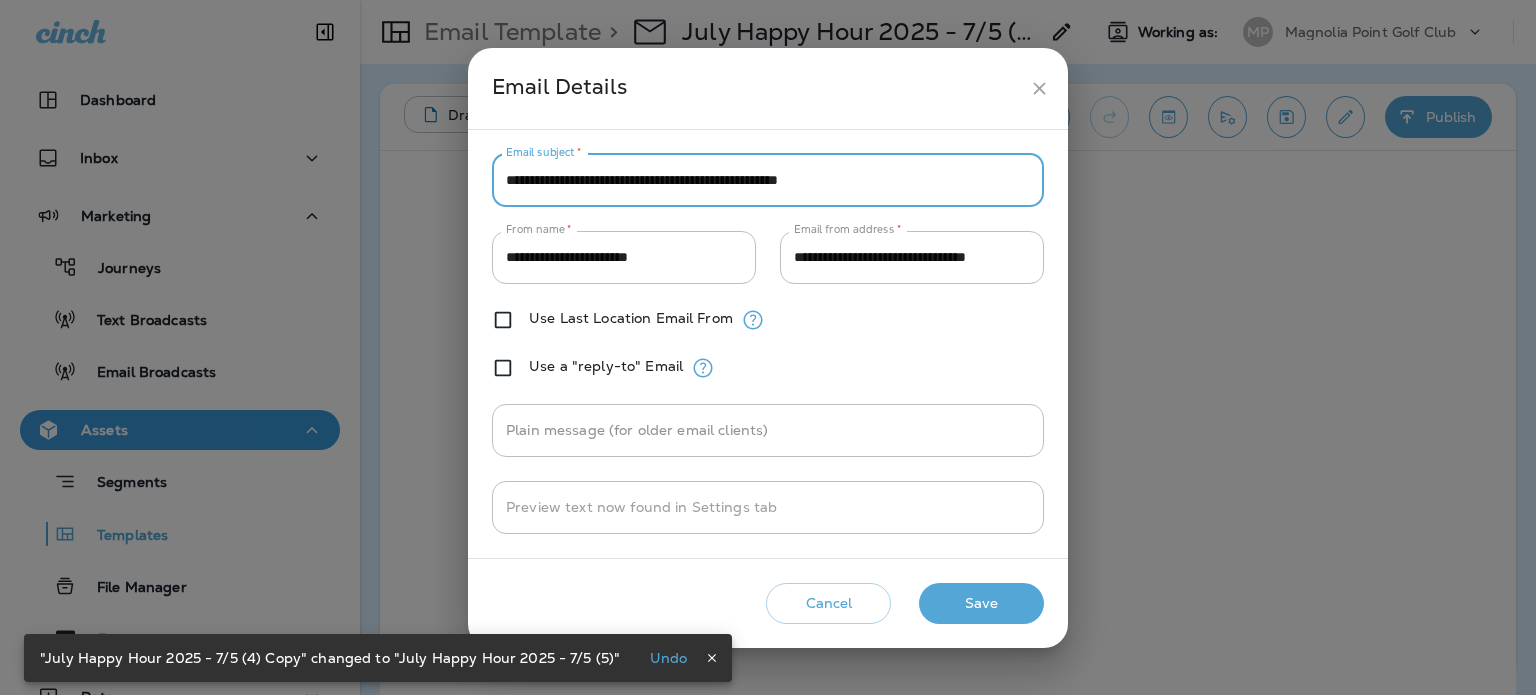 paste 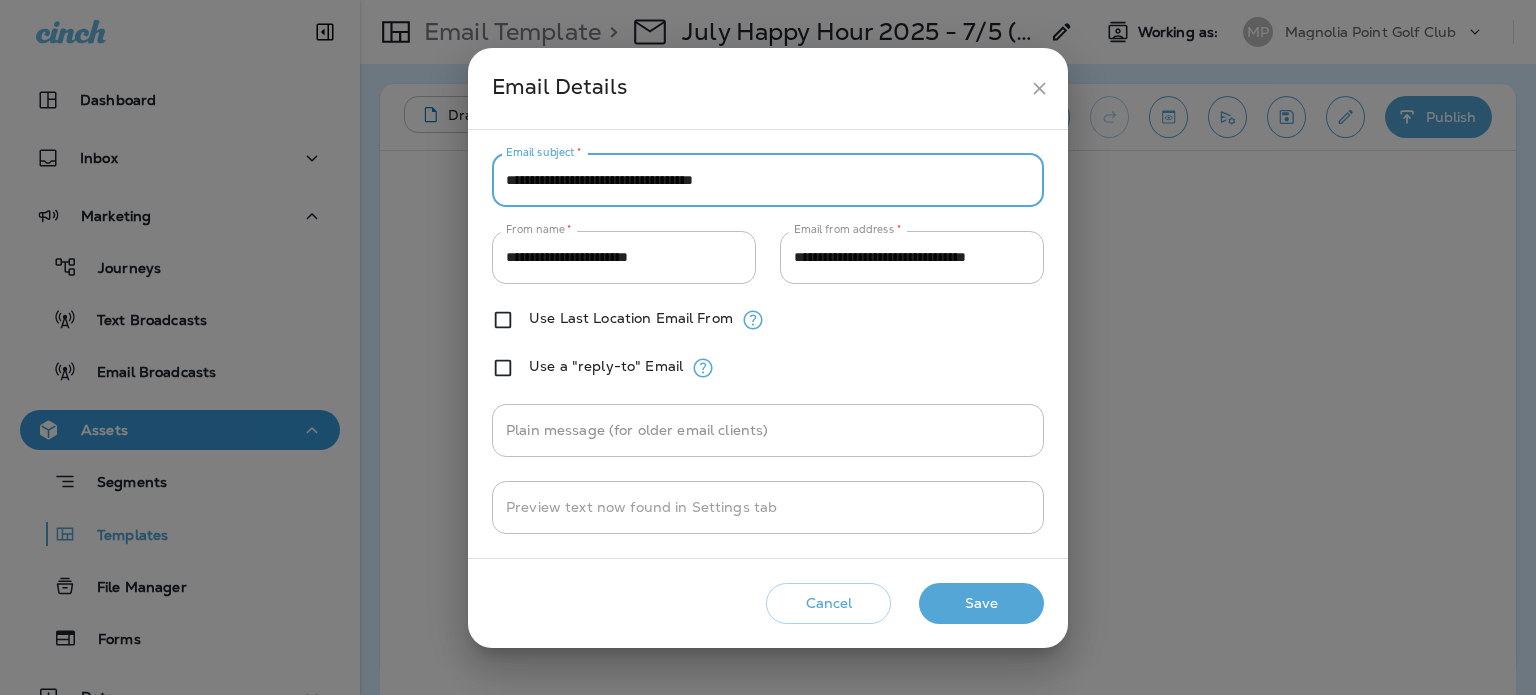 drag, startPoint x: 561, startPoint y: 181, endPoint x: 532, endPoint y: 182, distance: 29.017237 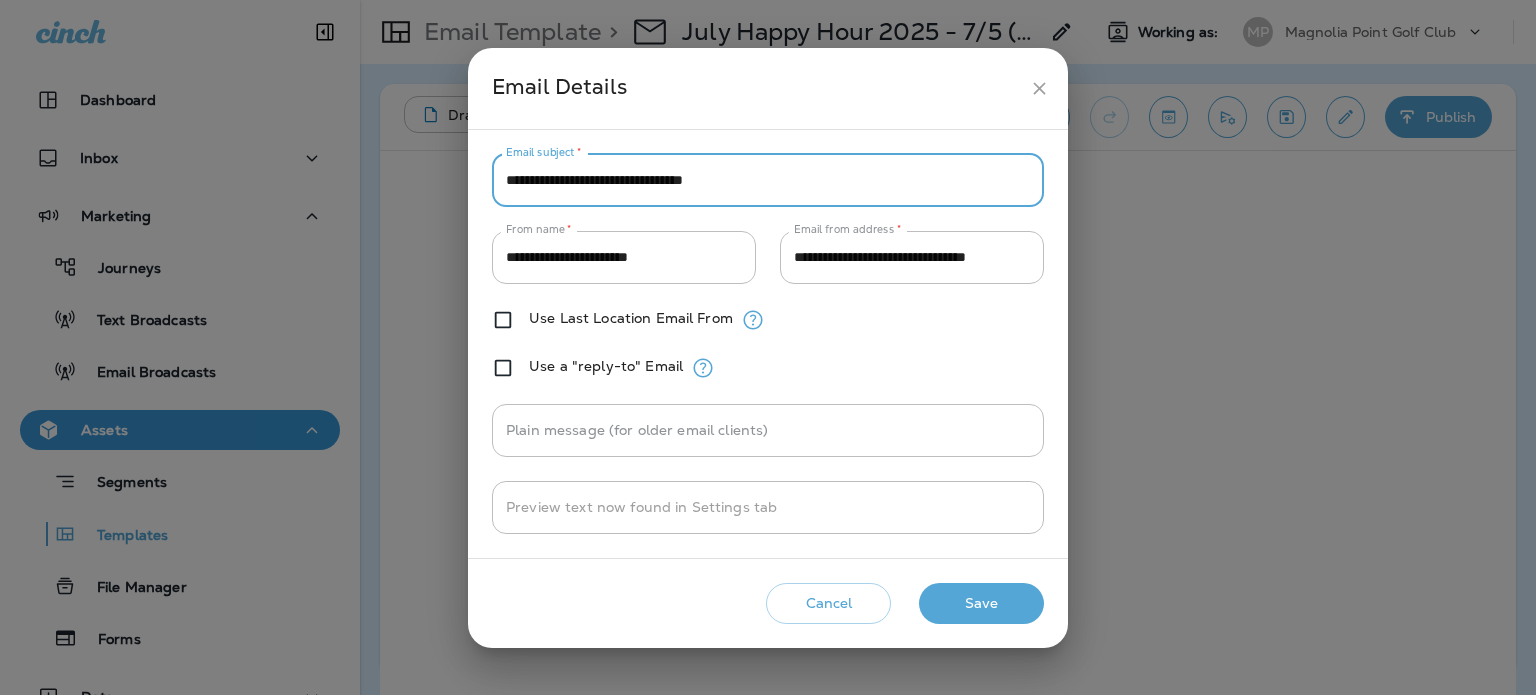 type on "**********" 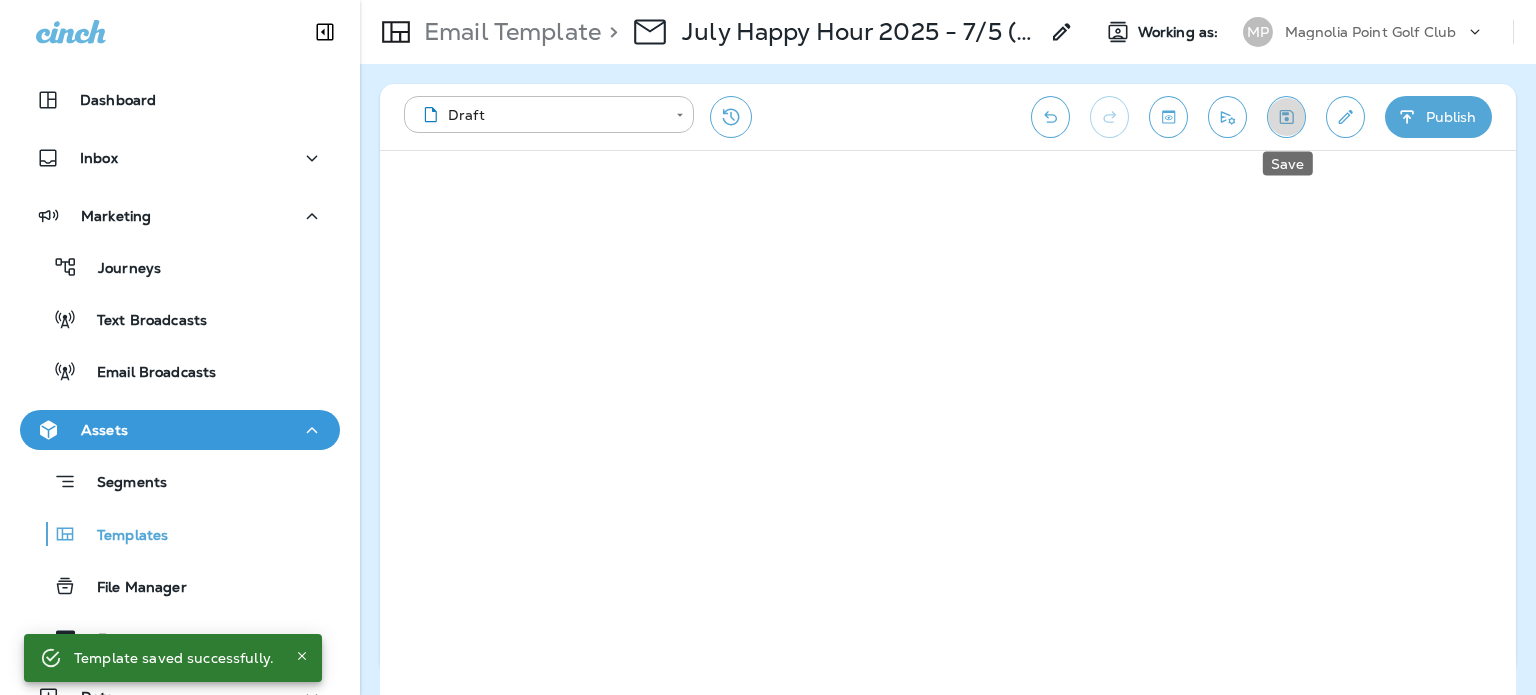 click 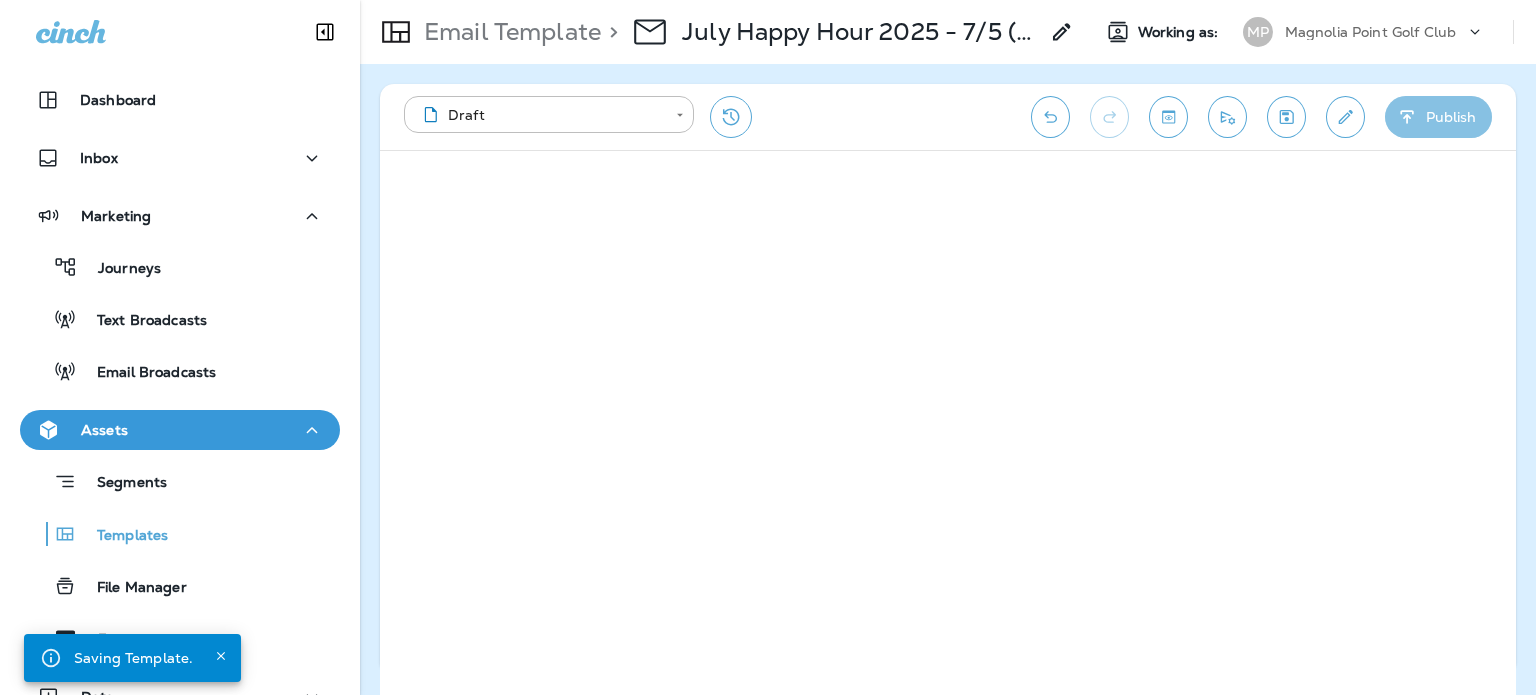 click on "Publish" at bounding box center (1438, 117) 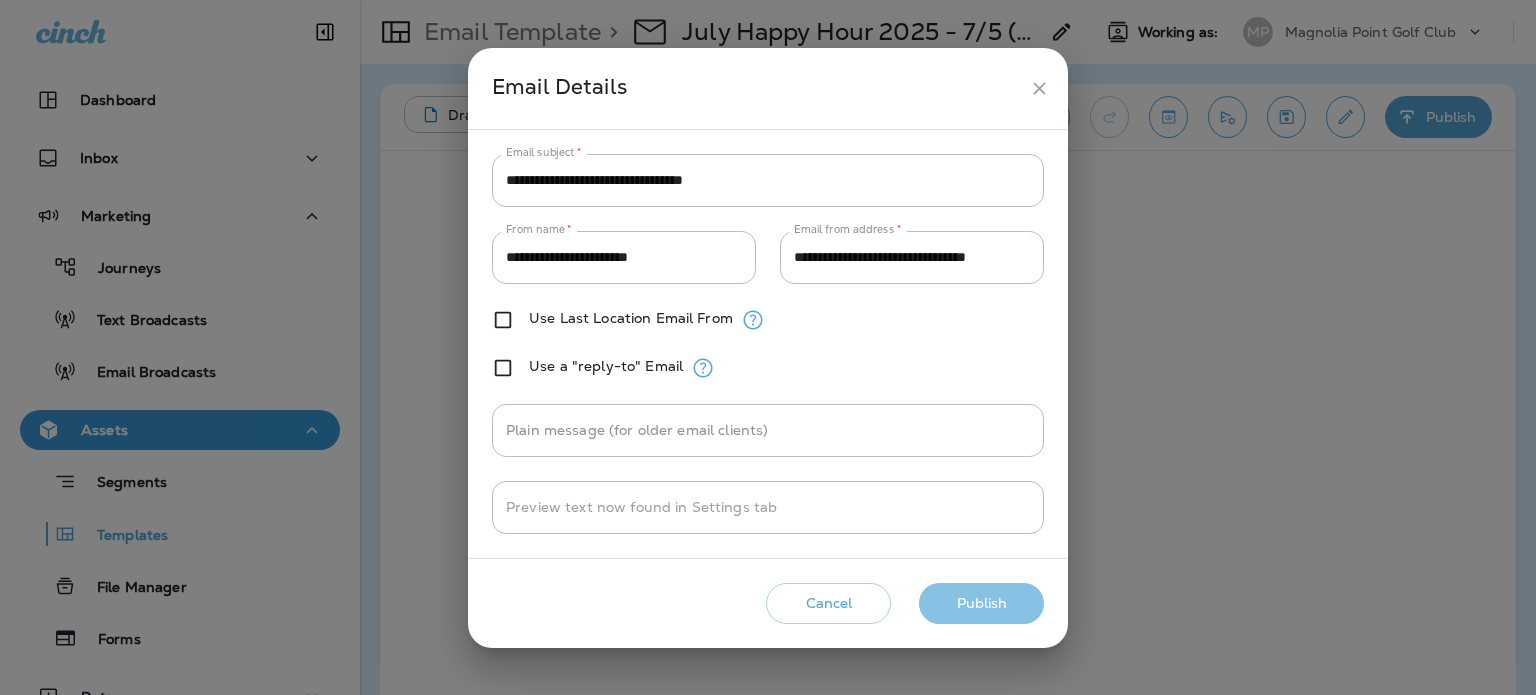 click on "Publish" at bounding box center [981, 603] 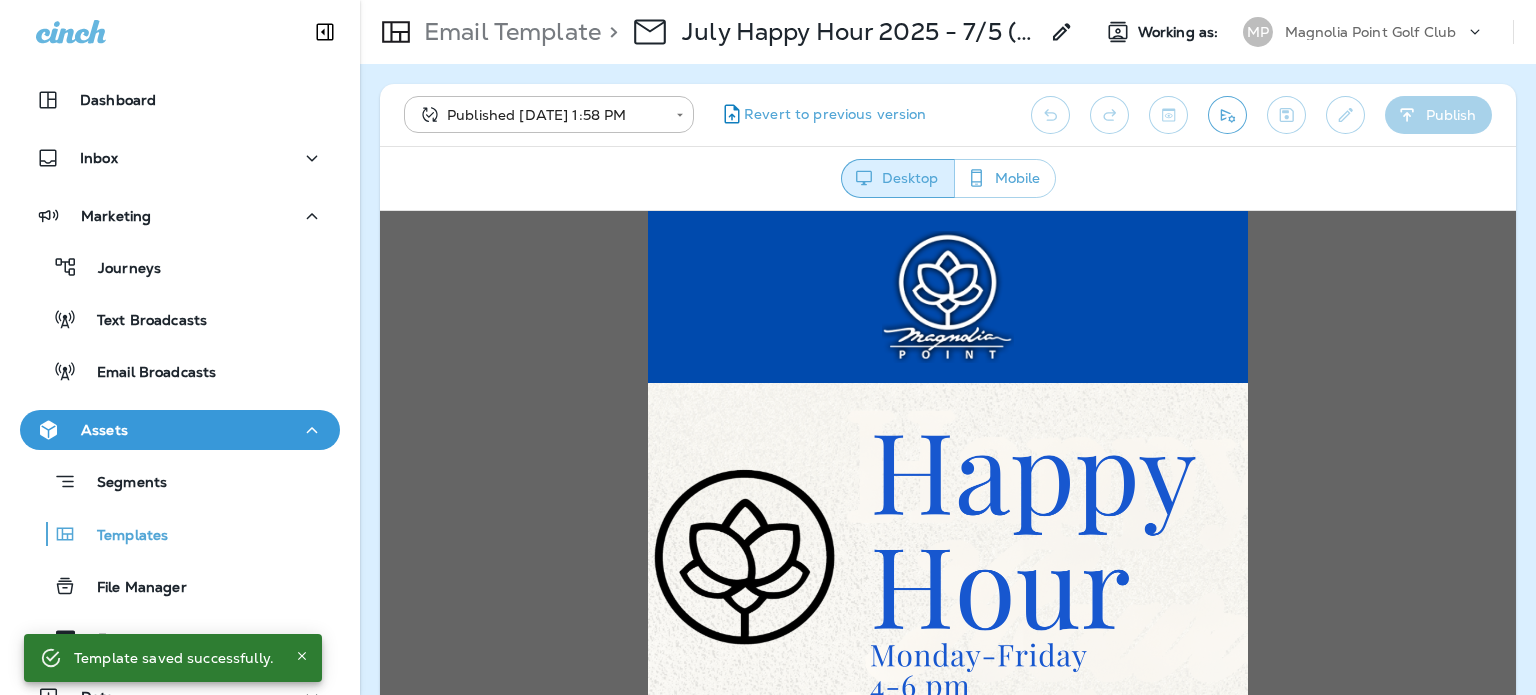 scroll, scrollTop: 0, scrollLeft: 0, axis: both 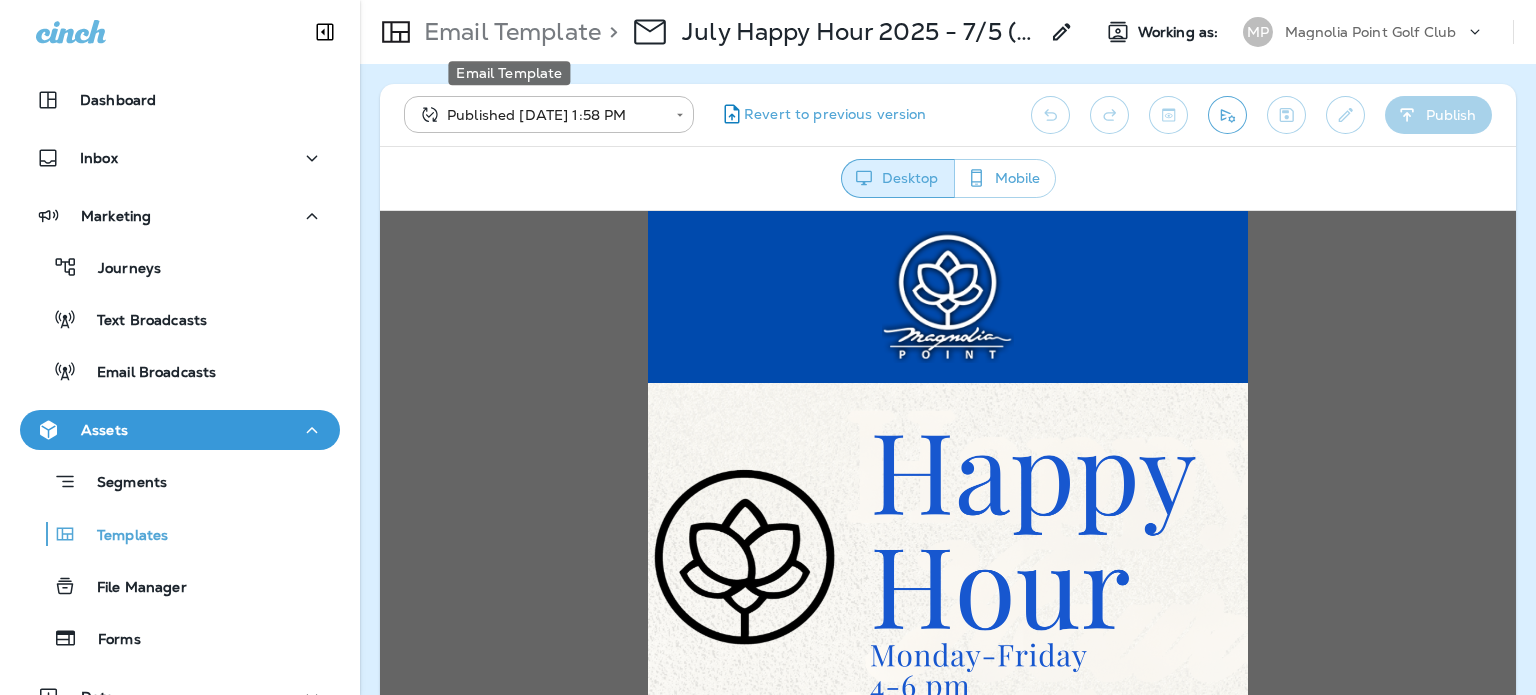 click on "Email Template" at bounding box center [508, 32] 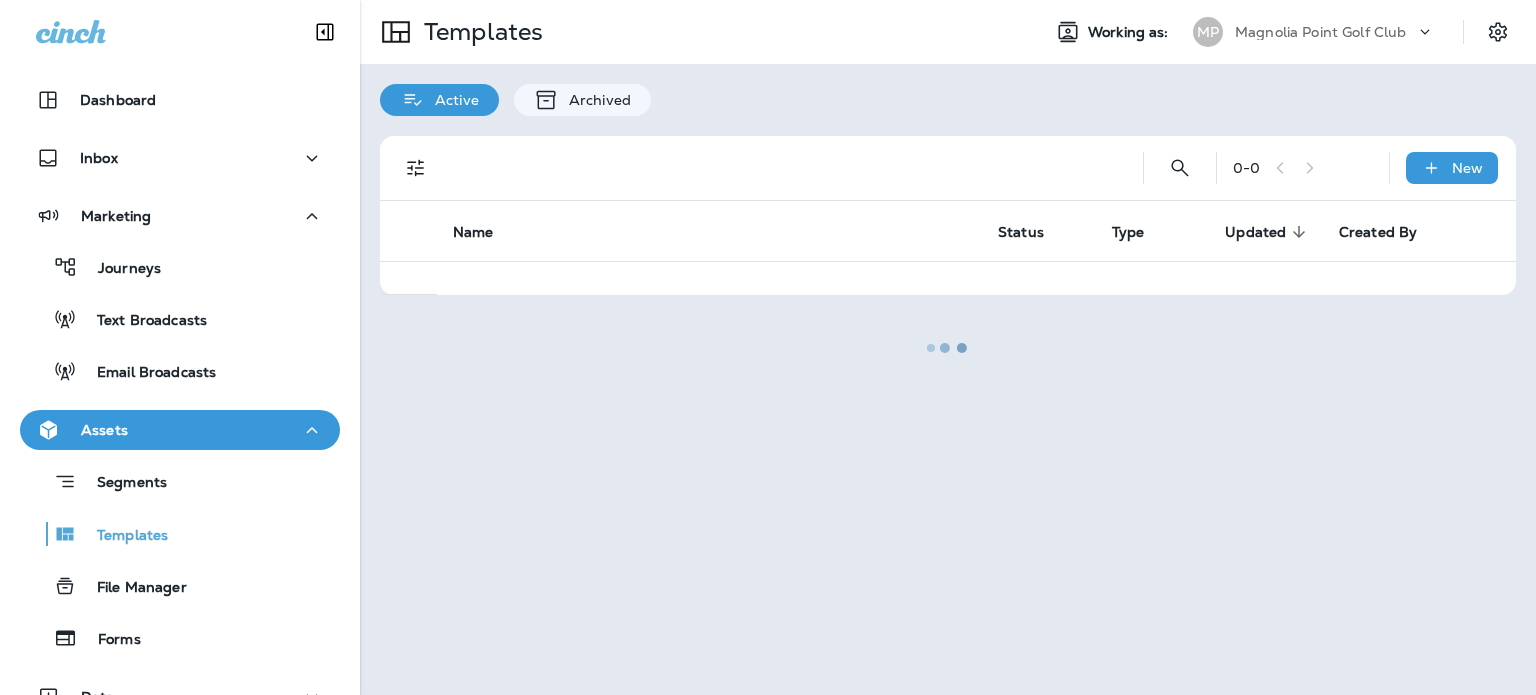 click on "Email Broadcasts" at bounding box center (180, 371) 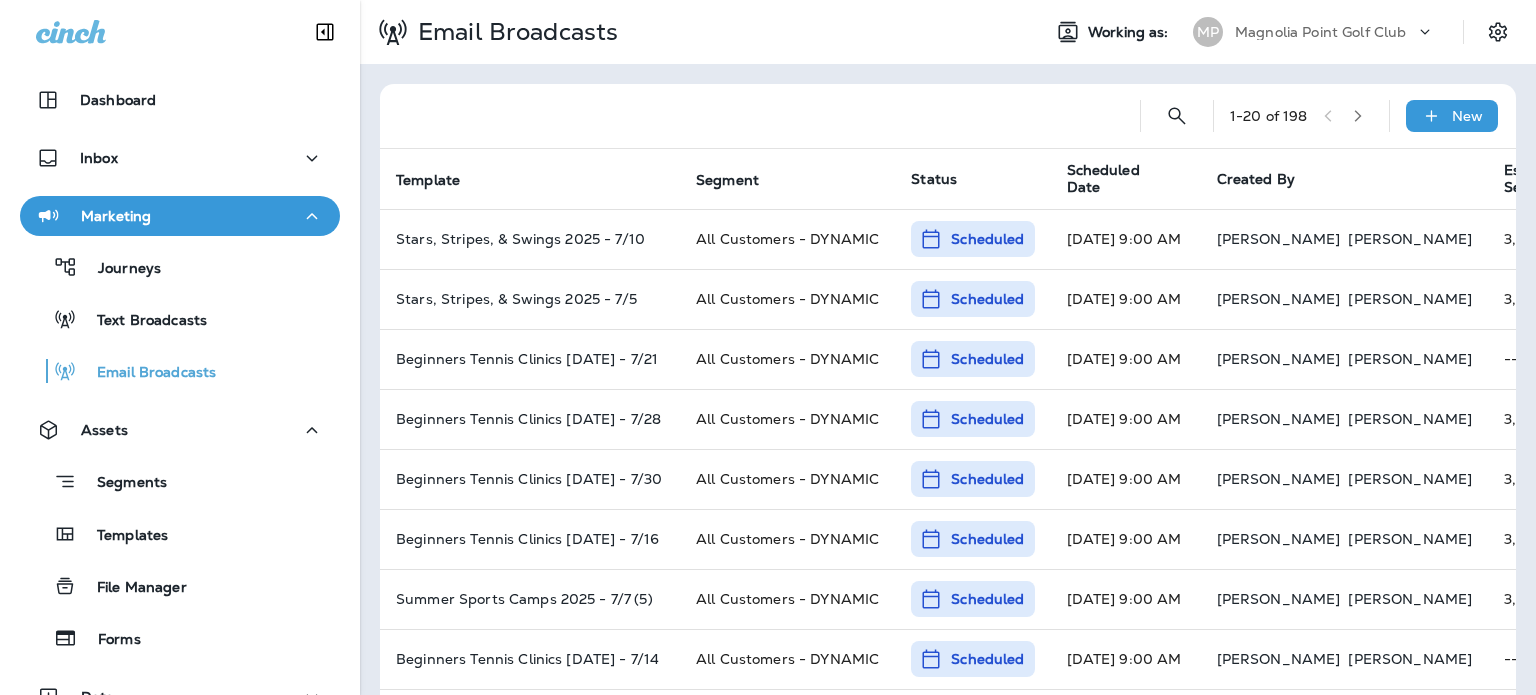 click 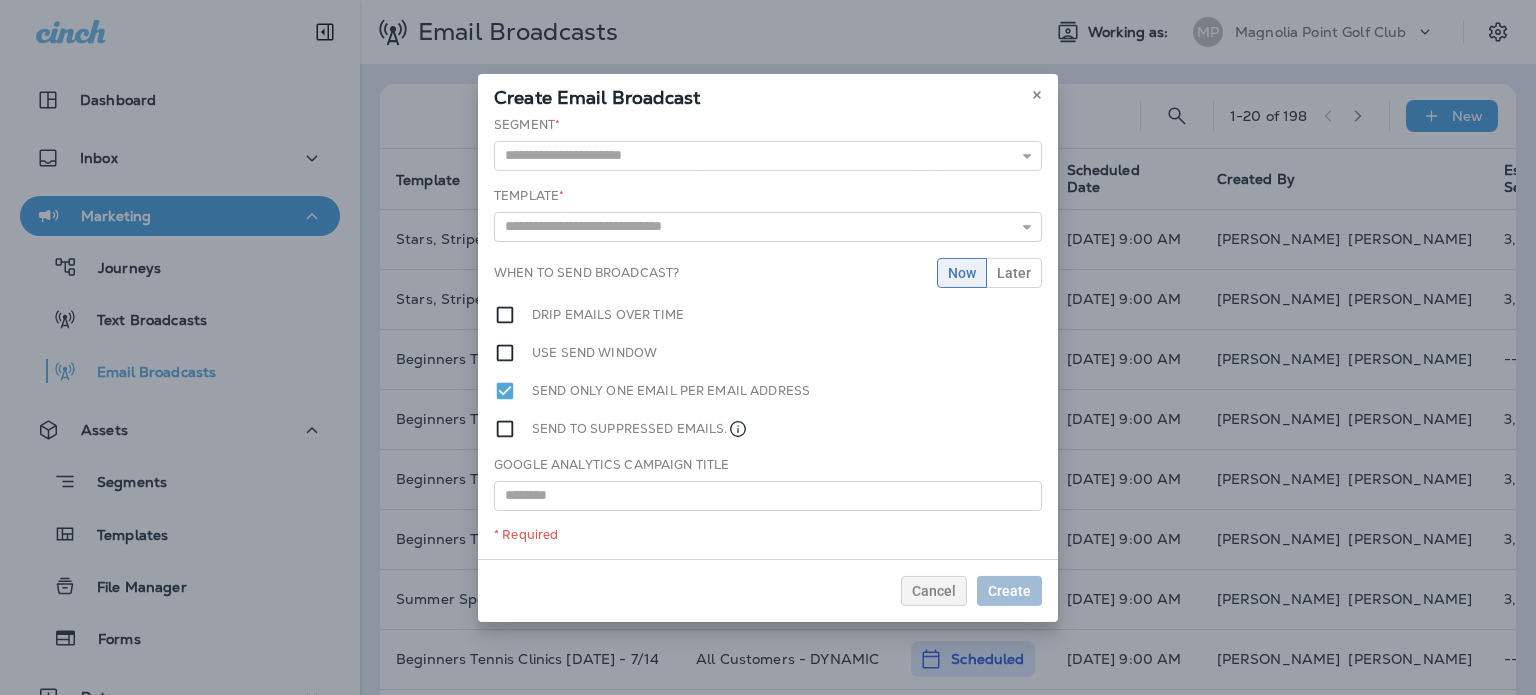 click on "Segment  * 45 Miles to the Club 60 Day Defector All Customers - DYNAMIC All Customers - Static **Last Paid Tee Time > [DATE] **Past Tee Times (Filters out Cancelled) **Suppressed Customers (2024) Suppressed - Support Suppressed - Support **Thanked Players (Last 30 Days)" at bounding box center (768, 142) 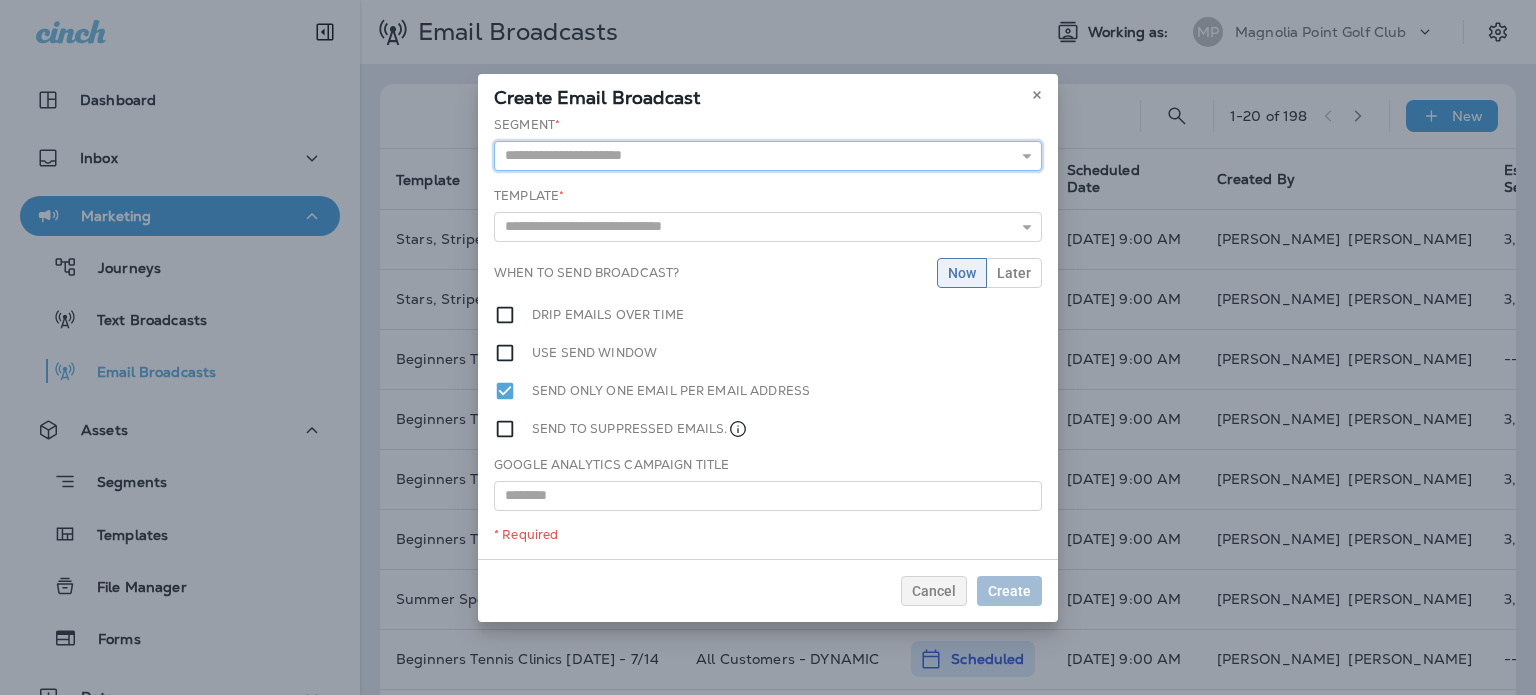 click at bounding box center [768, 156] 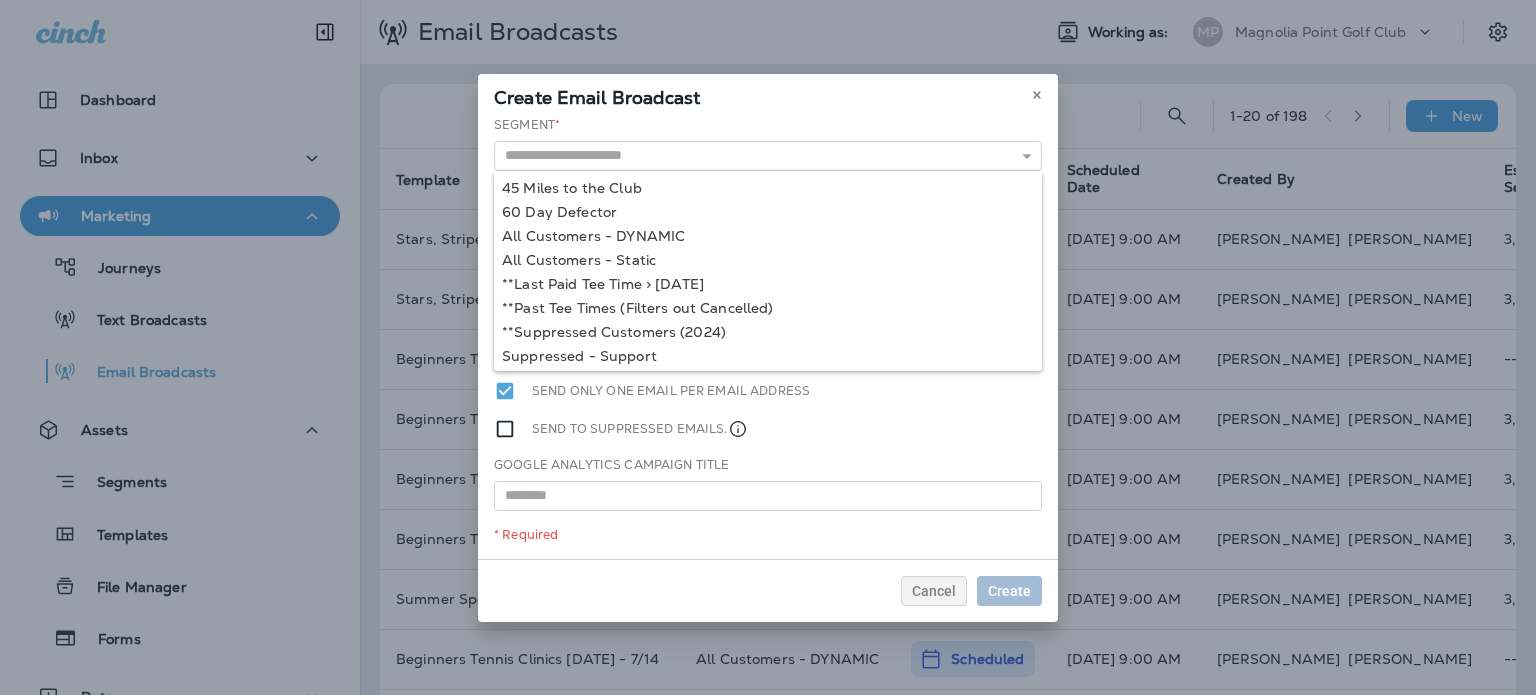 type on "**********" 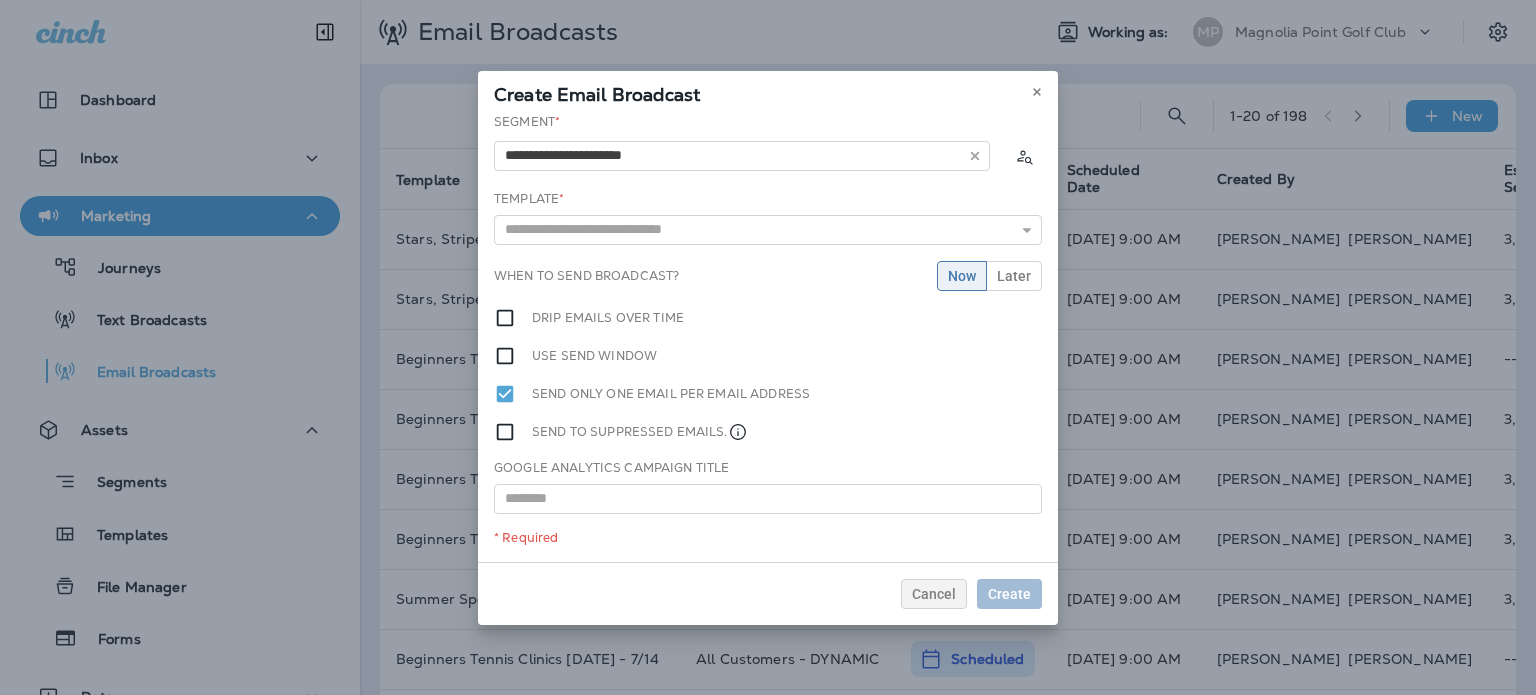 click on "**********" at bounding box center [768, 337] 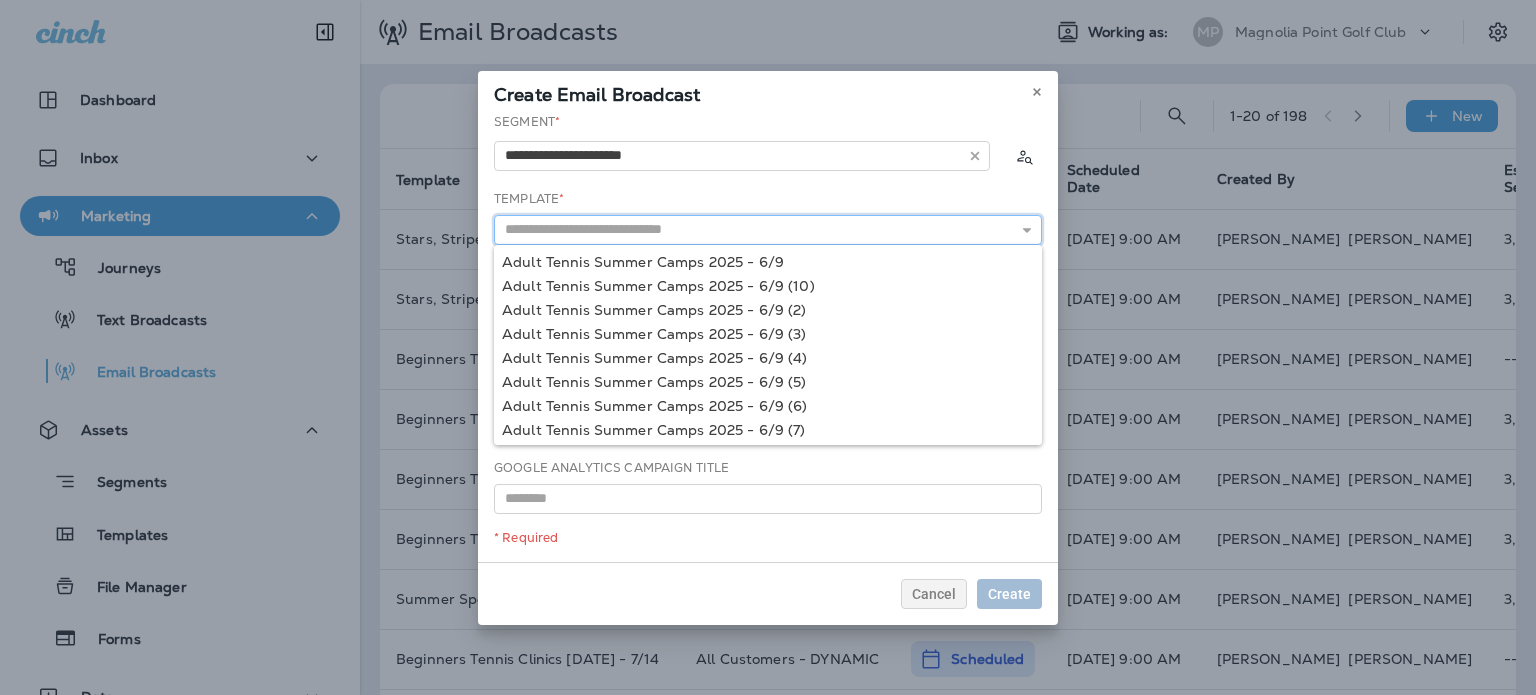 click at bounding box center (768, 230) 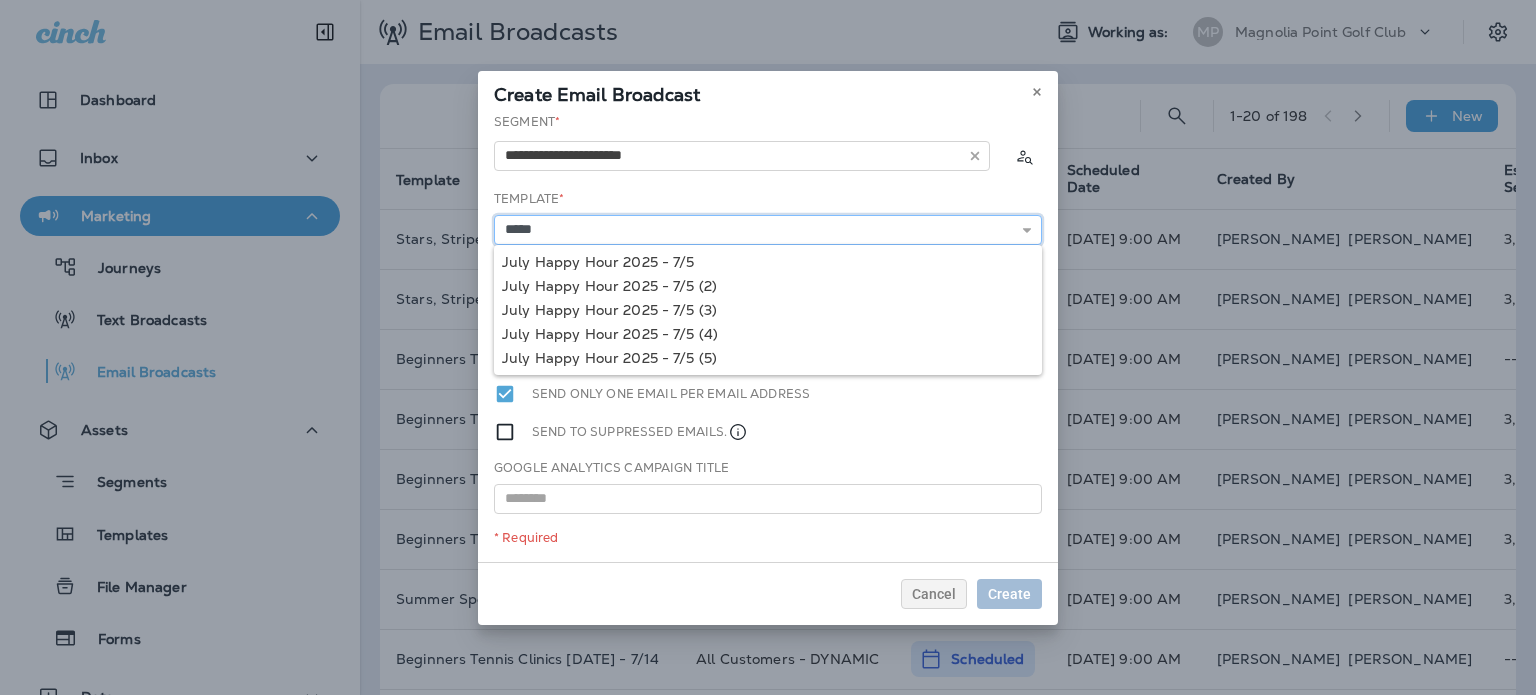 type on "**********" 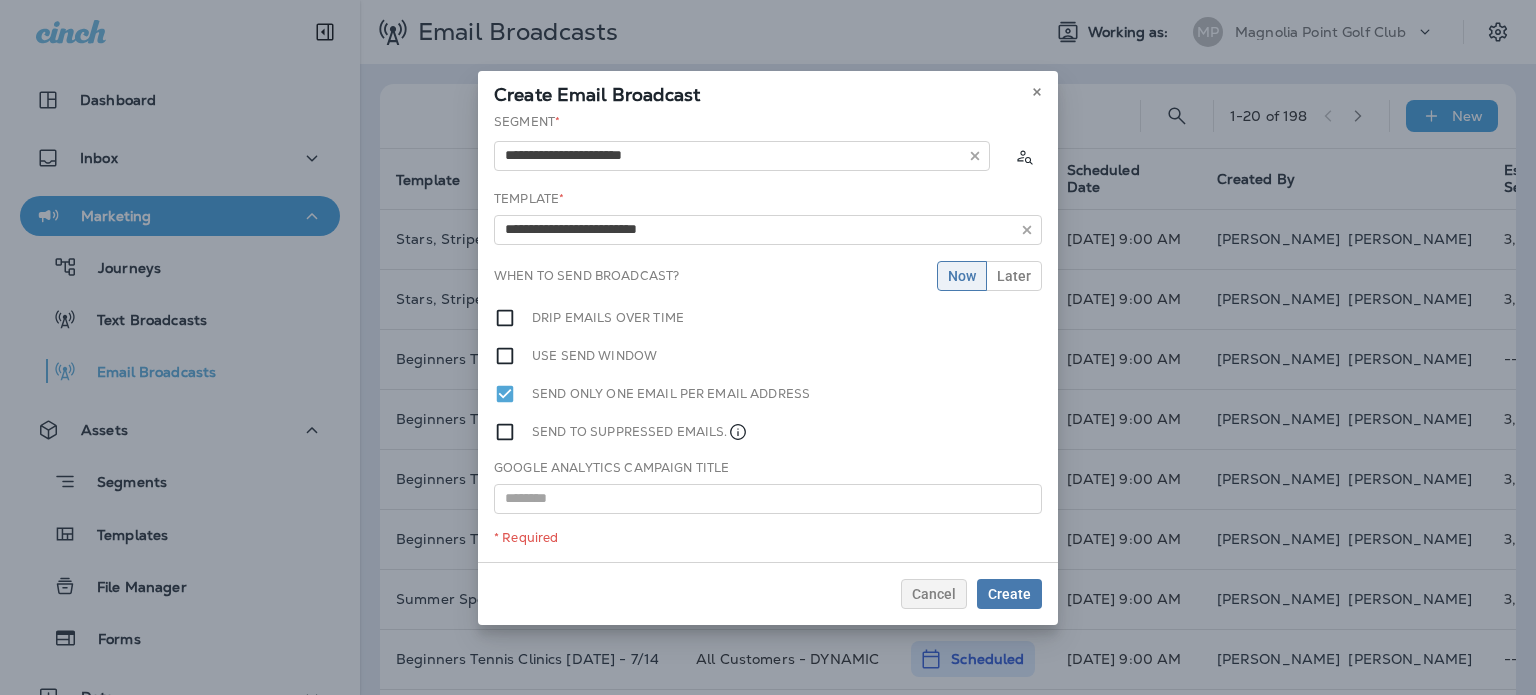 click on "**********" at bounding box center [768, 337] 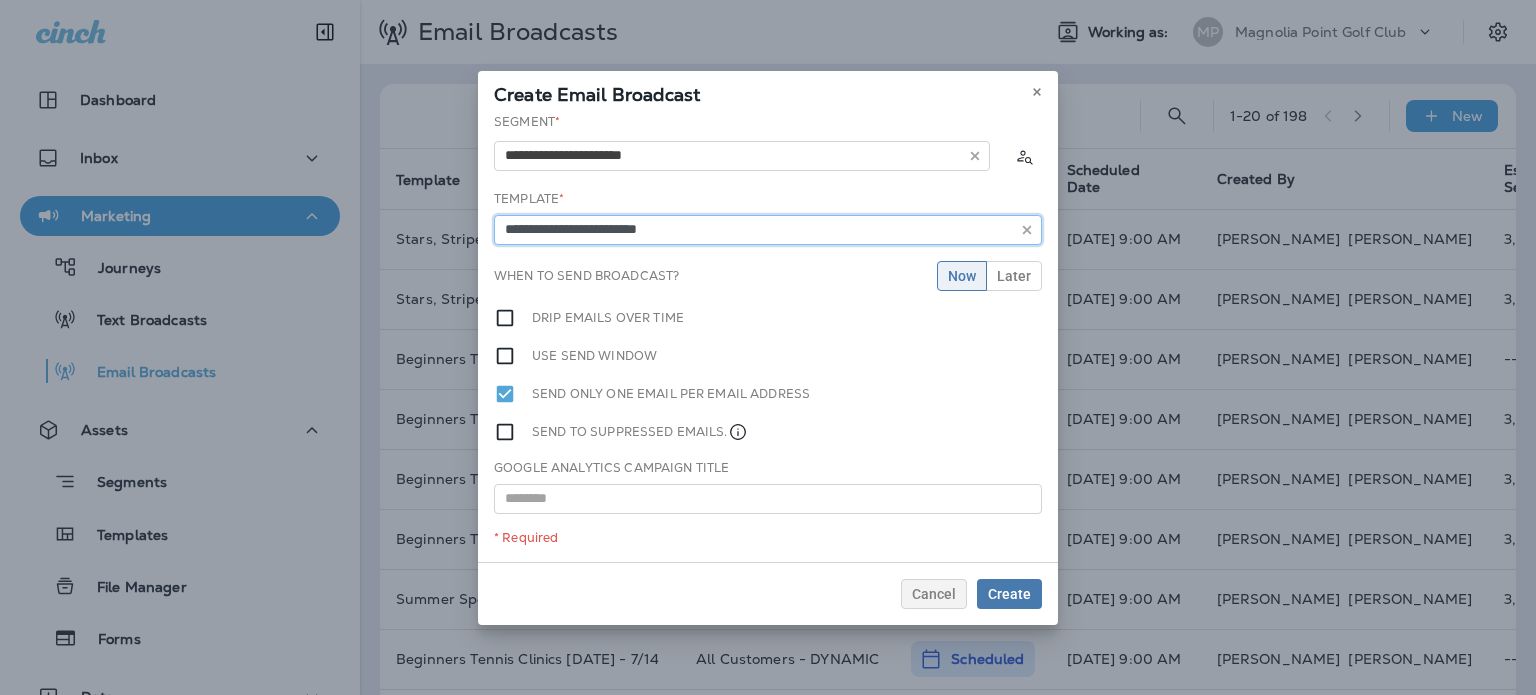 click on "**********" at bounding box center [768, 230] 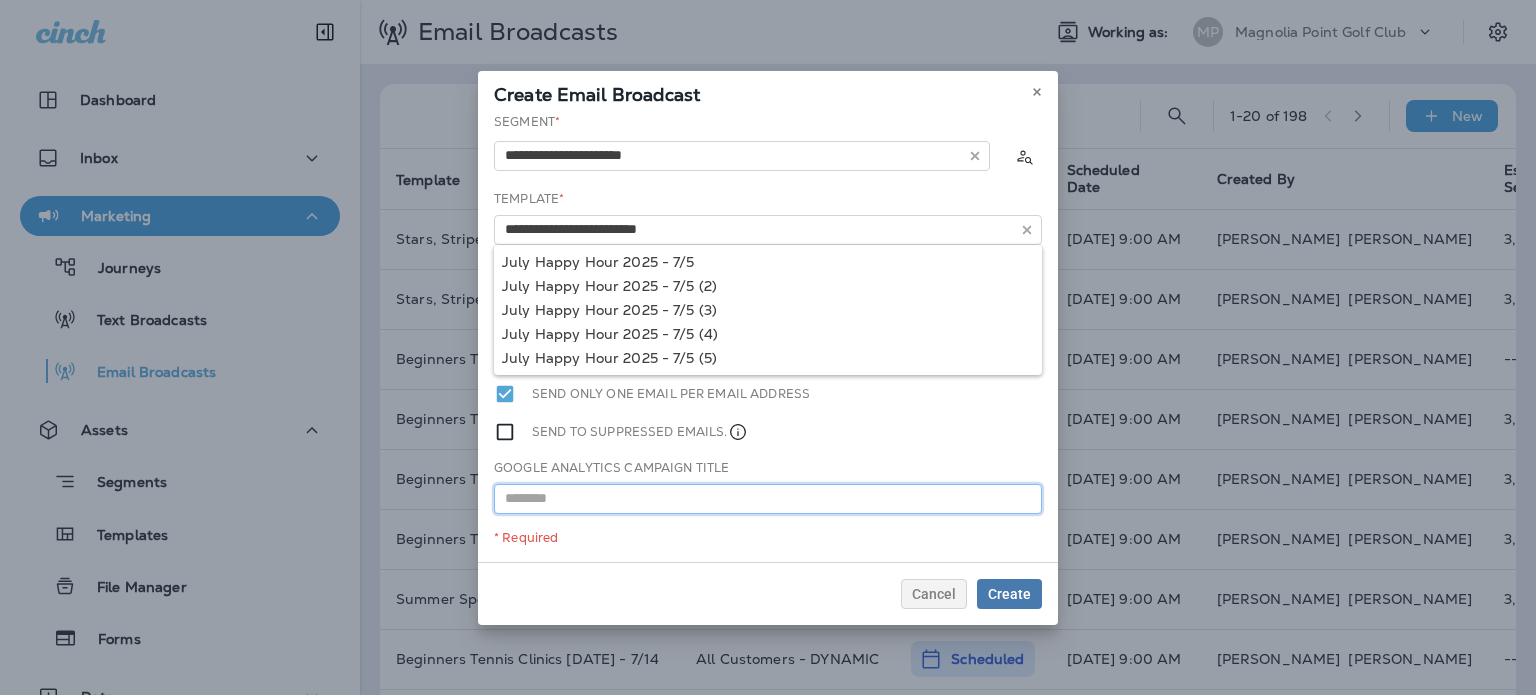 click at bounding box center (768, 499) 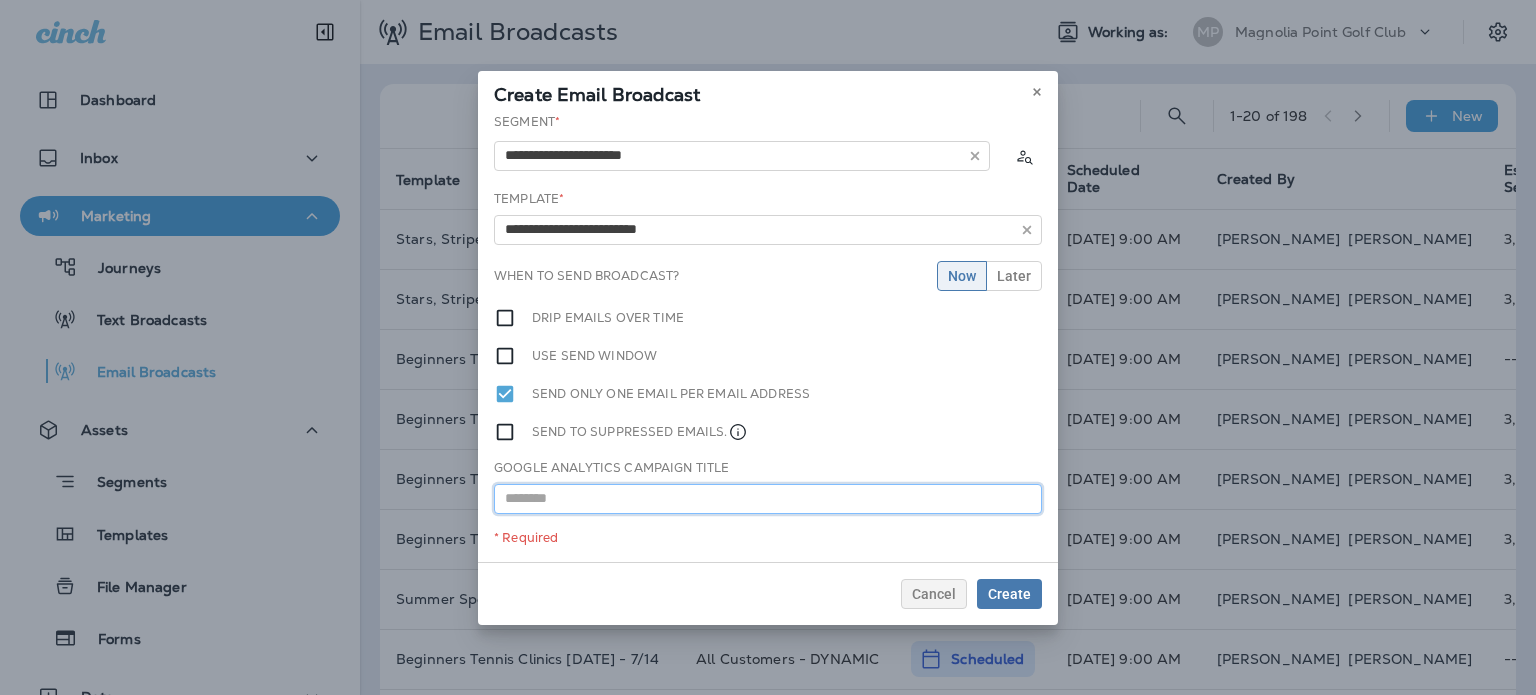 paste on "**********" 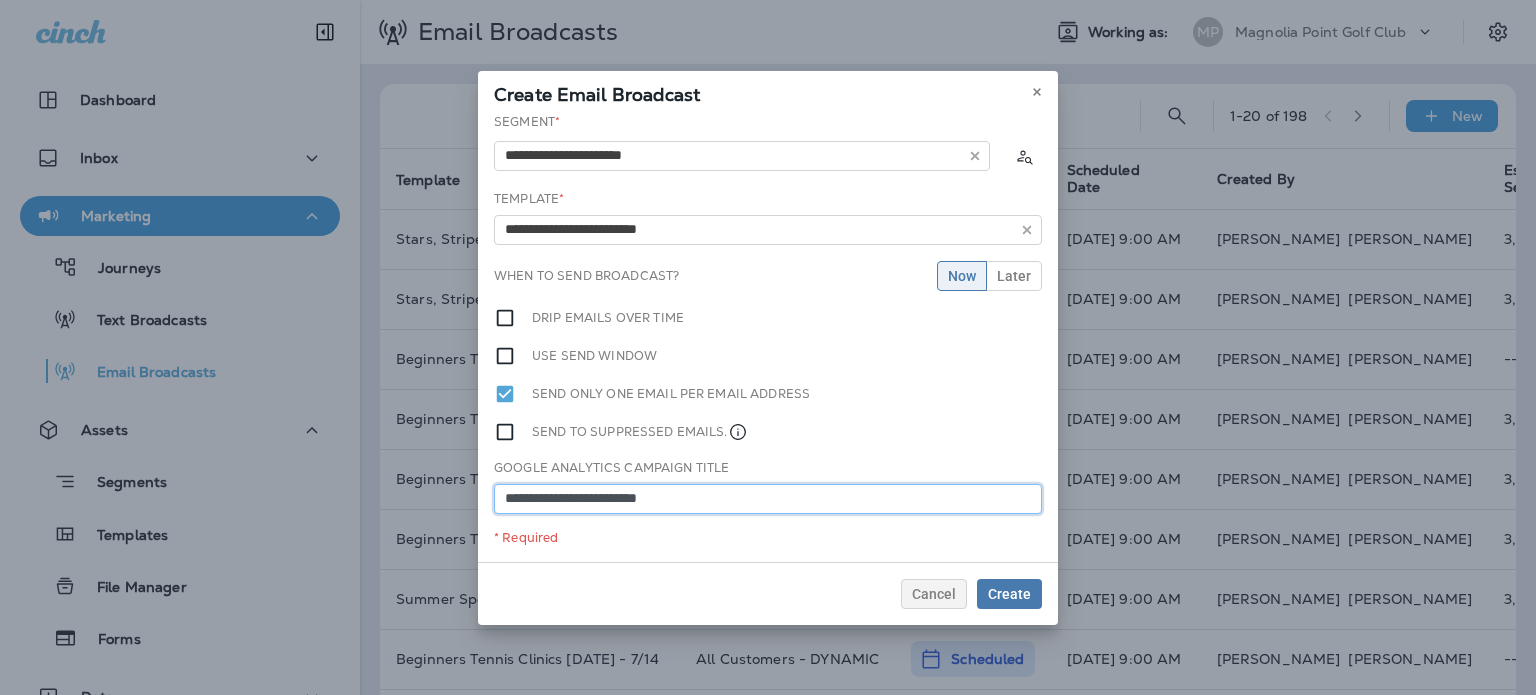 type on "**********" 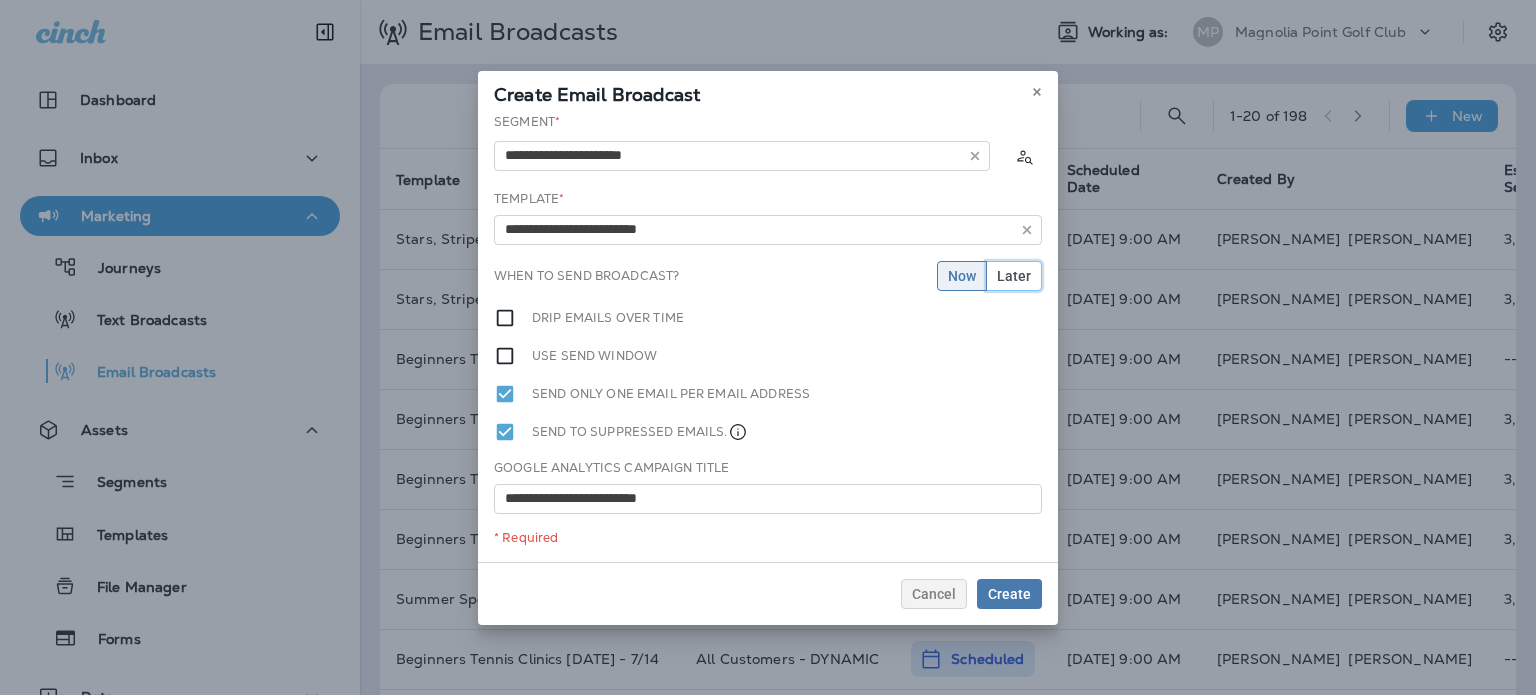 click on "Later" at bounding box center [1014, 276] 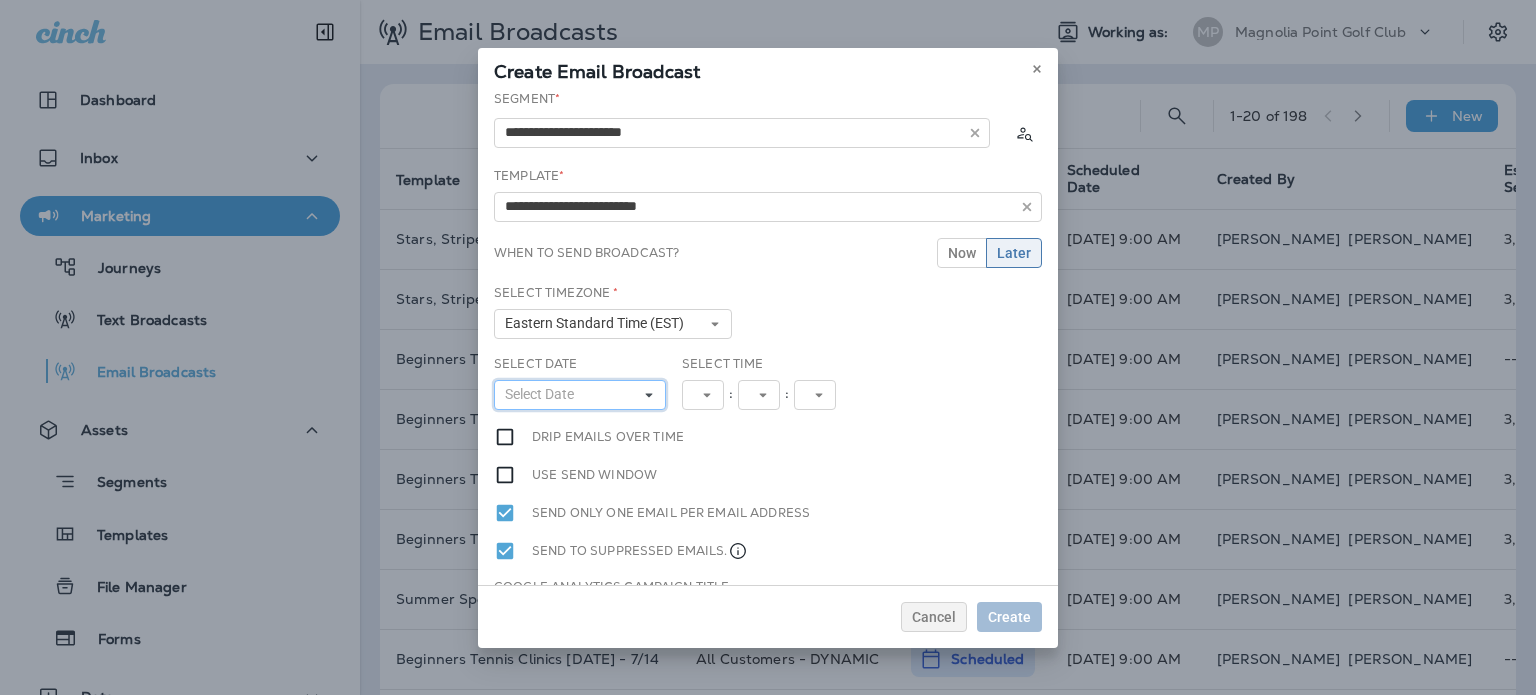 click on "Select Date" at bounding box center (580, 395) 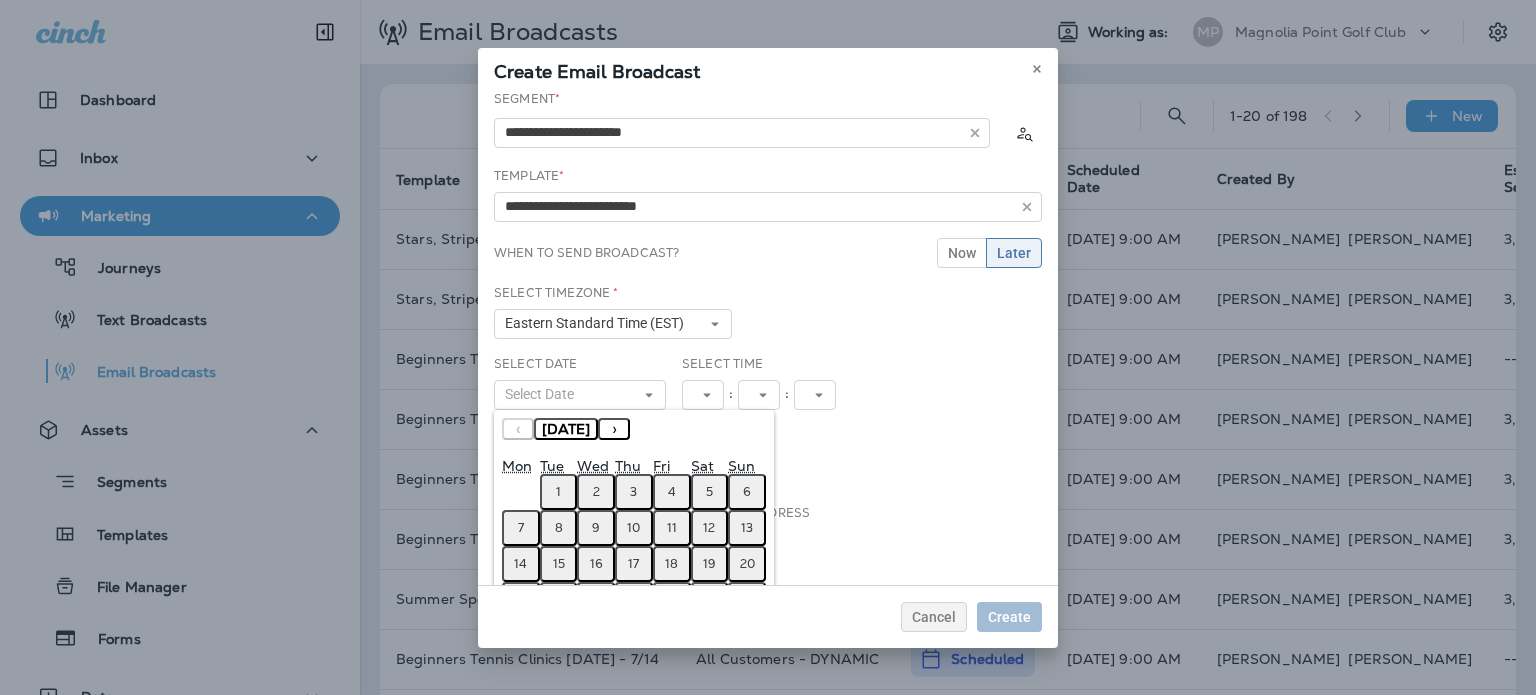 click on "2" at bounding box center [596, 492] 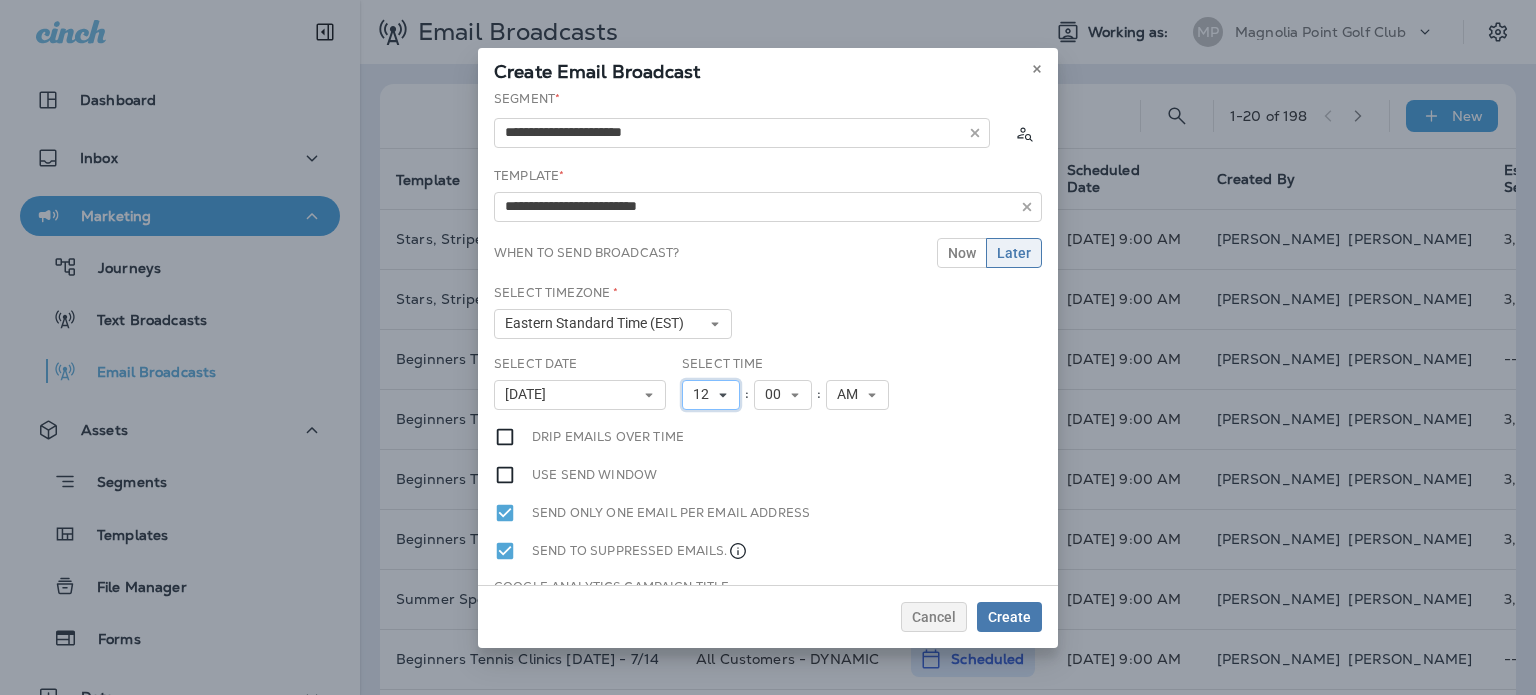 click on "12" at bounding box center [711, 395] 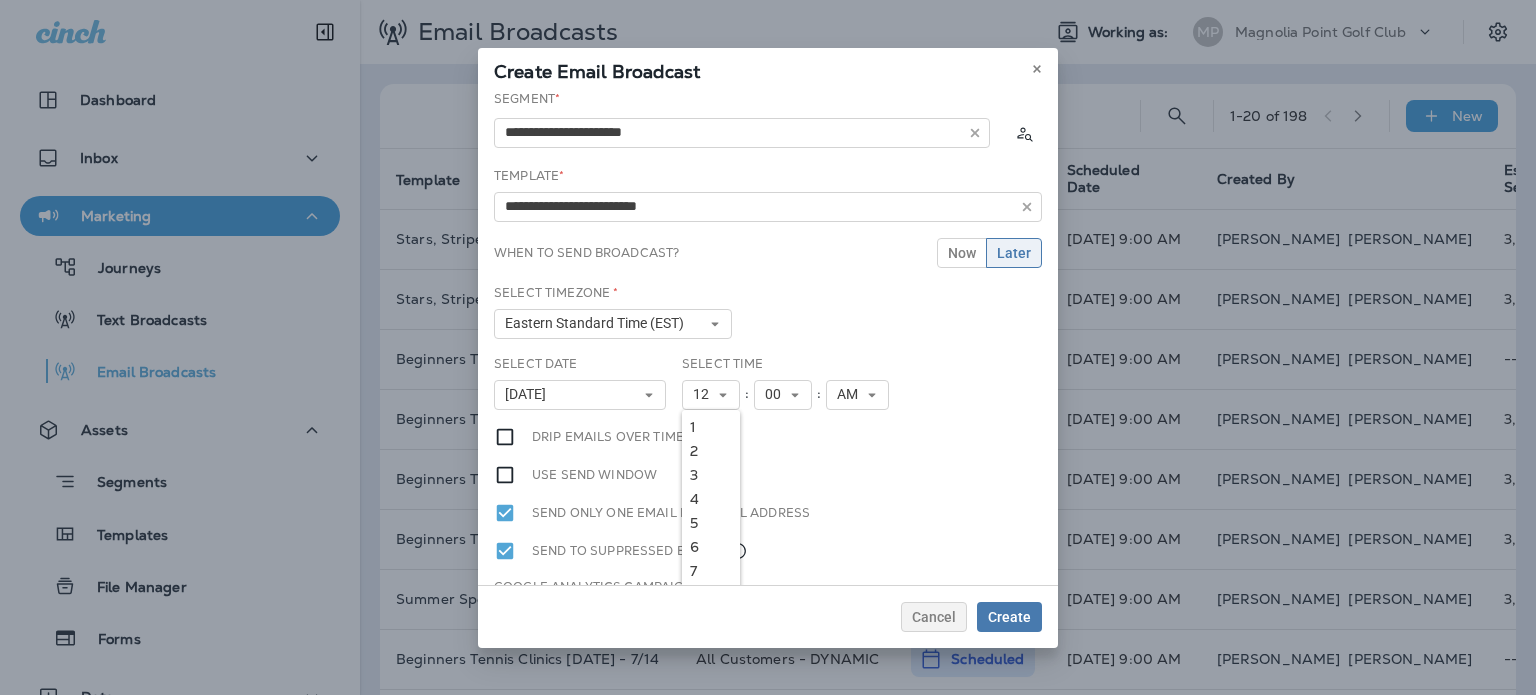 click on "4" at bounding box center [711, 499] 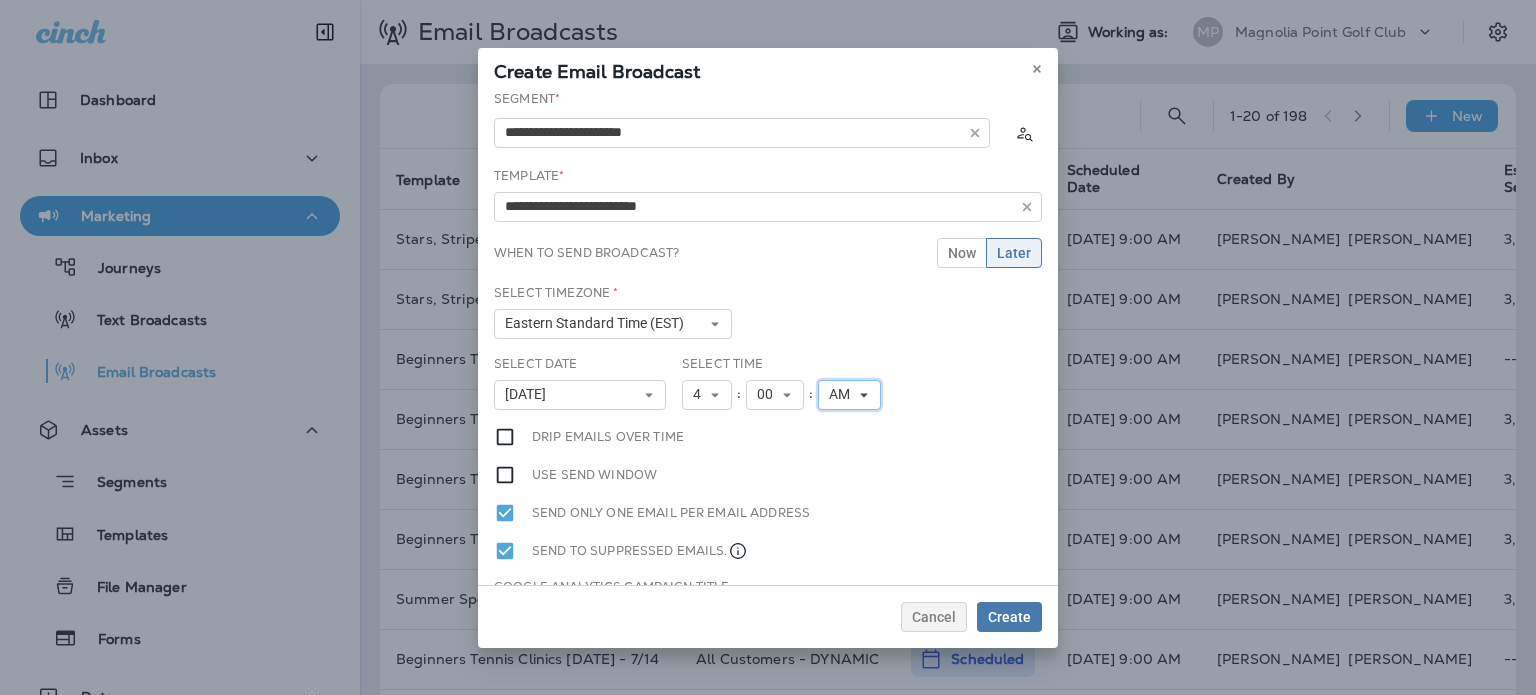 click on "AM" at bounding box center (843, 394) 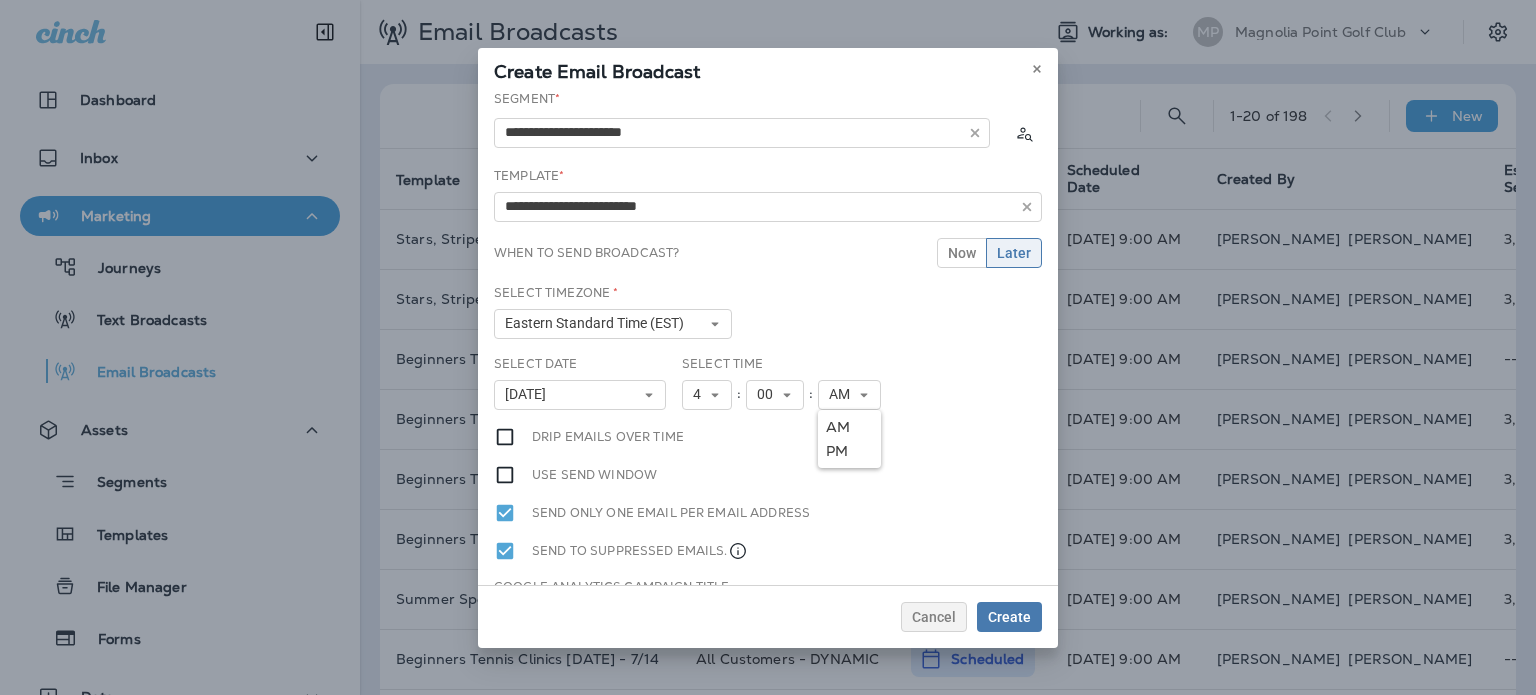 click on "PM" at bounding box center (849, 451) 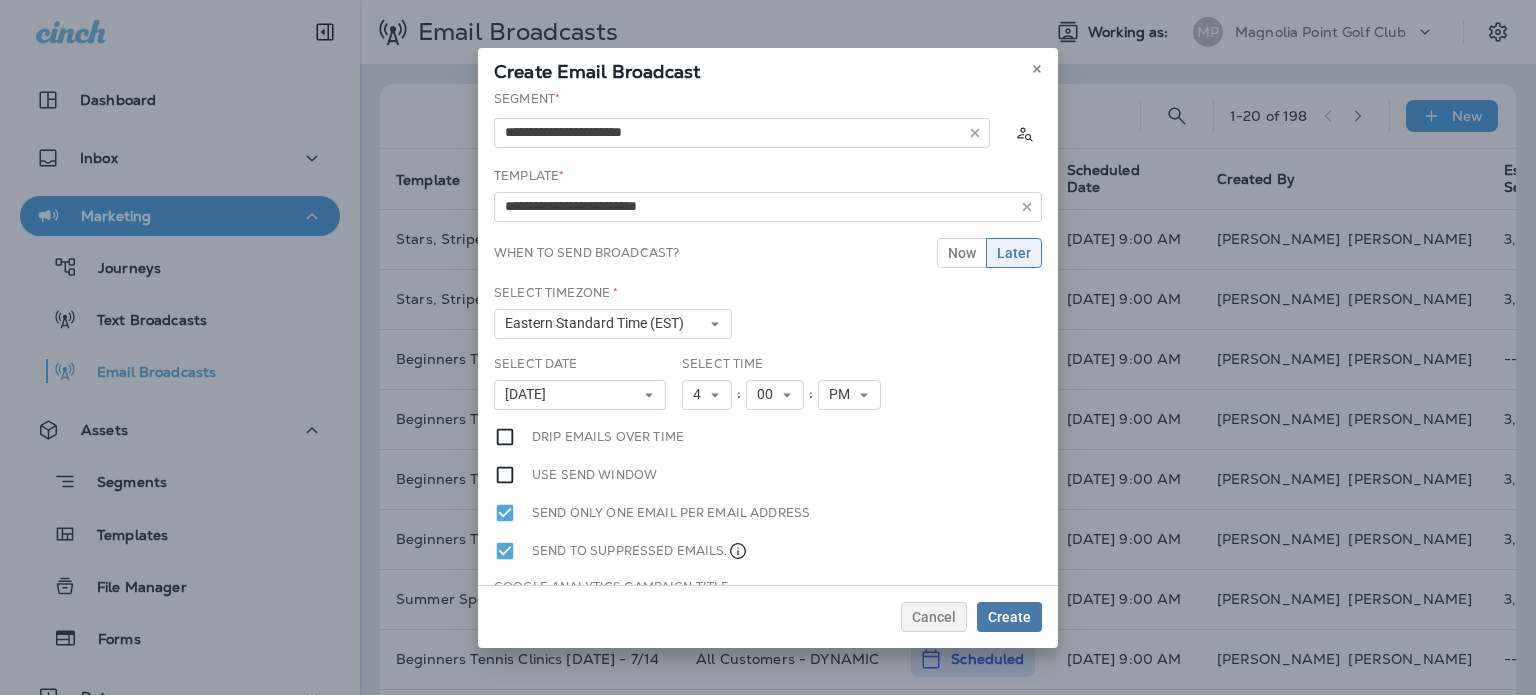 click on "**********" at bounding box center (768, 337) 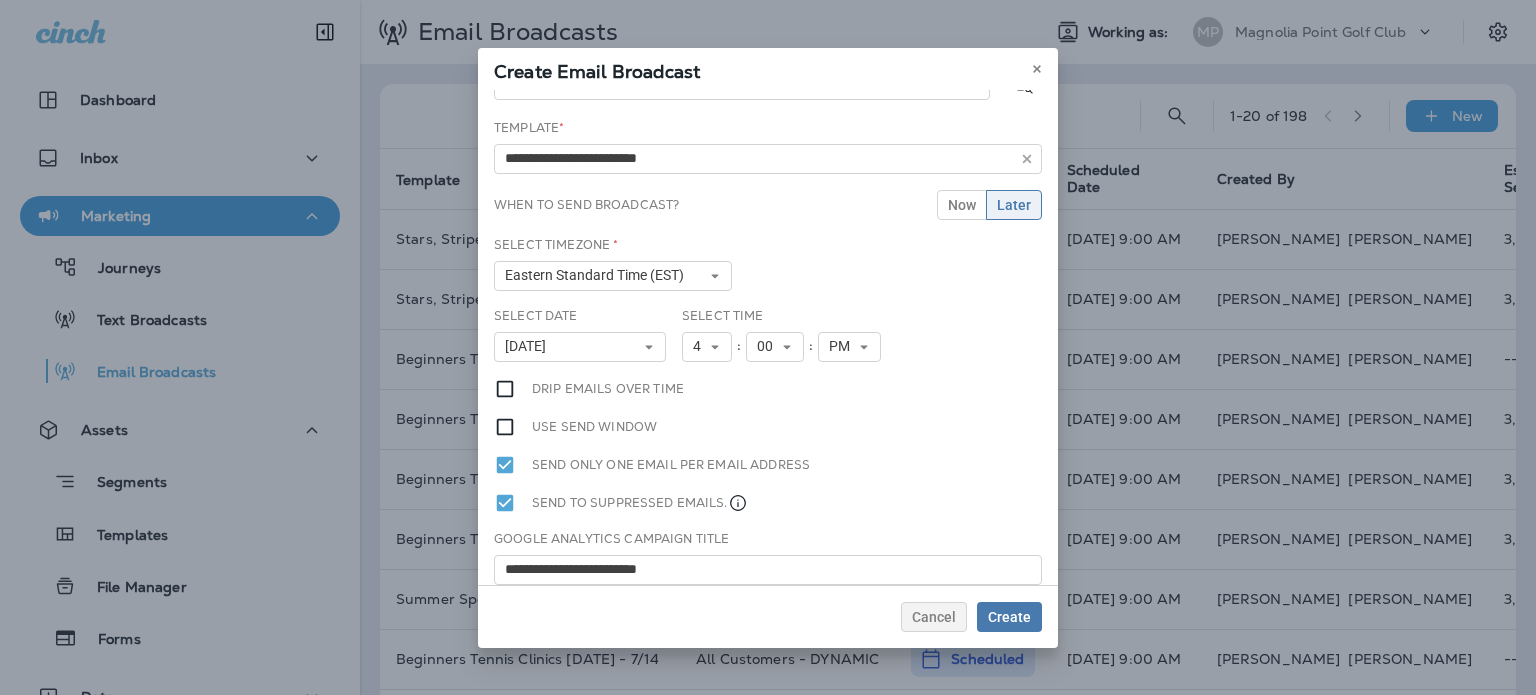 scroll, scrollTop: 95, scrollLeft: 0, axis: vertical 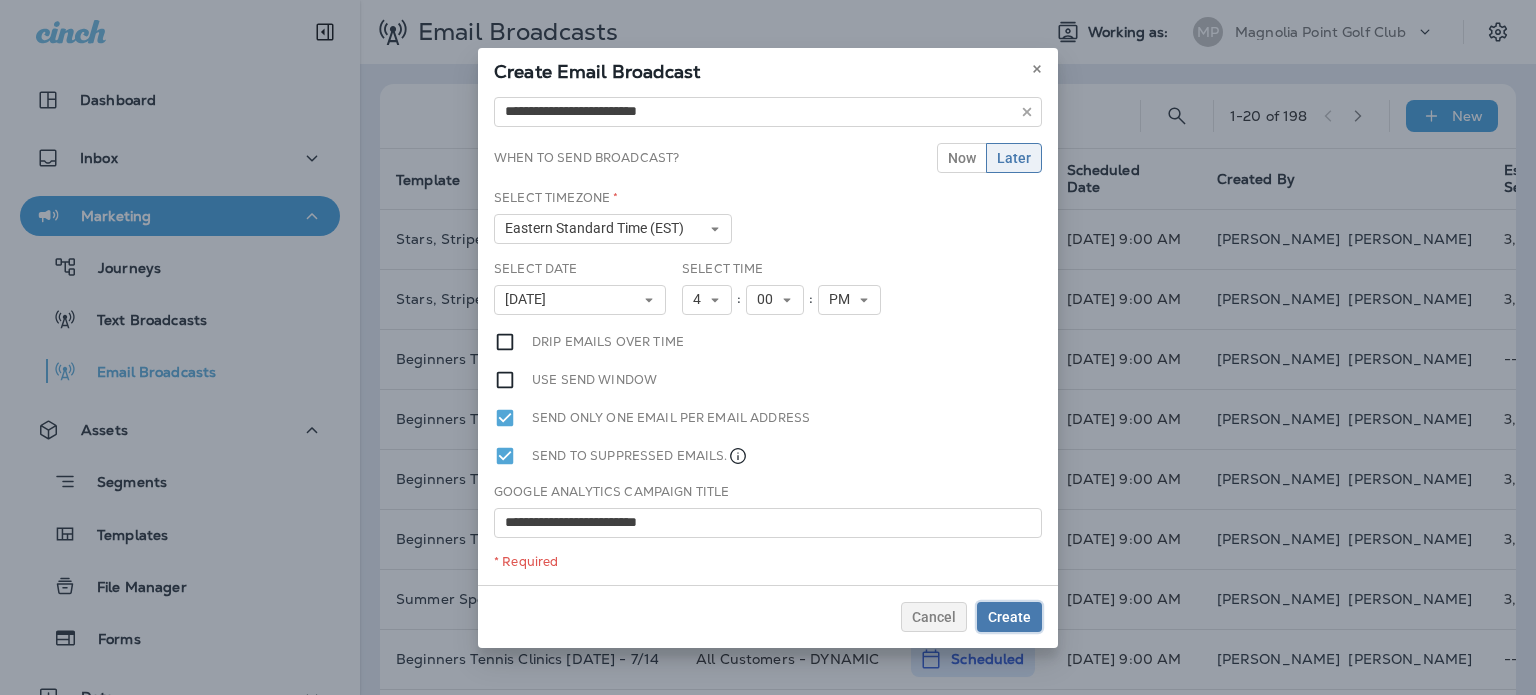 click on "Create" at bounding box center (1009, 617) 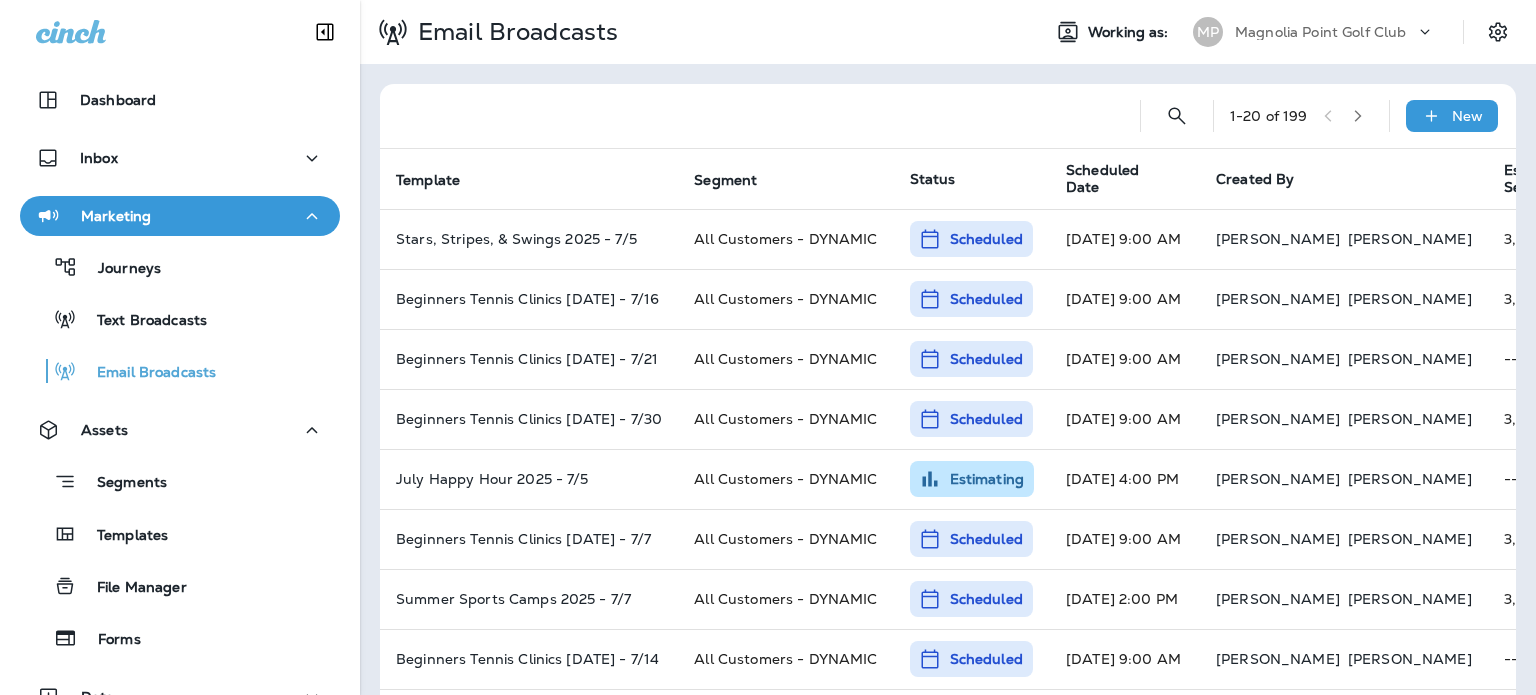 click on "New" at bounding box center [1452, 116] 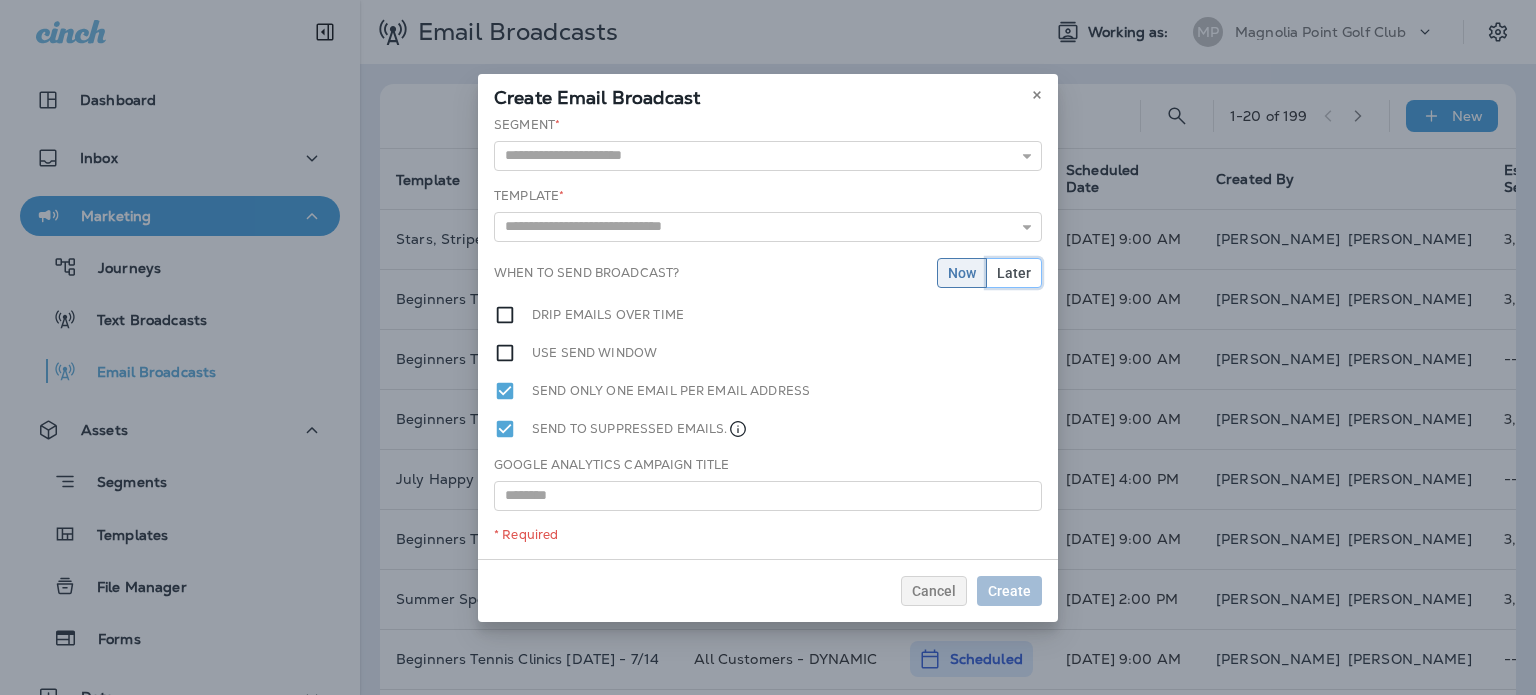 click on "Later" at bounding box center (1014, 273) 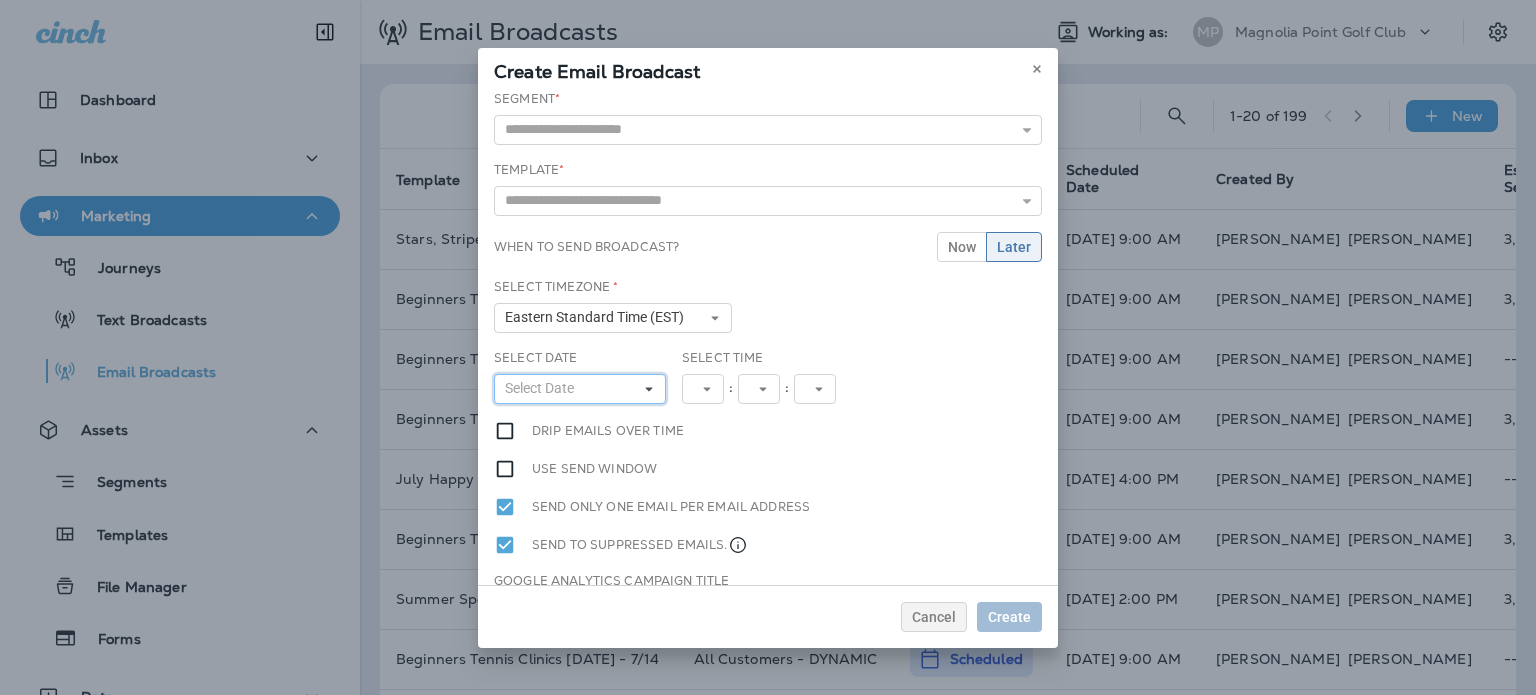 drag, startPoint x: 604, startPoint y: 390, endPoint x: 618, endPoint y: 404, distance: 19.79899 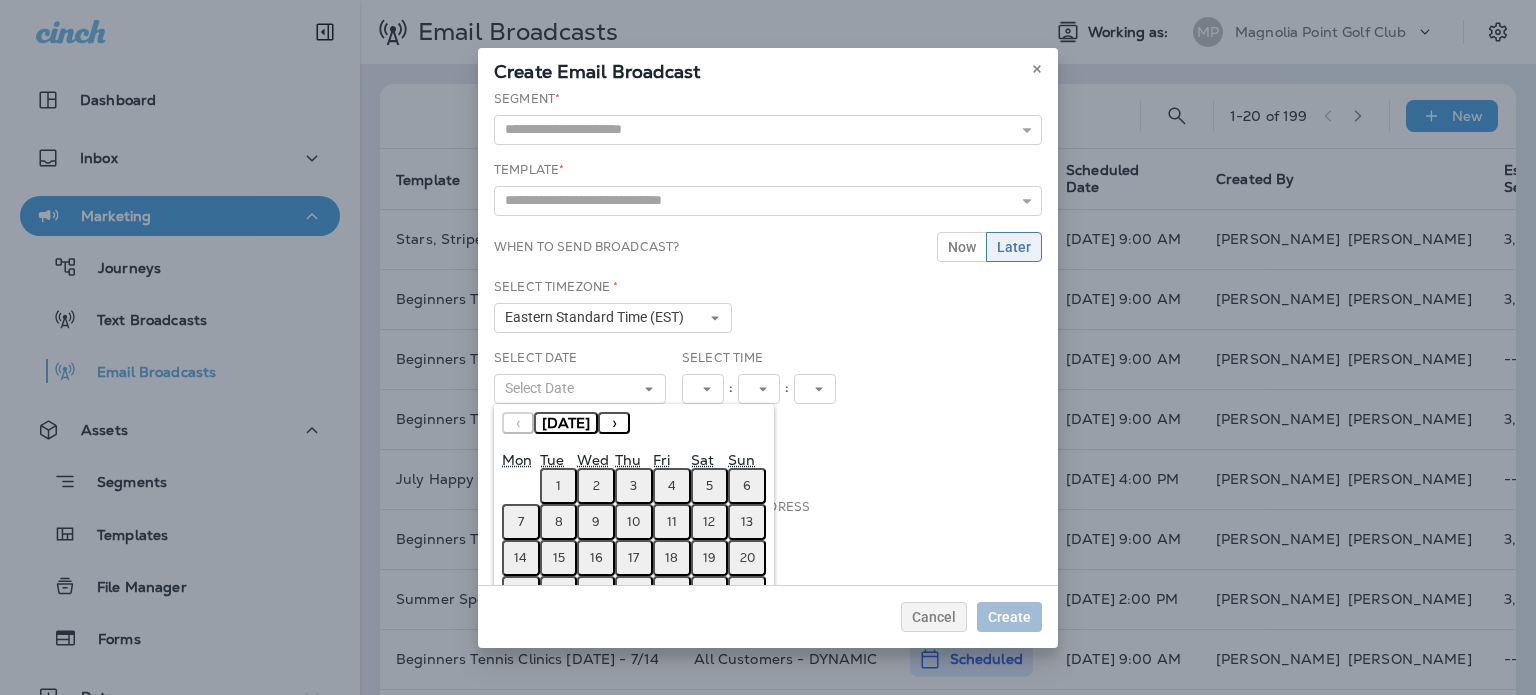 click on "8" at bounding box center (559, 522) 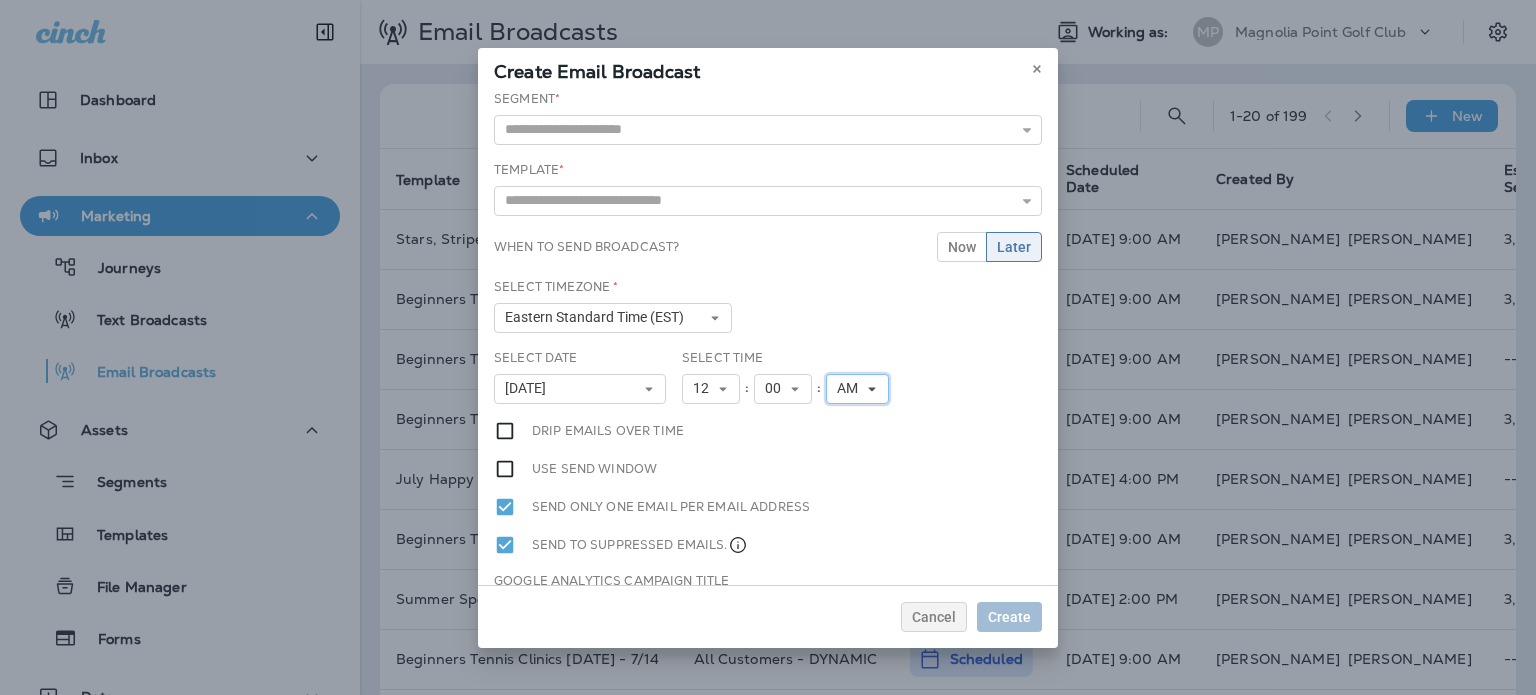 click on "AM" at bounding box center [851, 388] 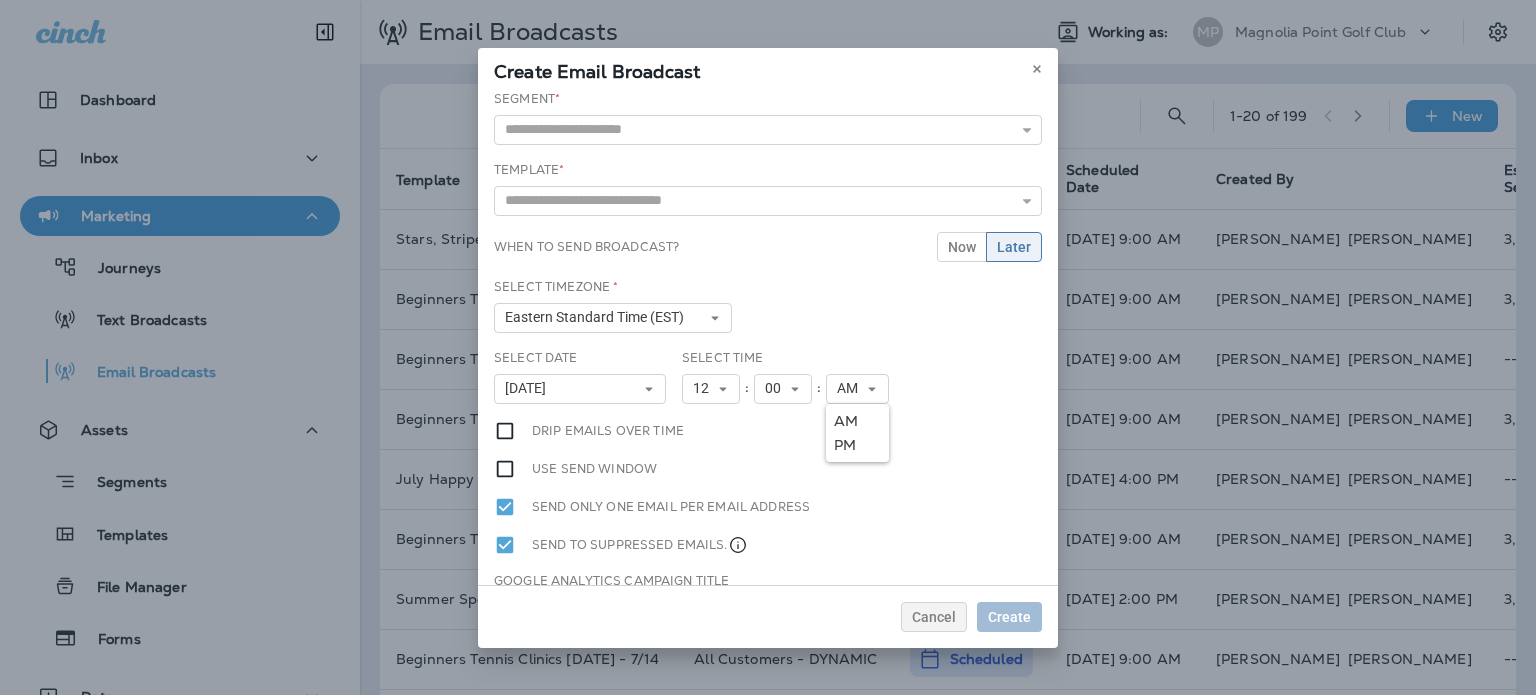 click on "PM" at bounding box center [857, 445] 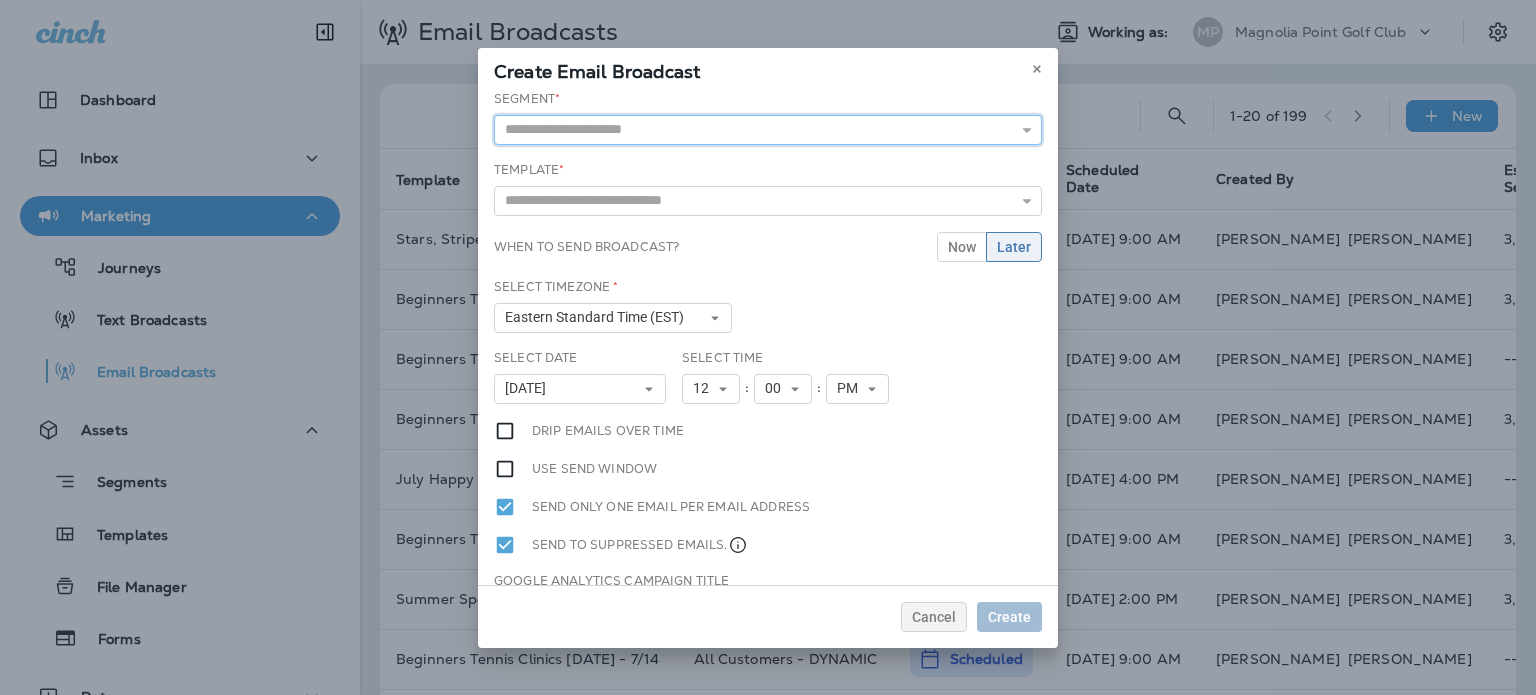 click at bounding box center [768, 130] 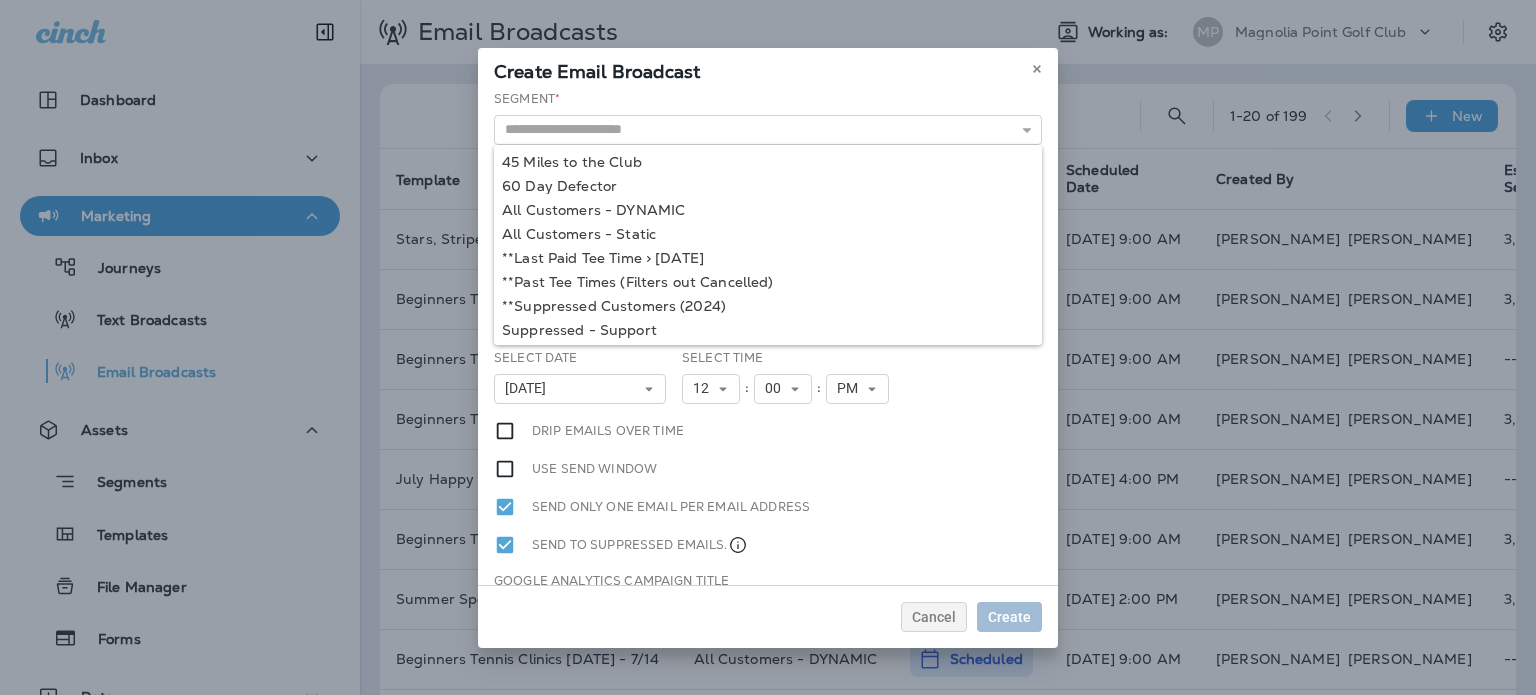 type on "**********" 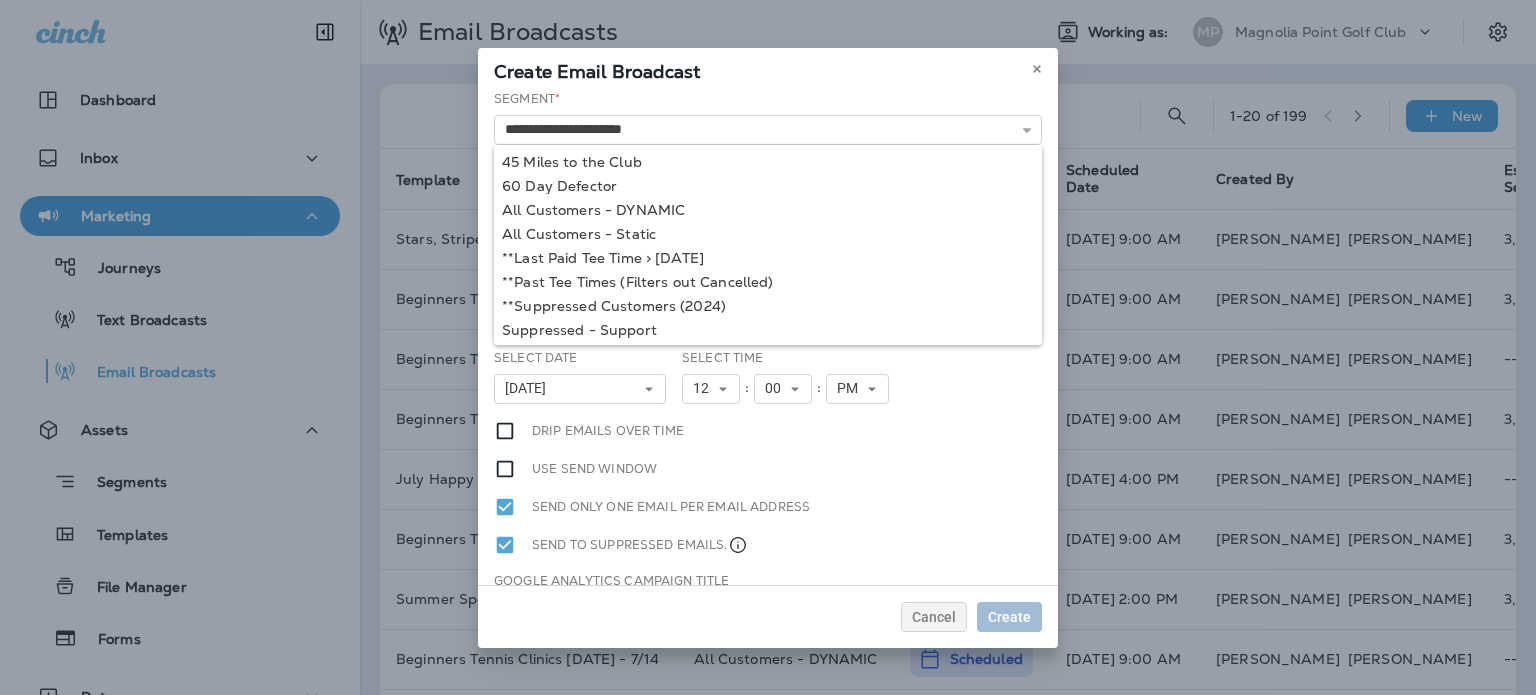 click on "**********" at bounding box center (768, 337) 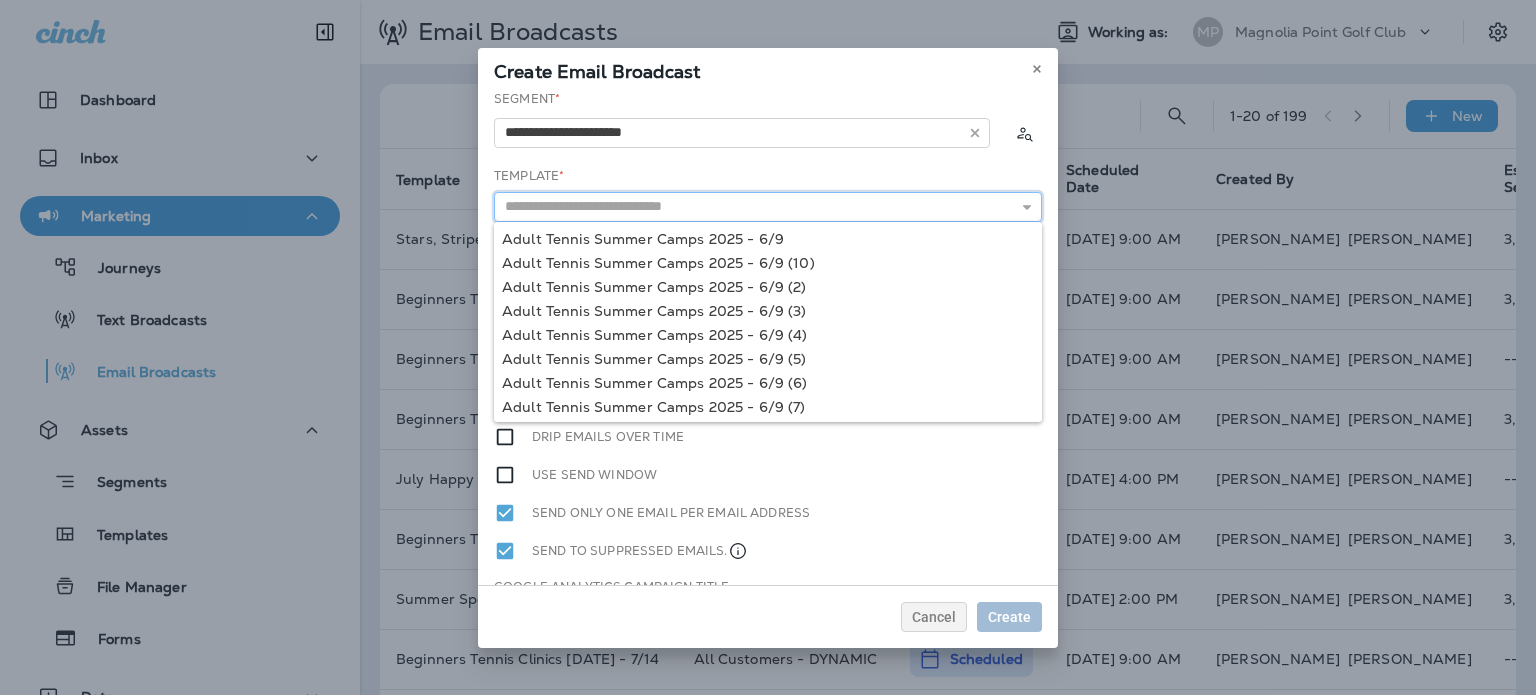 click at bounding box center (768, 207) 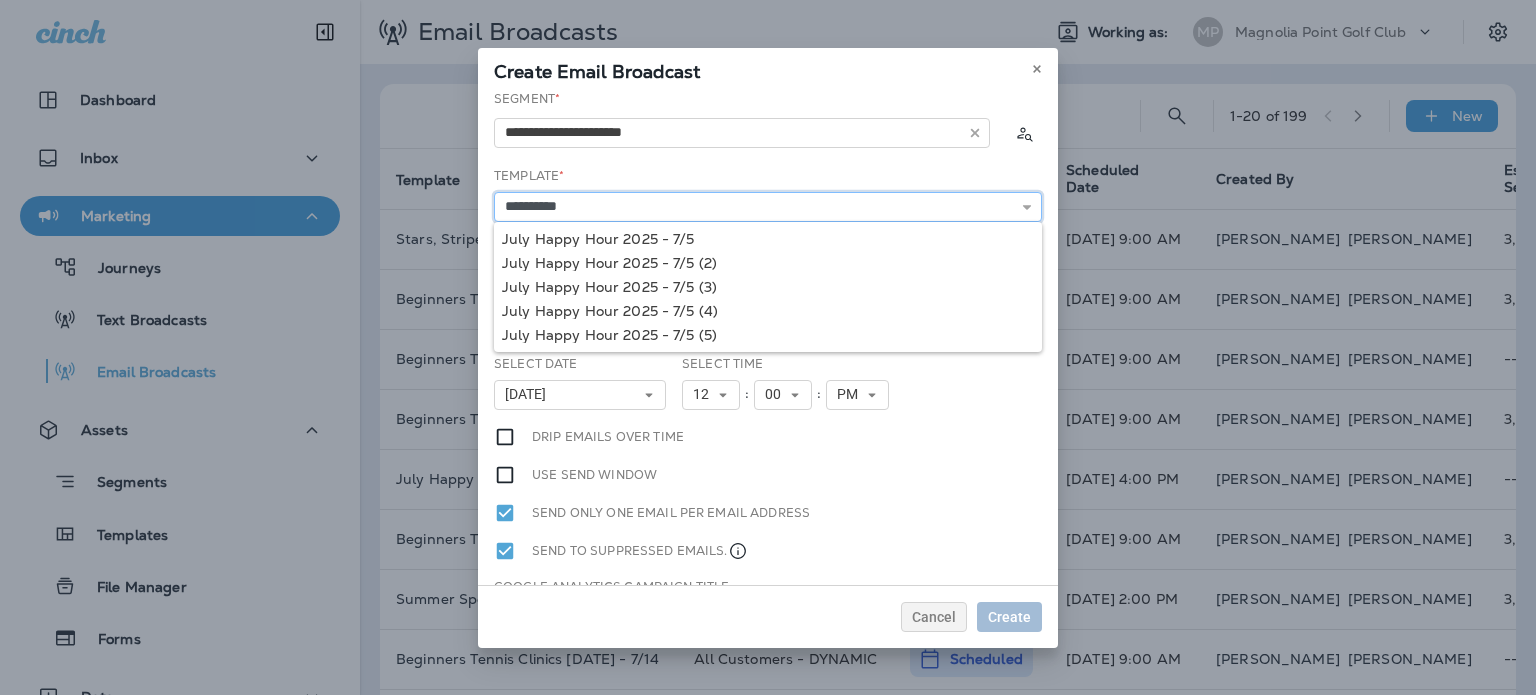 type on "**********" 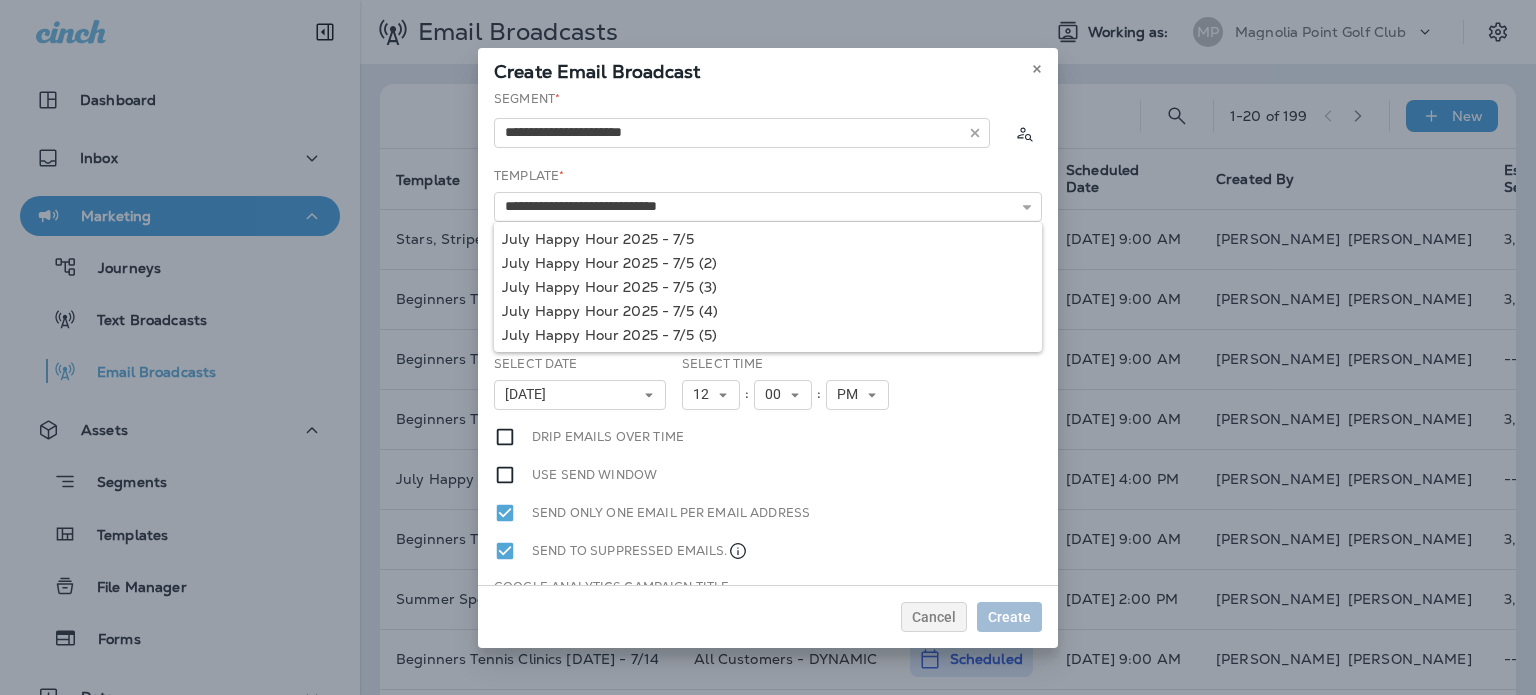 click on "**********" at bounding box center (768, 337) 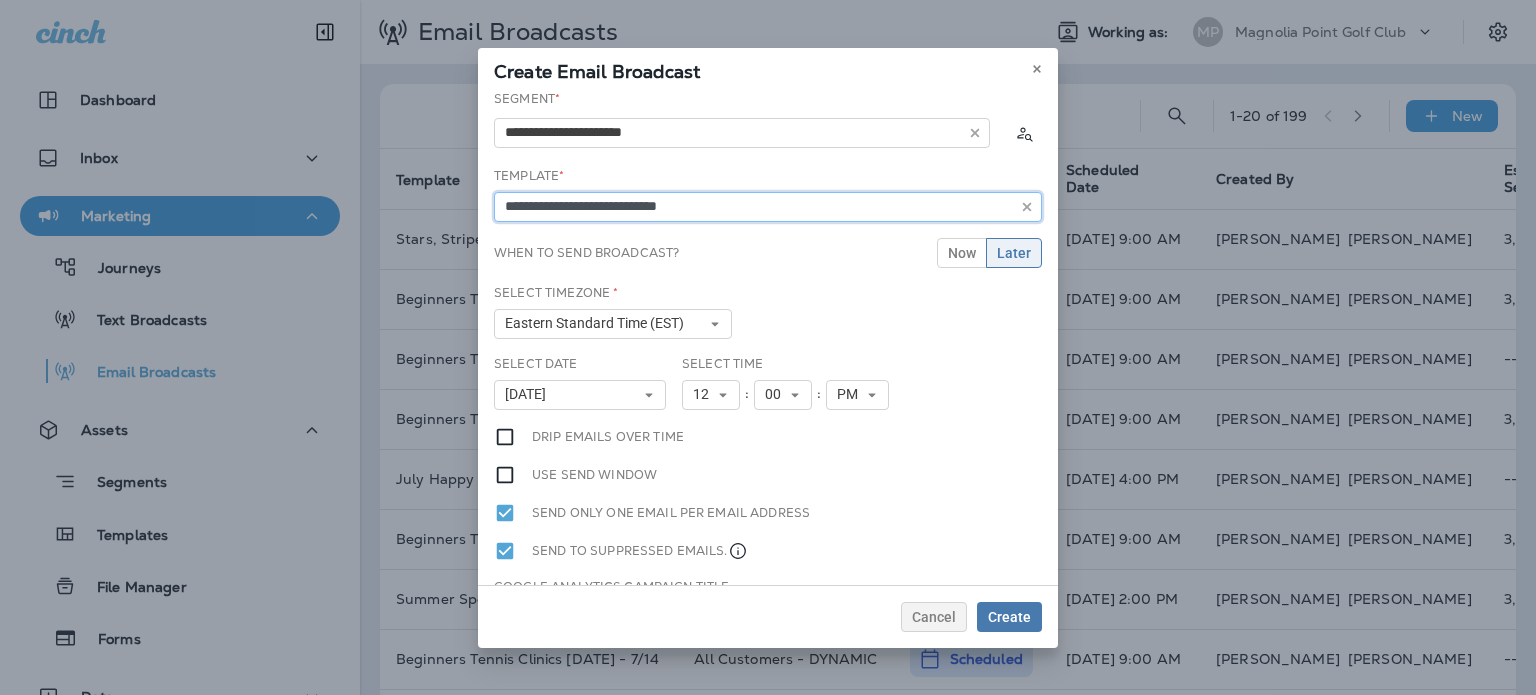 click on "**********" at bounding box center (768, 207) 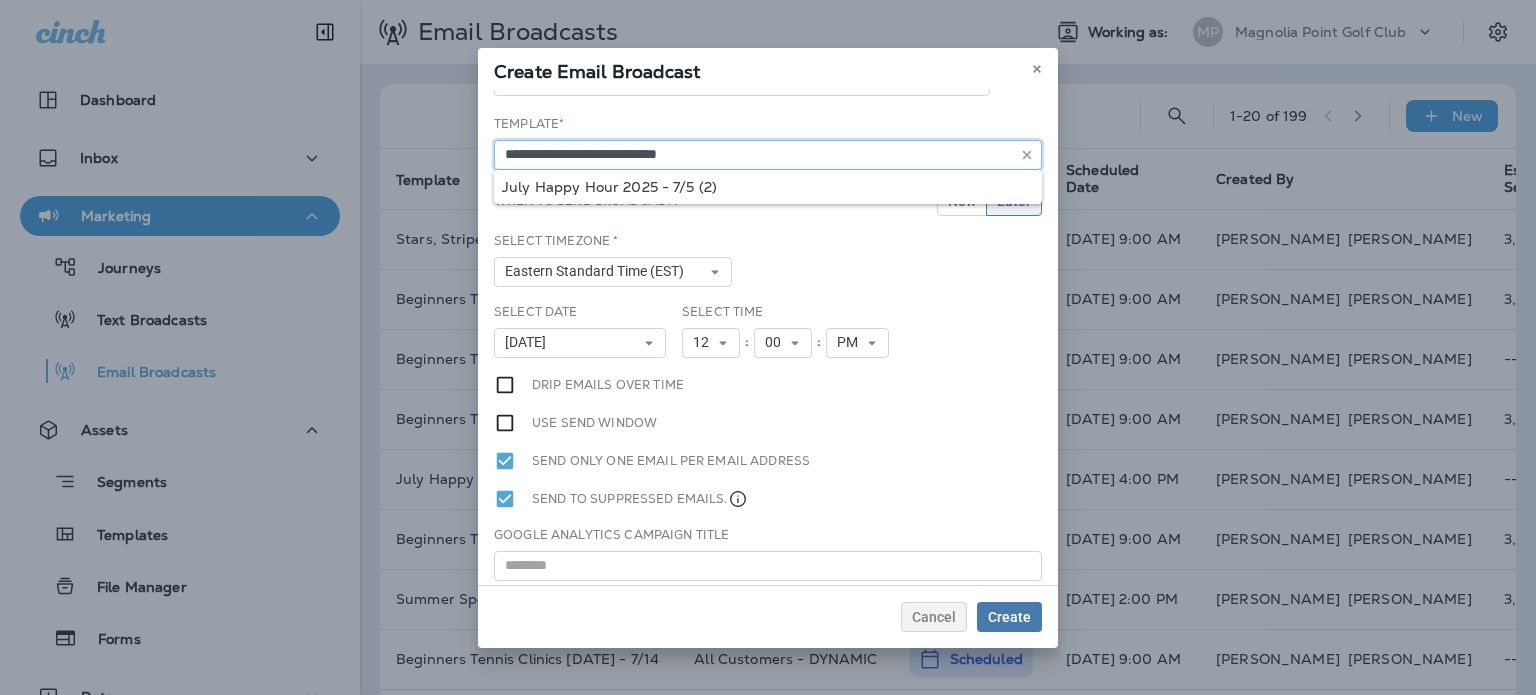 scroll, scrollTop: 95, scrollLeft: 0, axis: vertical 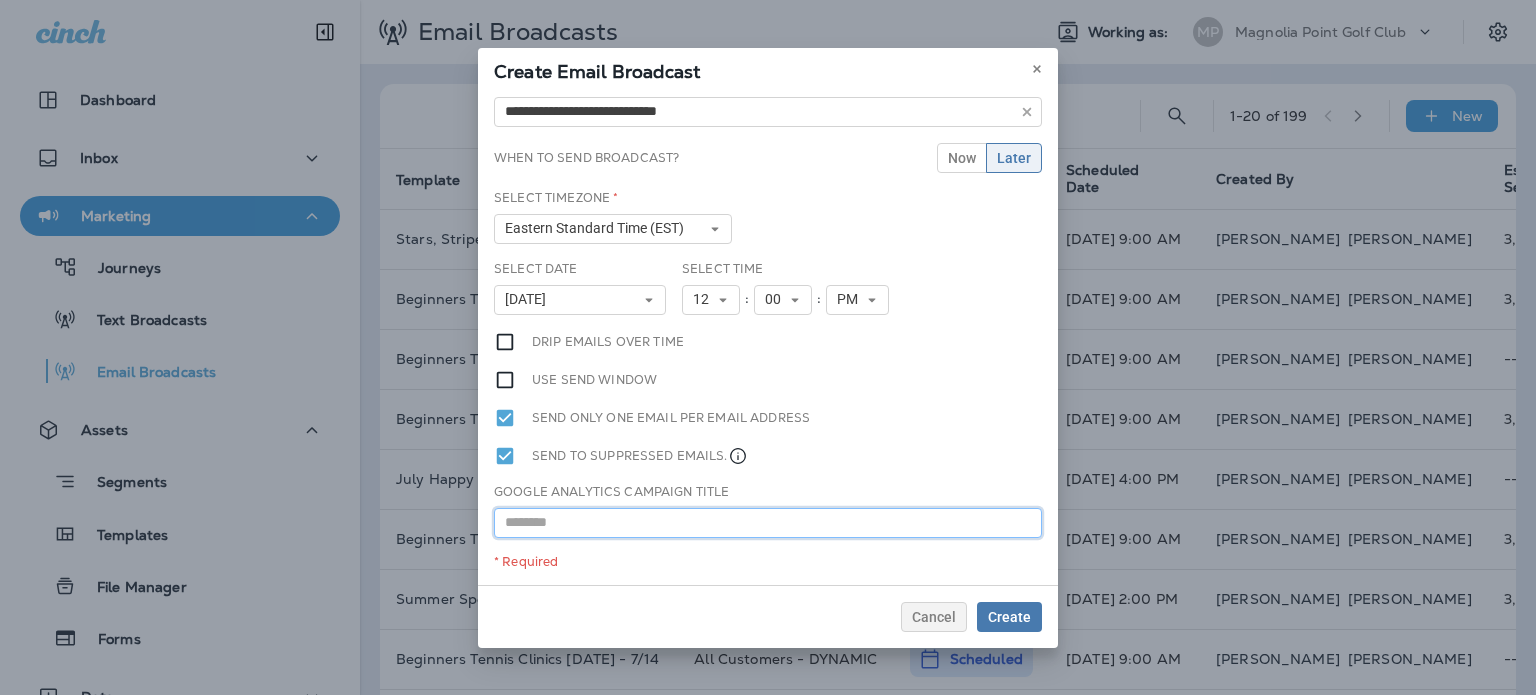 click at bounding box center (768, 523) 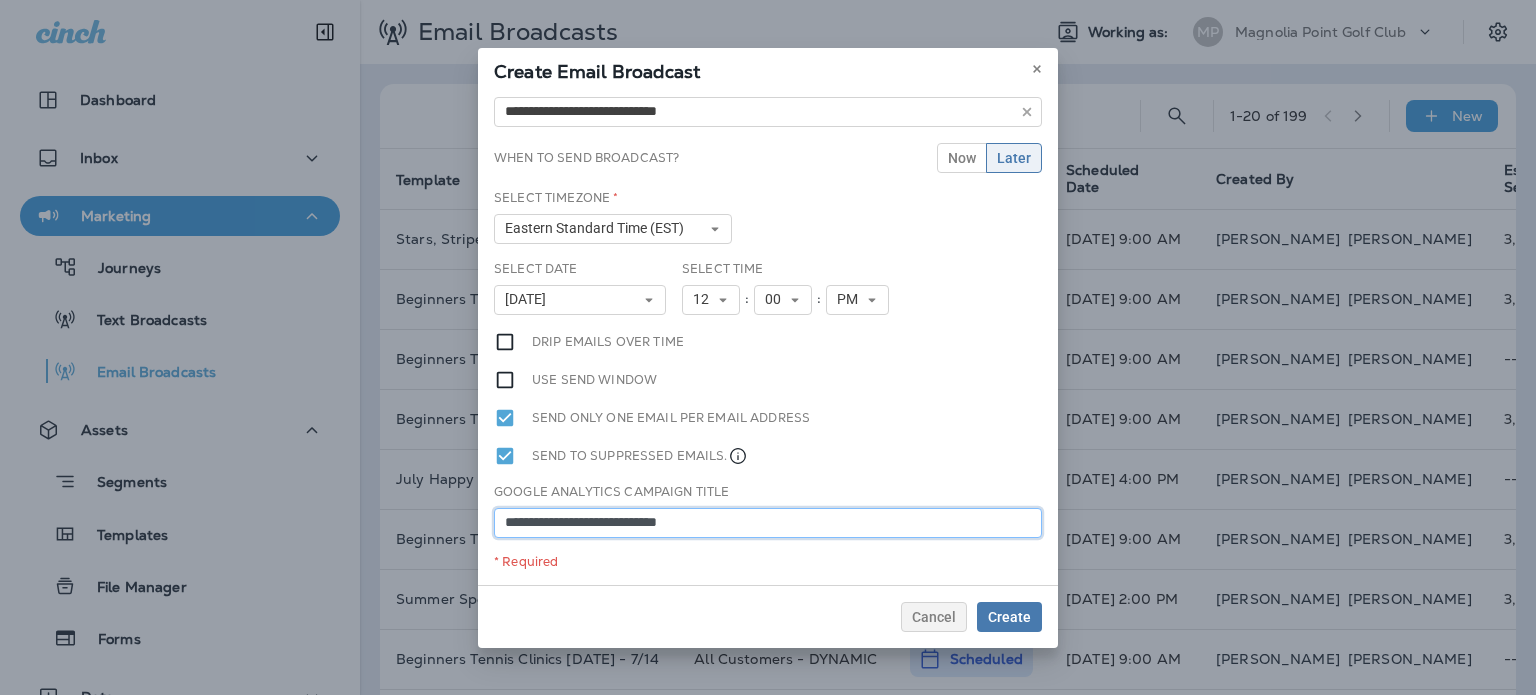 type on "**********" 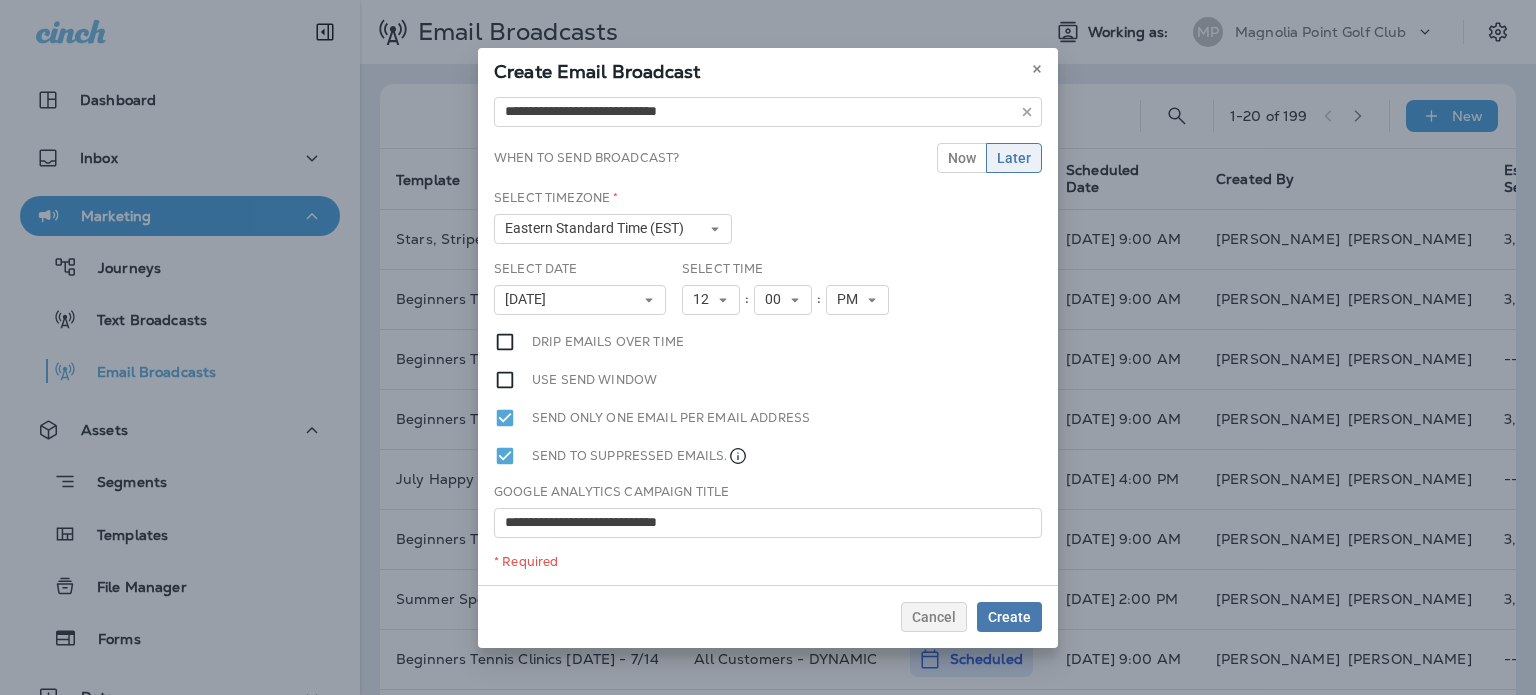 click on "**********" at bounding box center [768, 337] 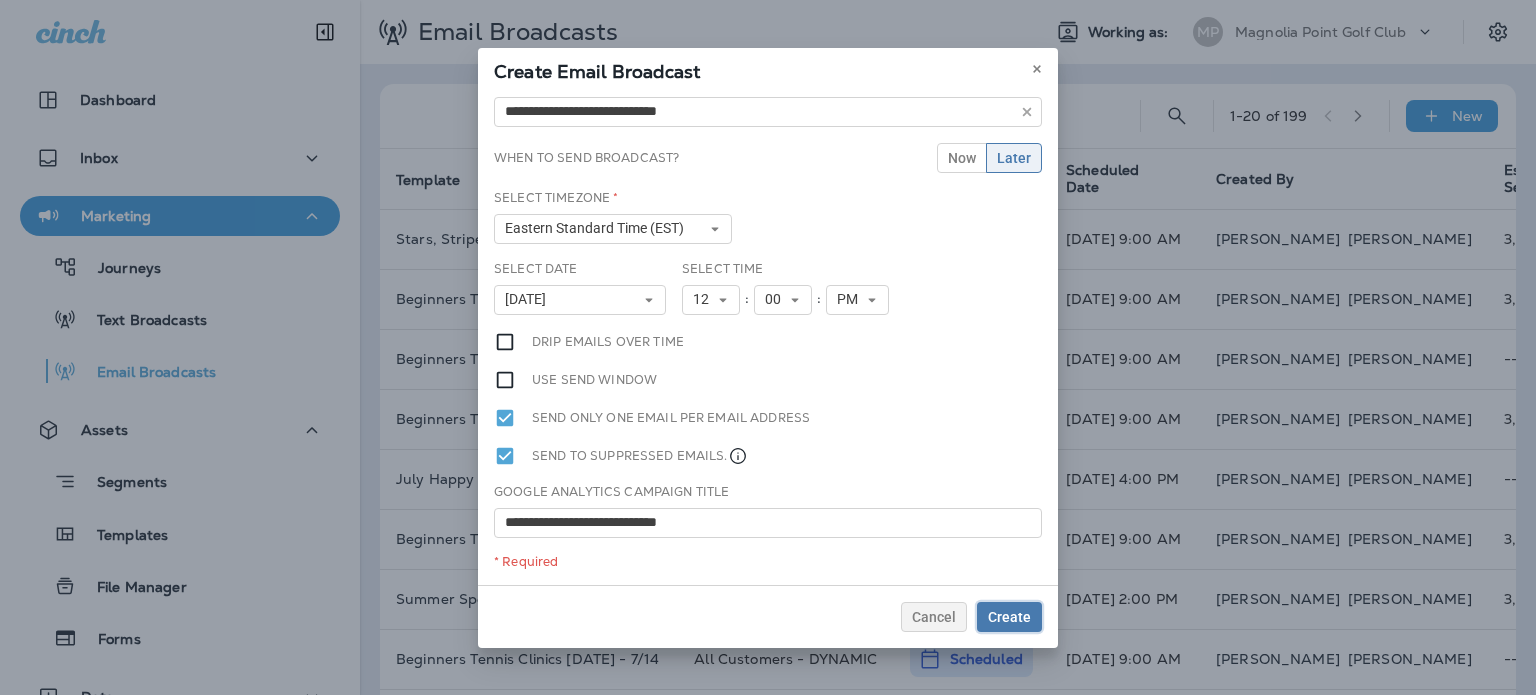click on "Create" at bounding box center (1009, 617) 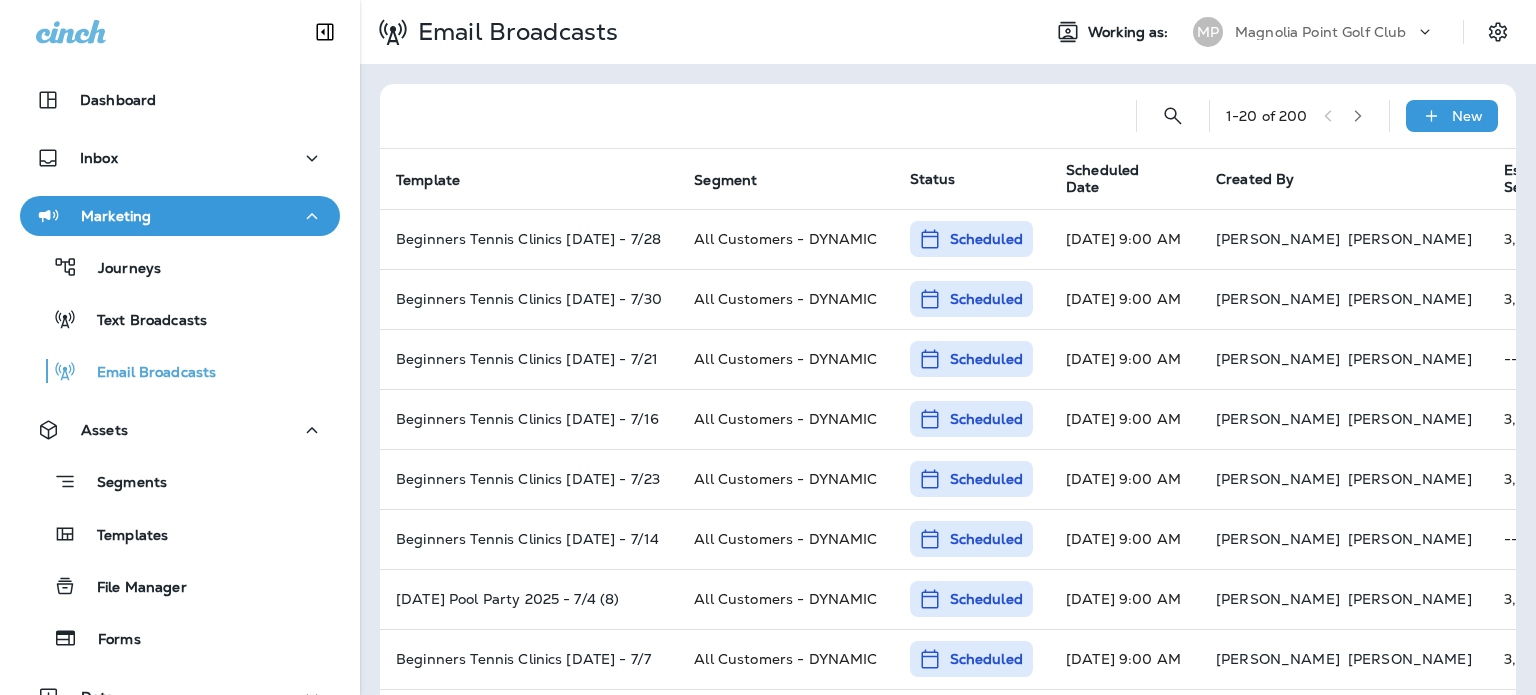 click on "Scheduled Date" at bounding box center (1116, 179) 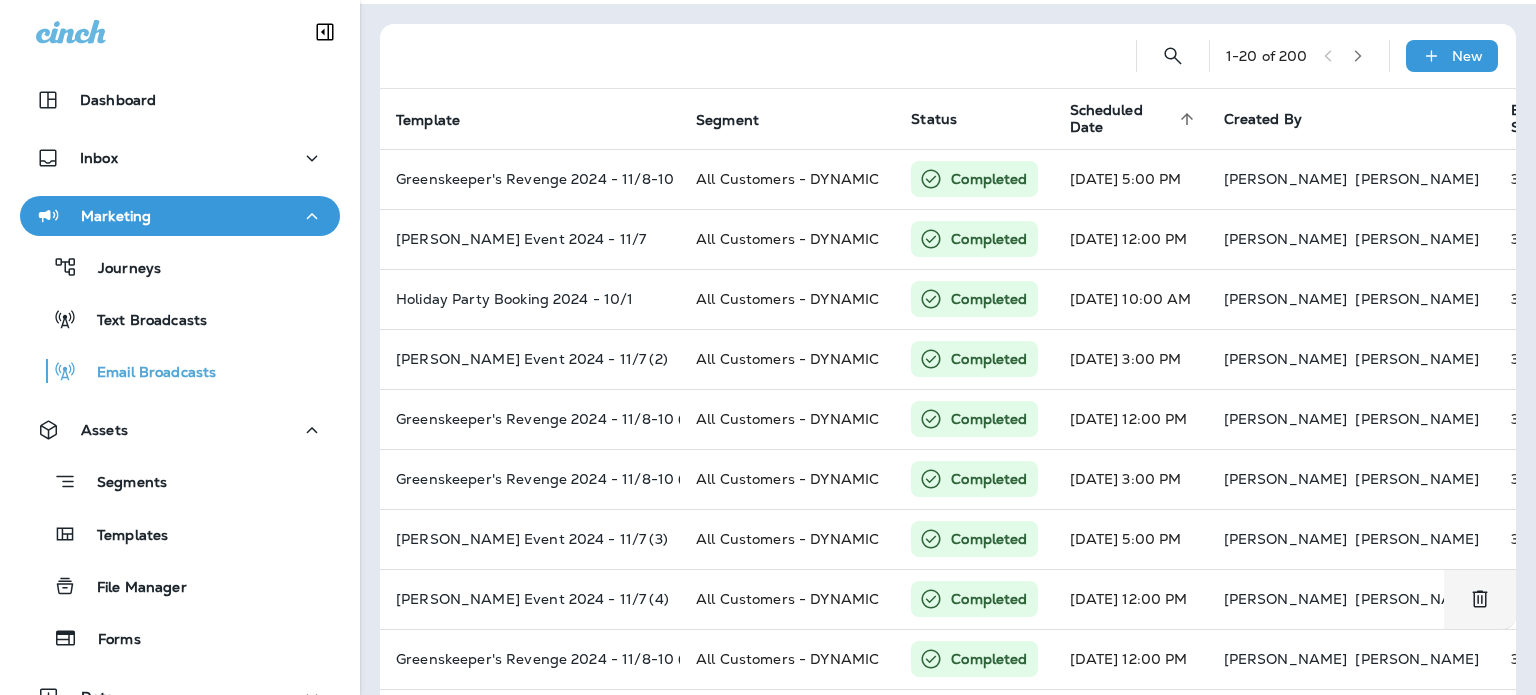 scroll, scrollTop: 0, scrollLeft: 0, axis: both 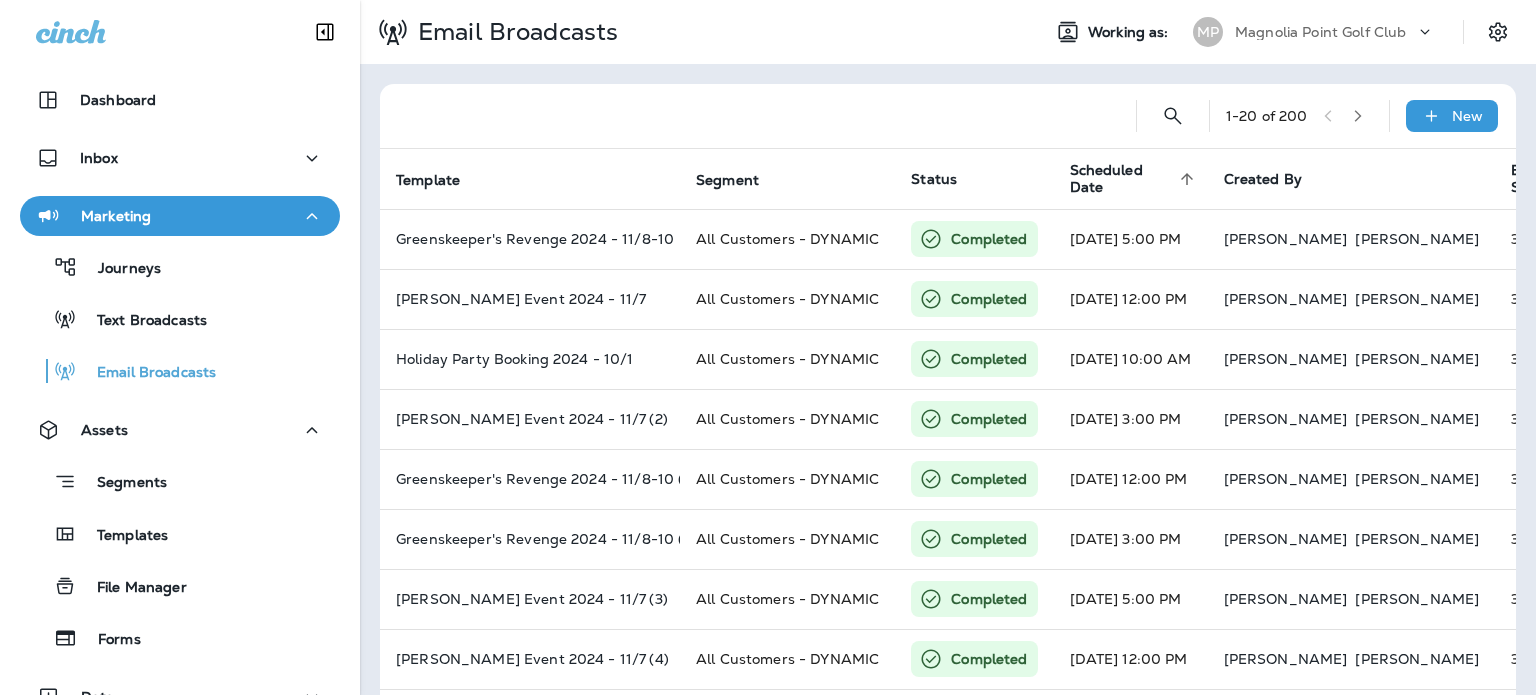 click on "Scheduled Date" at bounding box center [1122, 179] 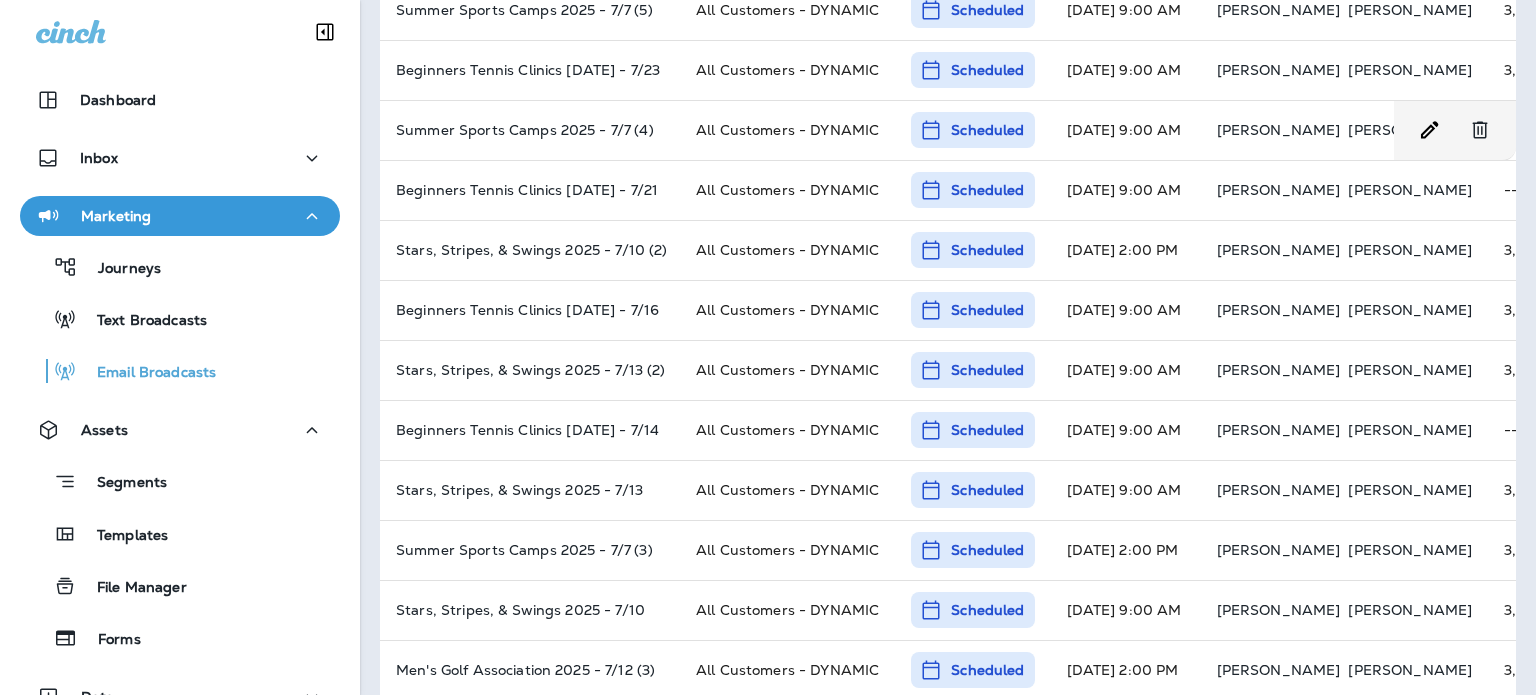 scroll, scrollTop: 49, scrollLeft: 0, axis: vertical 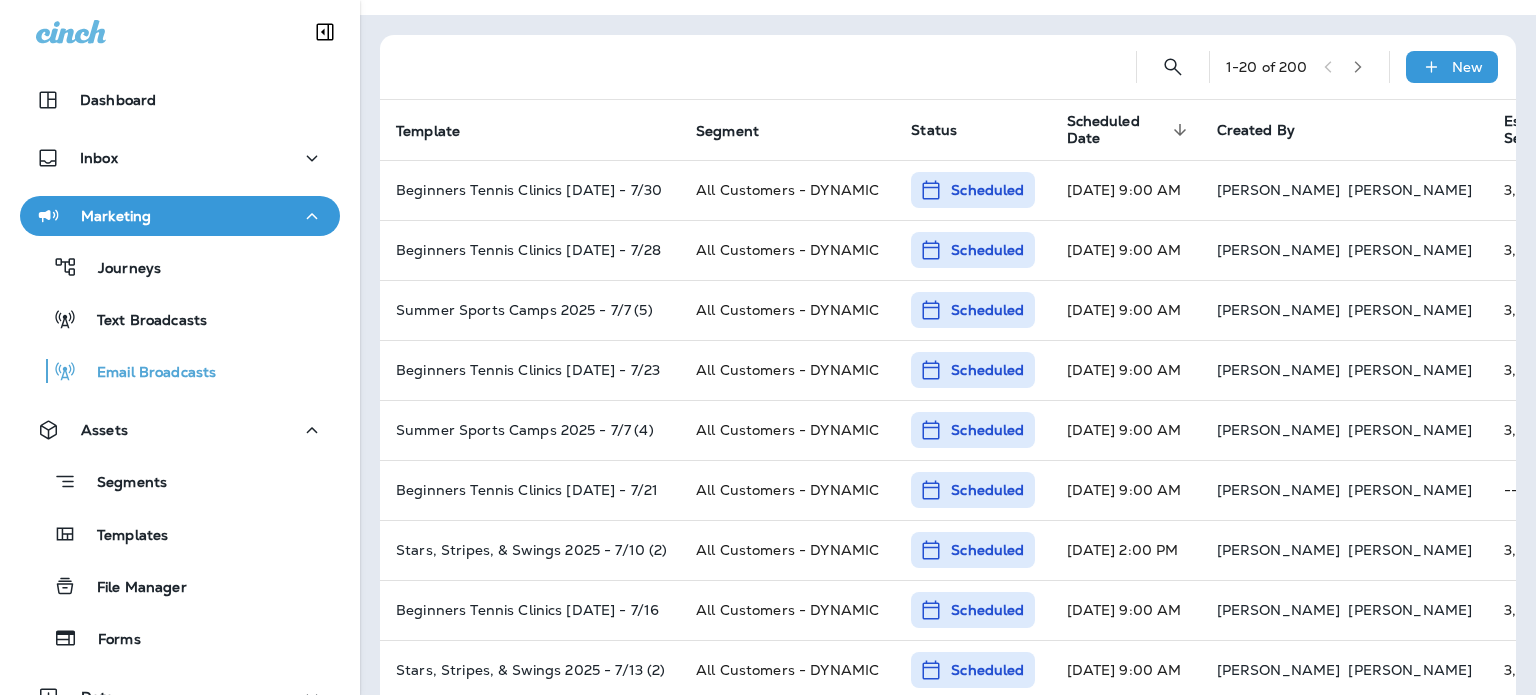 click on "New" at bounding box center [1467, 67] 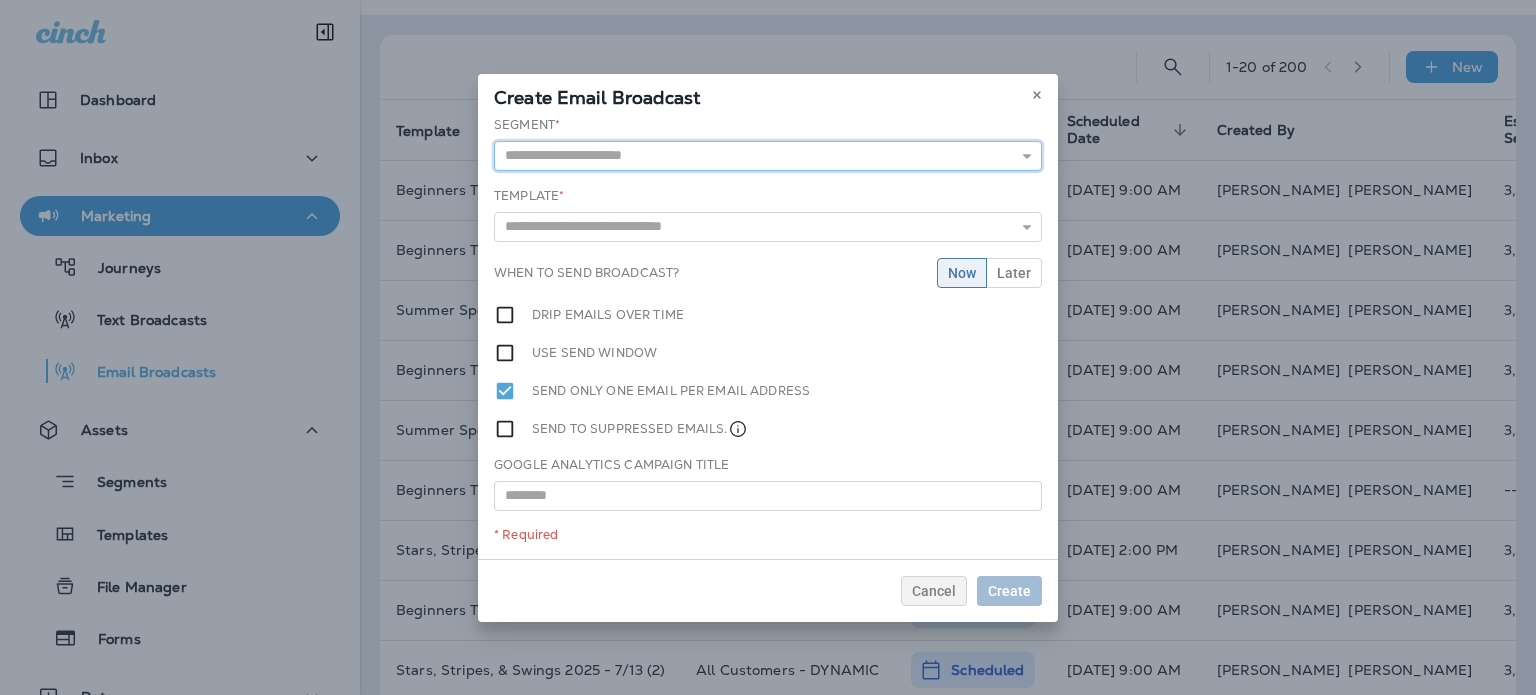 click at bounding box center (768, 156) 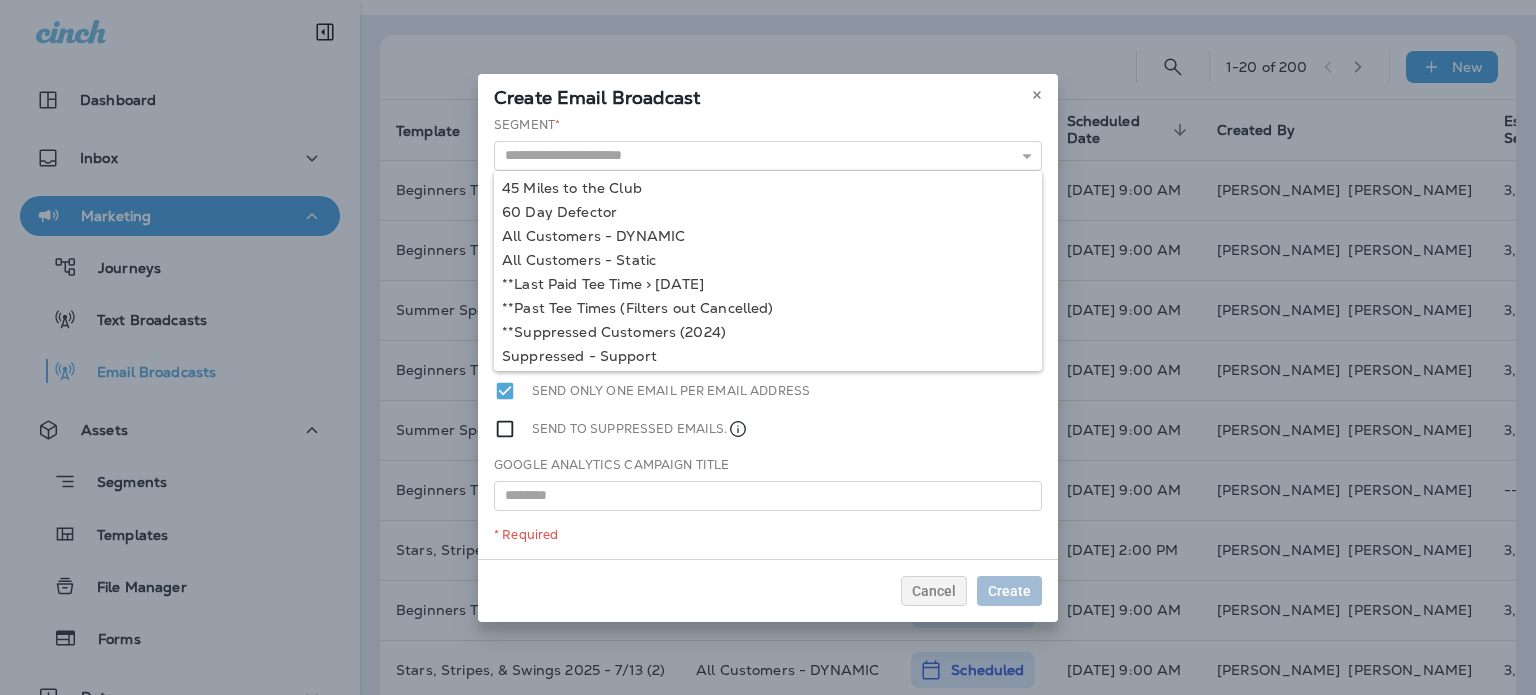type on "**********" 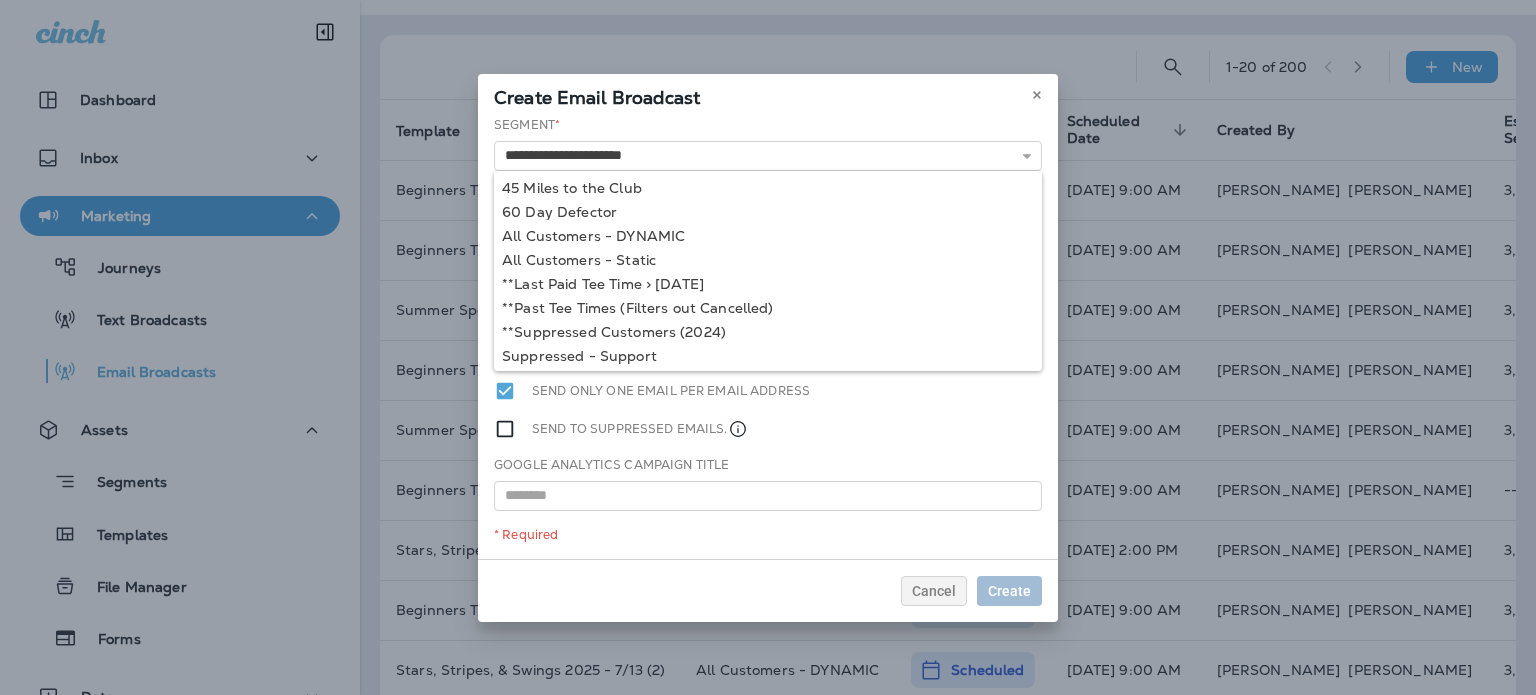 click on "**********" at bounding box center (768, 337) 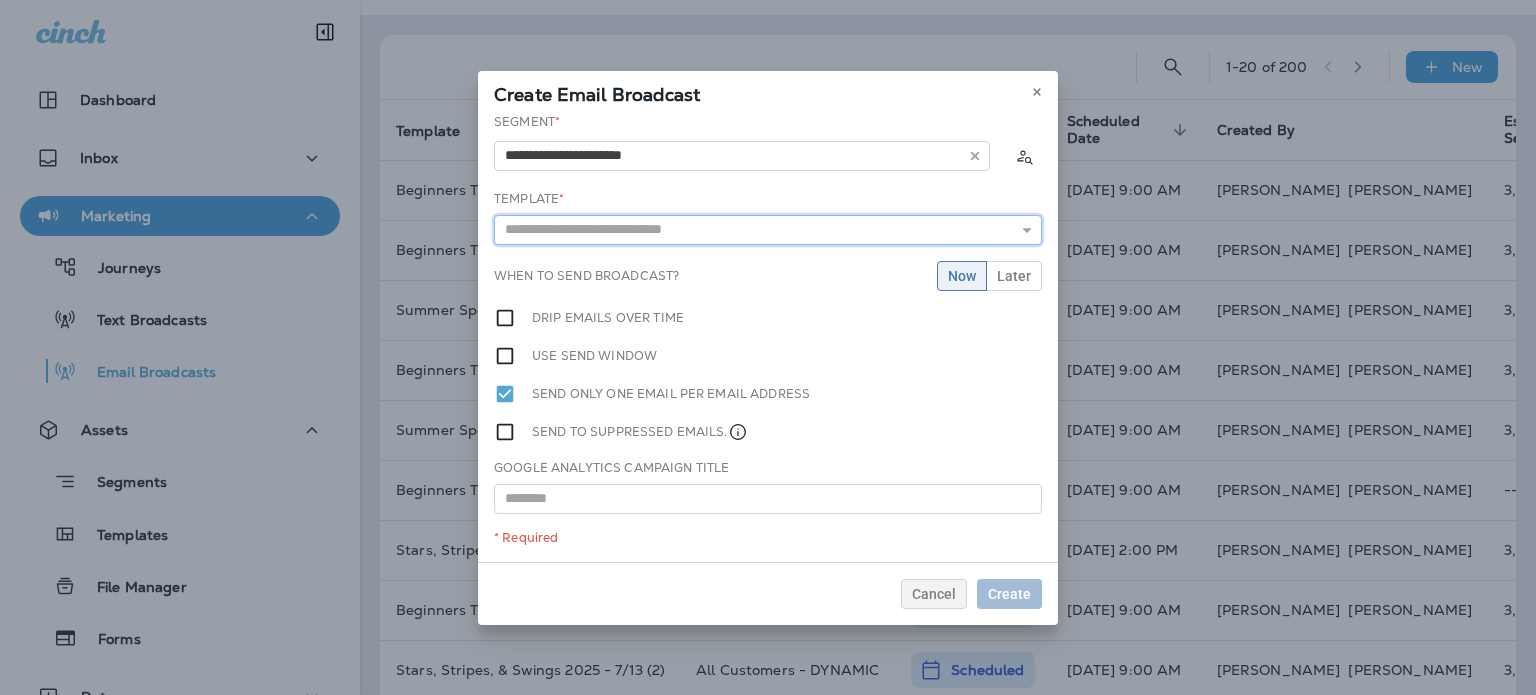 click at bounding box center [768, 230] 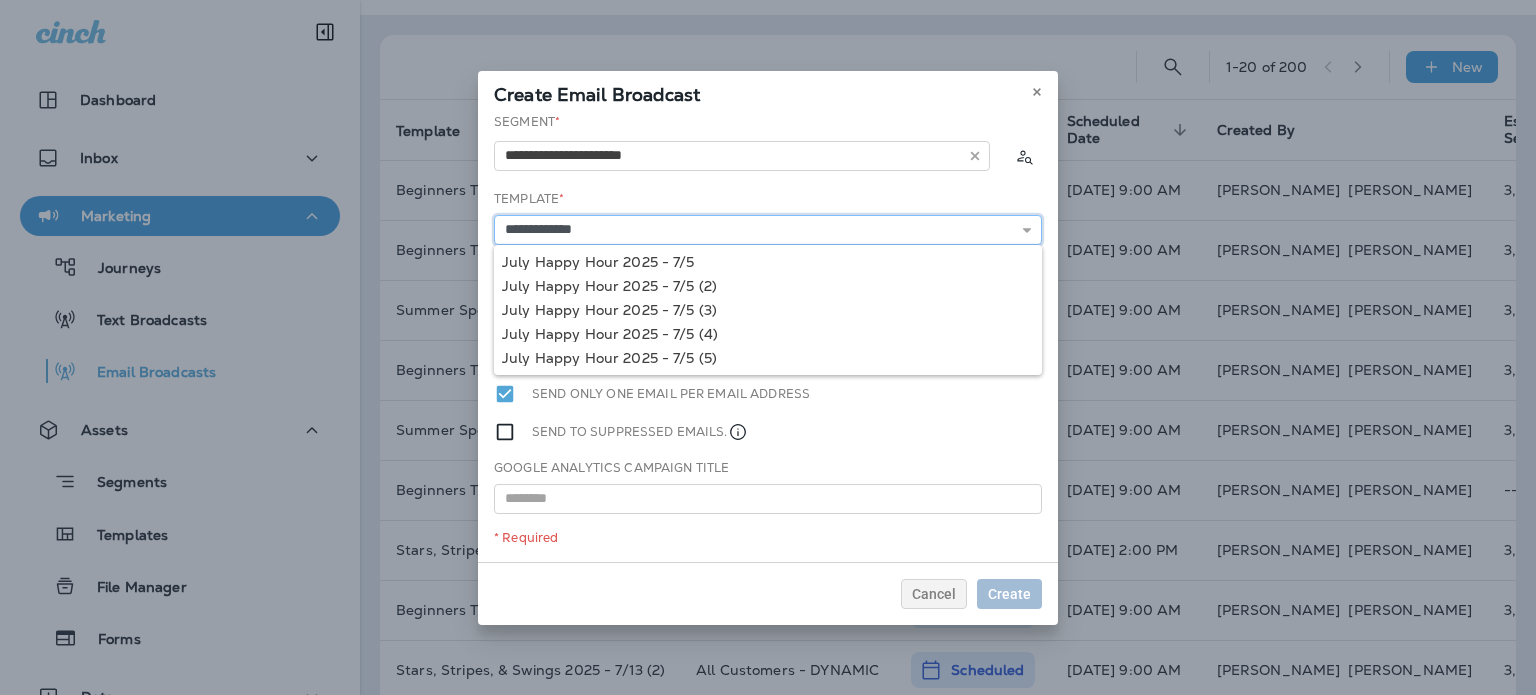 type on "**********" 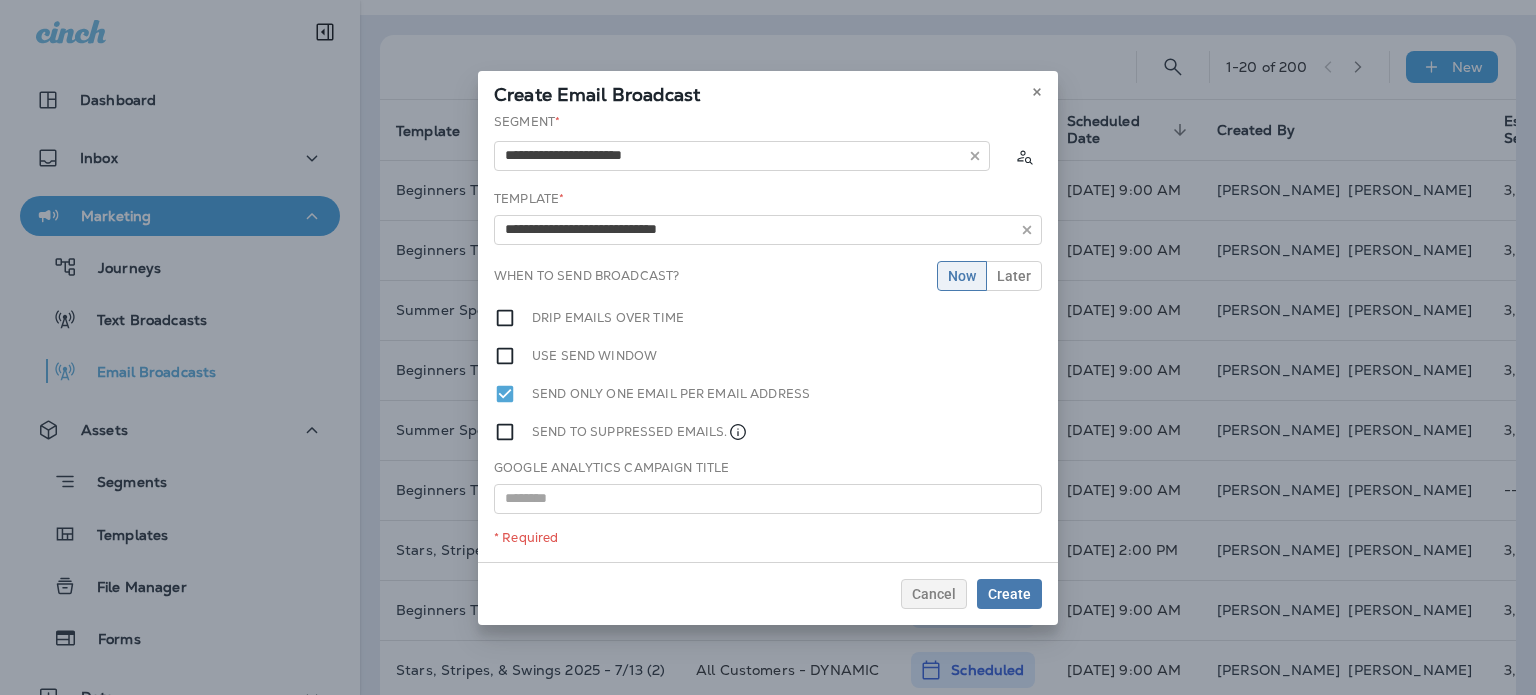 click on "**********" at bounding box center (768, 337) 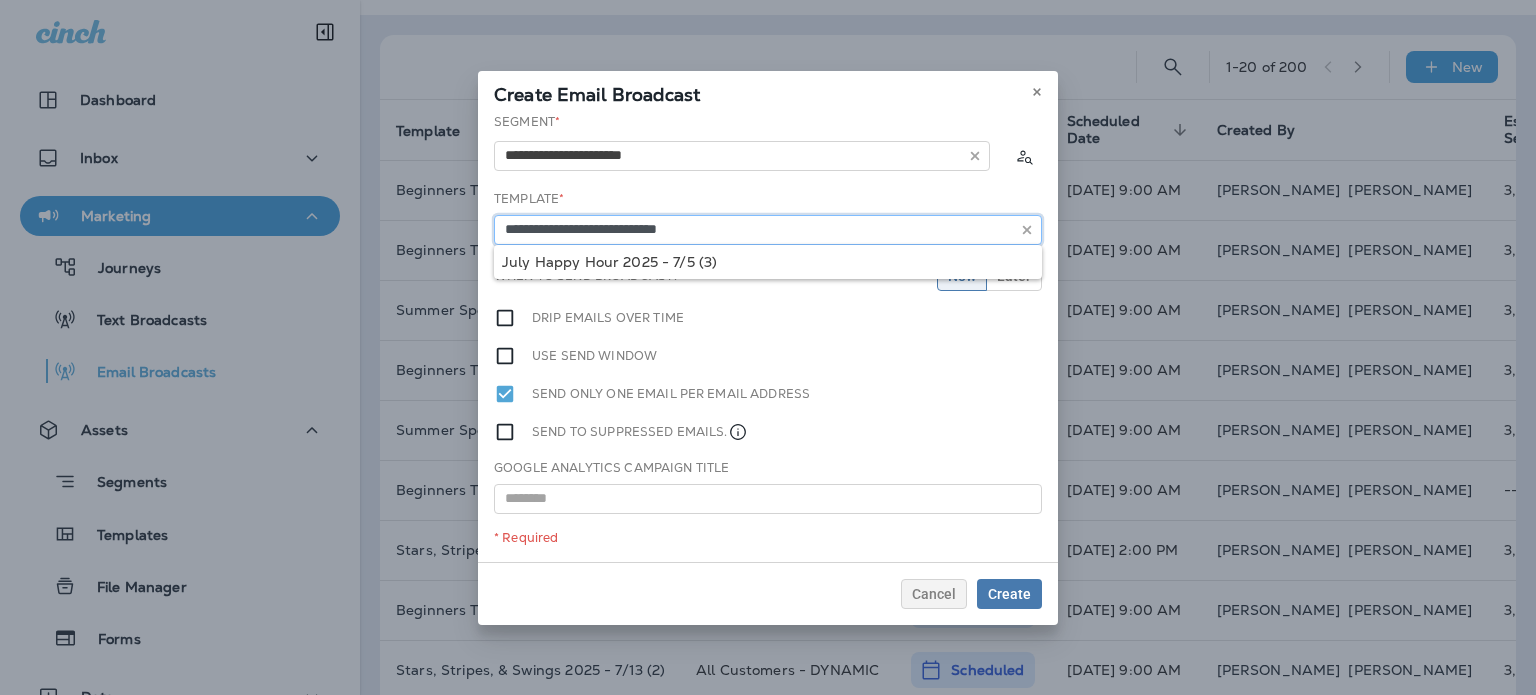 click on "**********" at bounding box center (768, 230) 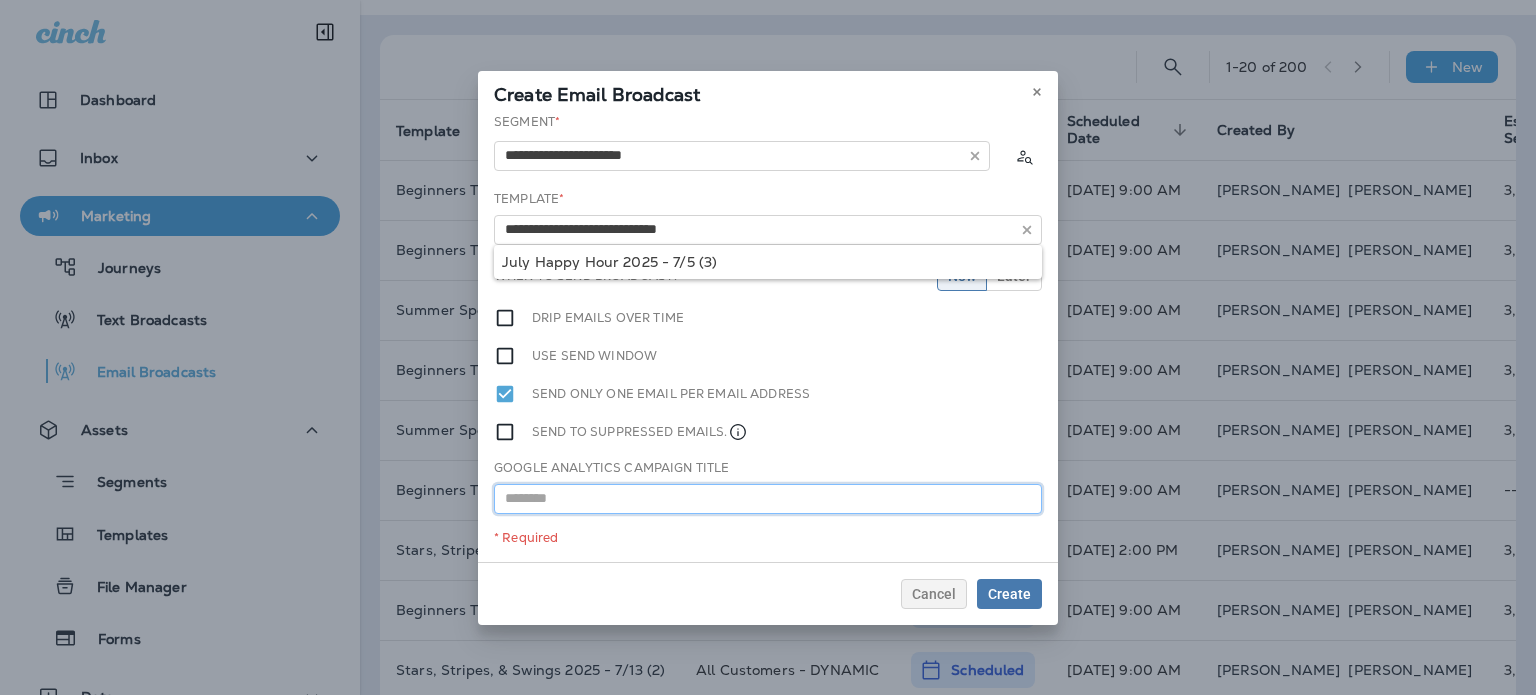 click at bounding box center [768, 499] 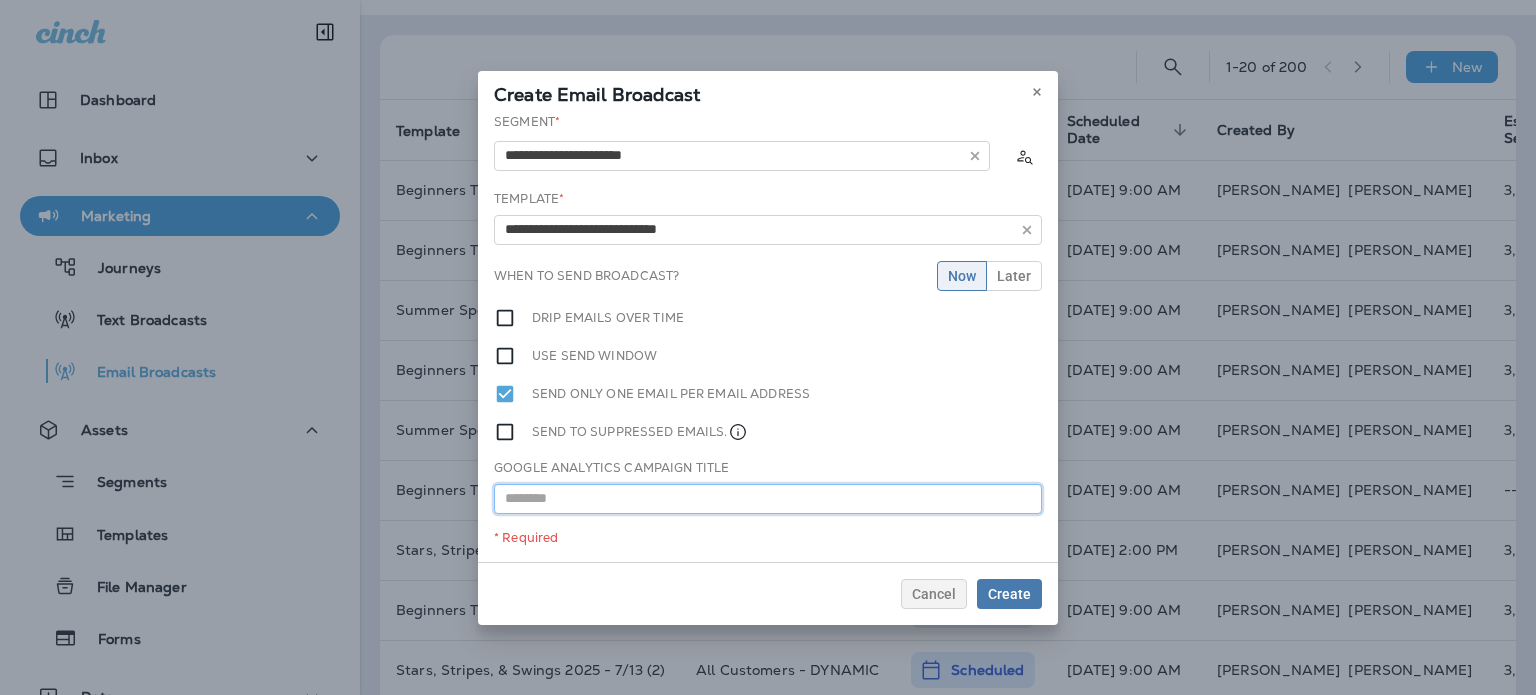 paste on "**********" 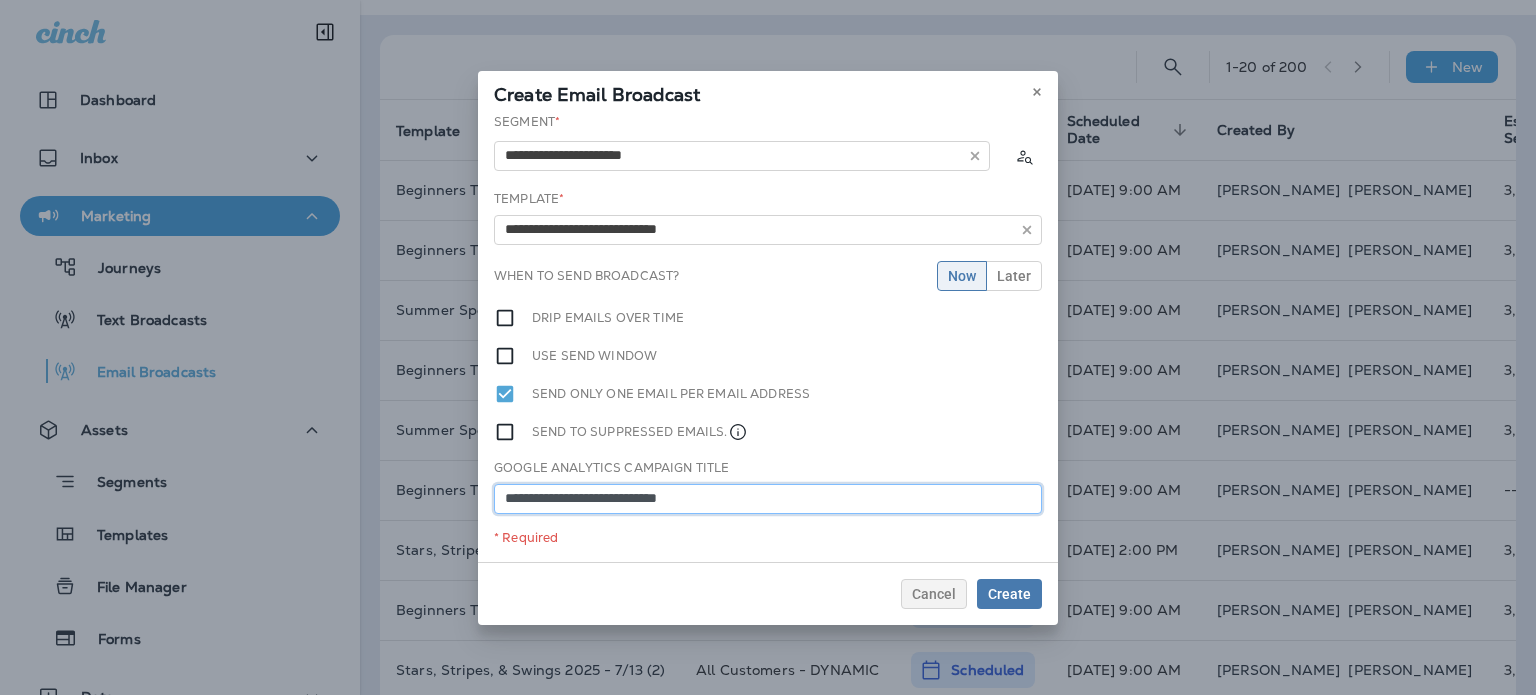 type on "**********" 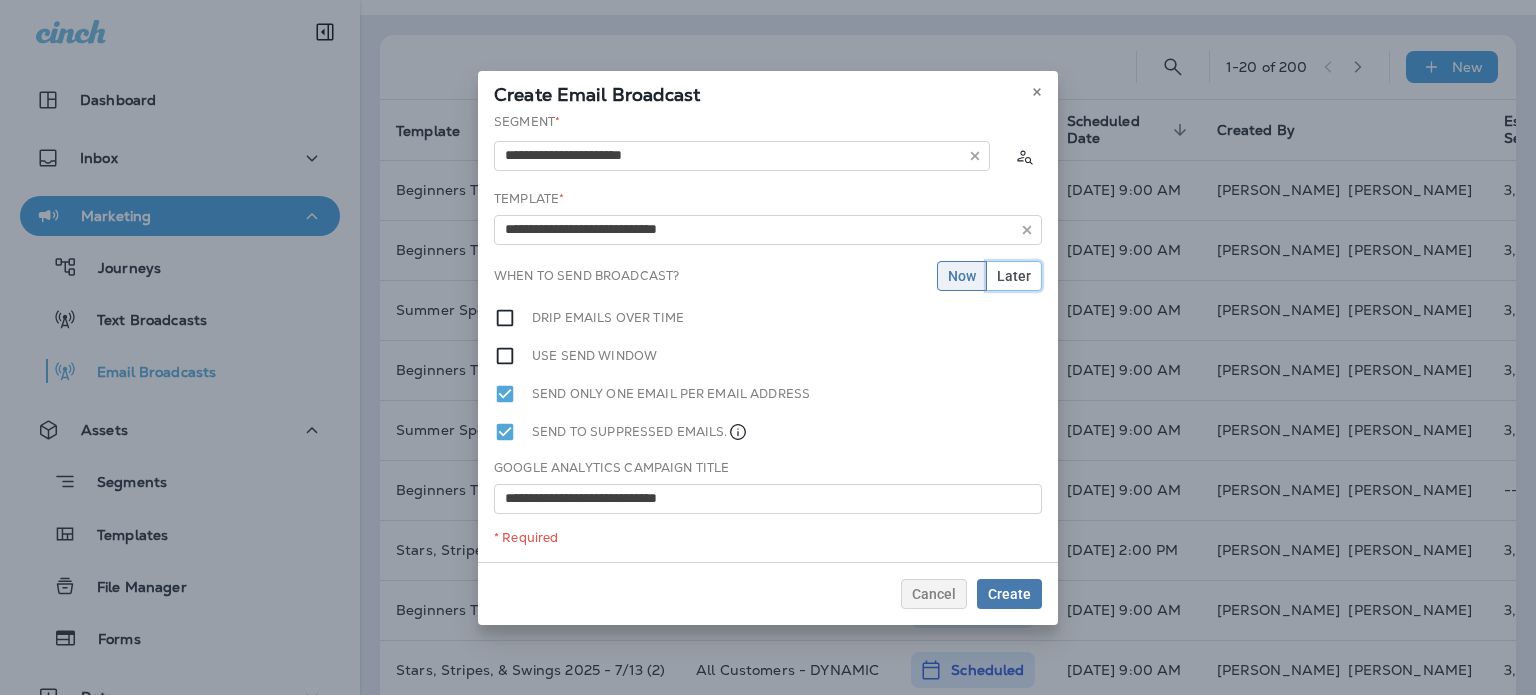 click on "Later" at bounding box center (1014, 276) 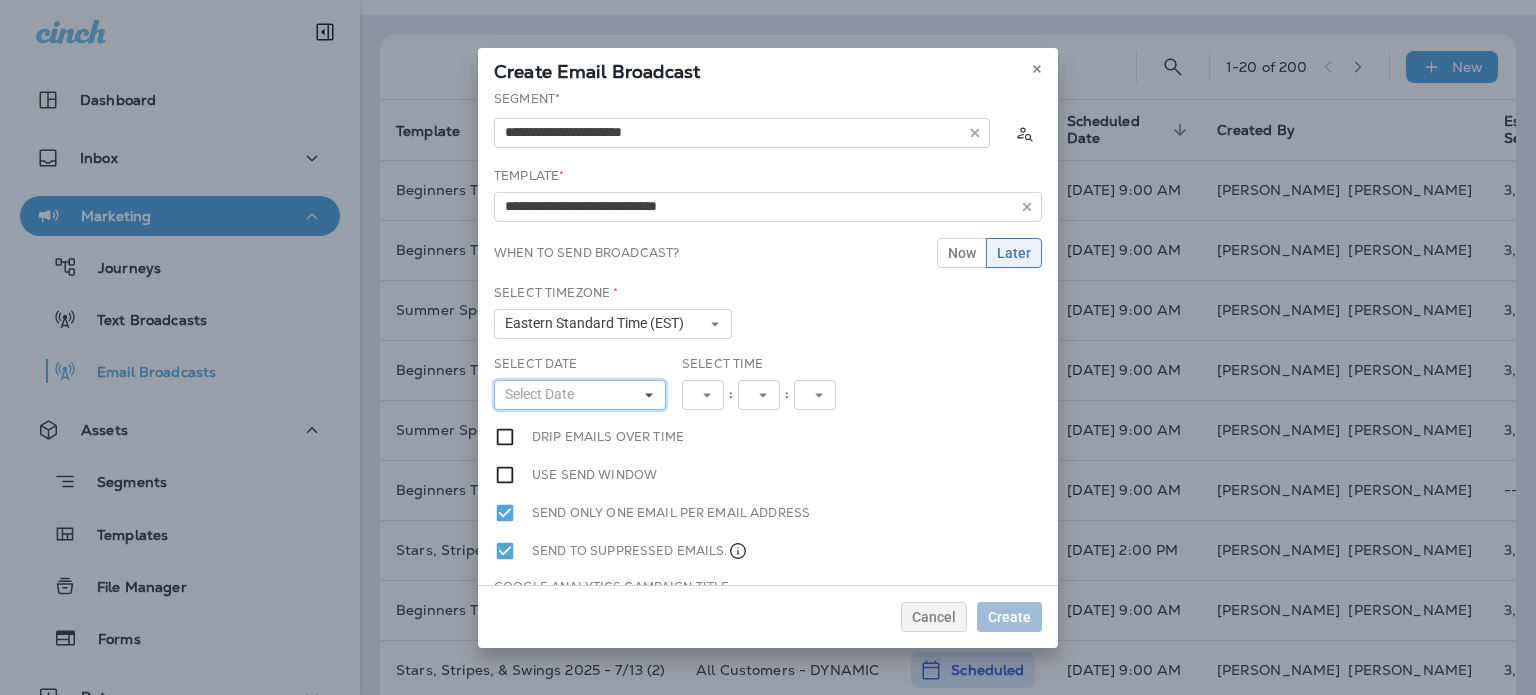 click on "Select Date" at bounding box center [580, 395] 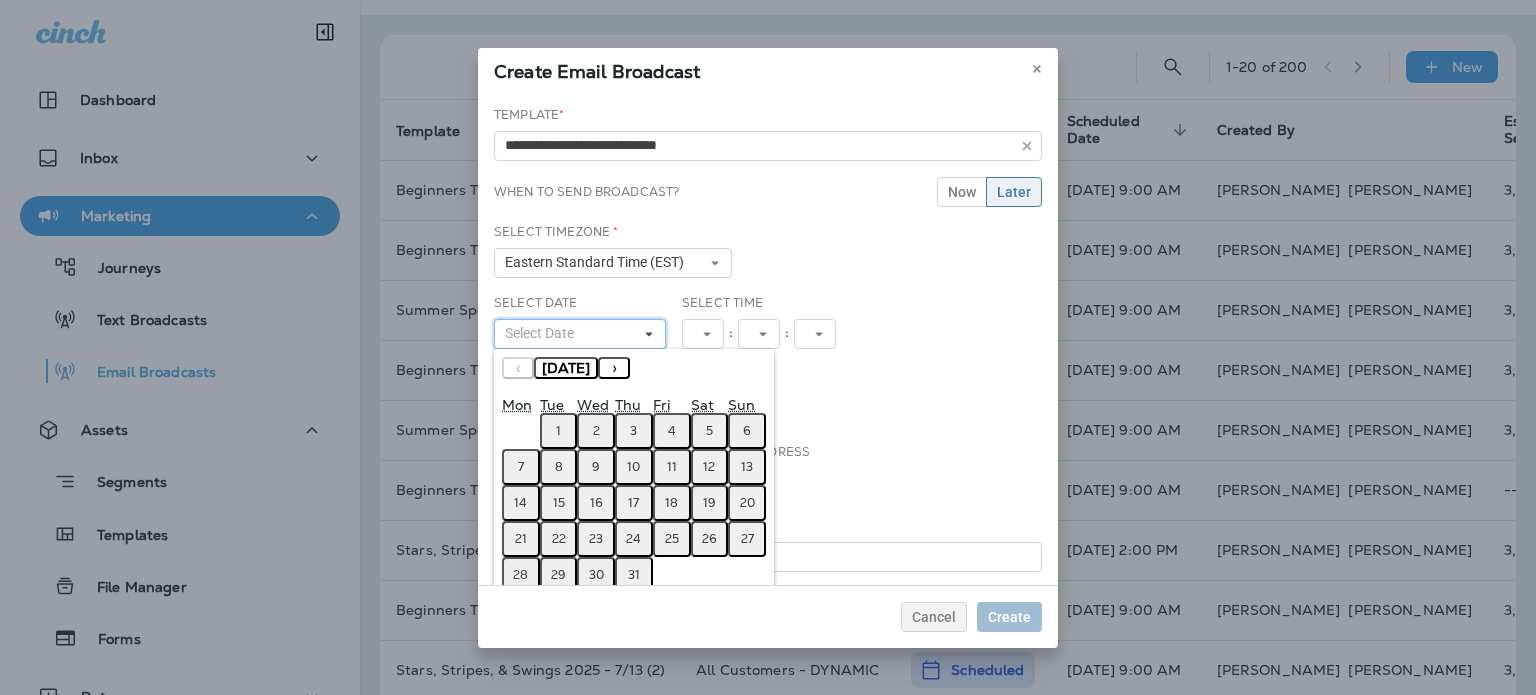 scroll, scrollTop: 95, scrollLeft: 0, axis: vertical 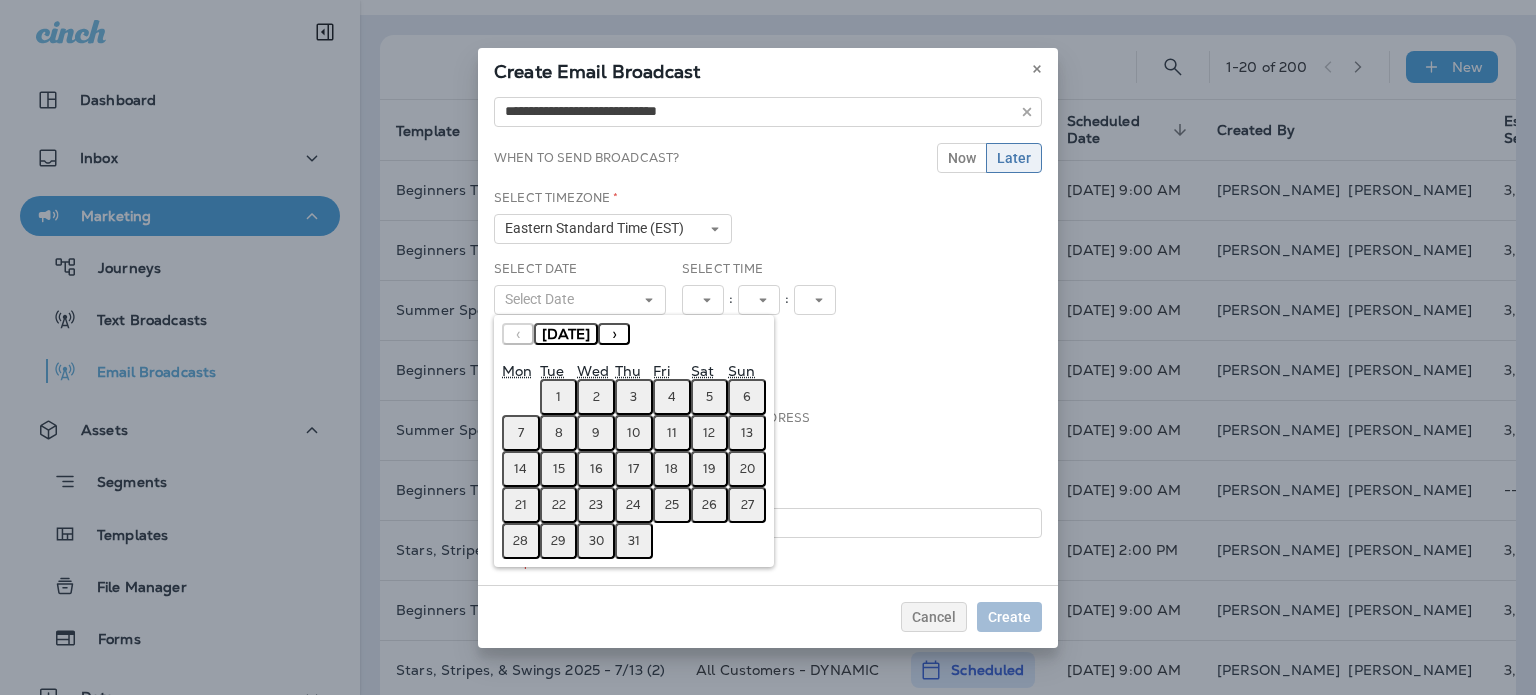 click on "15" at bounding box center (559, 469) 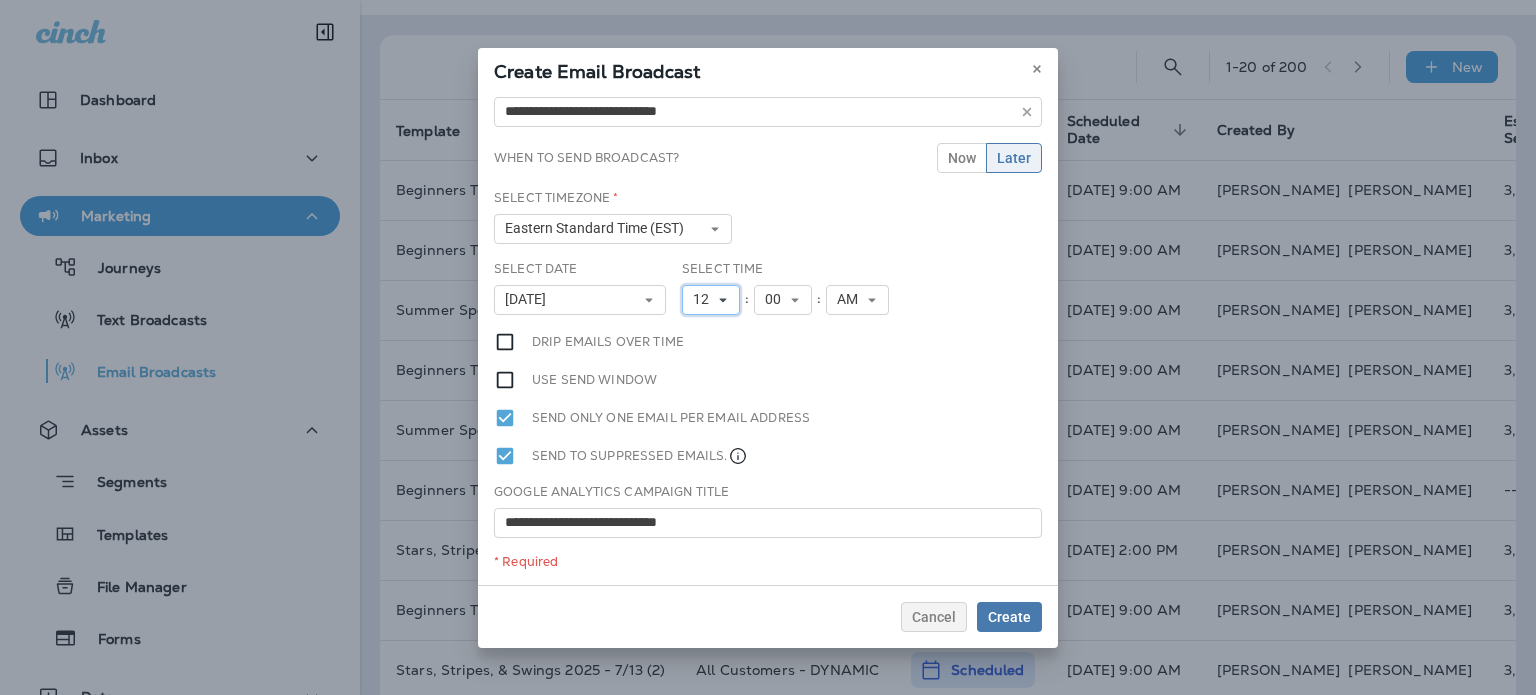 click on "12" at bounding box center [705, 299] 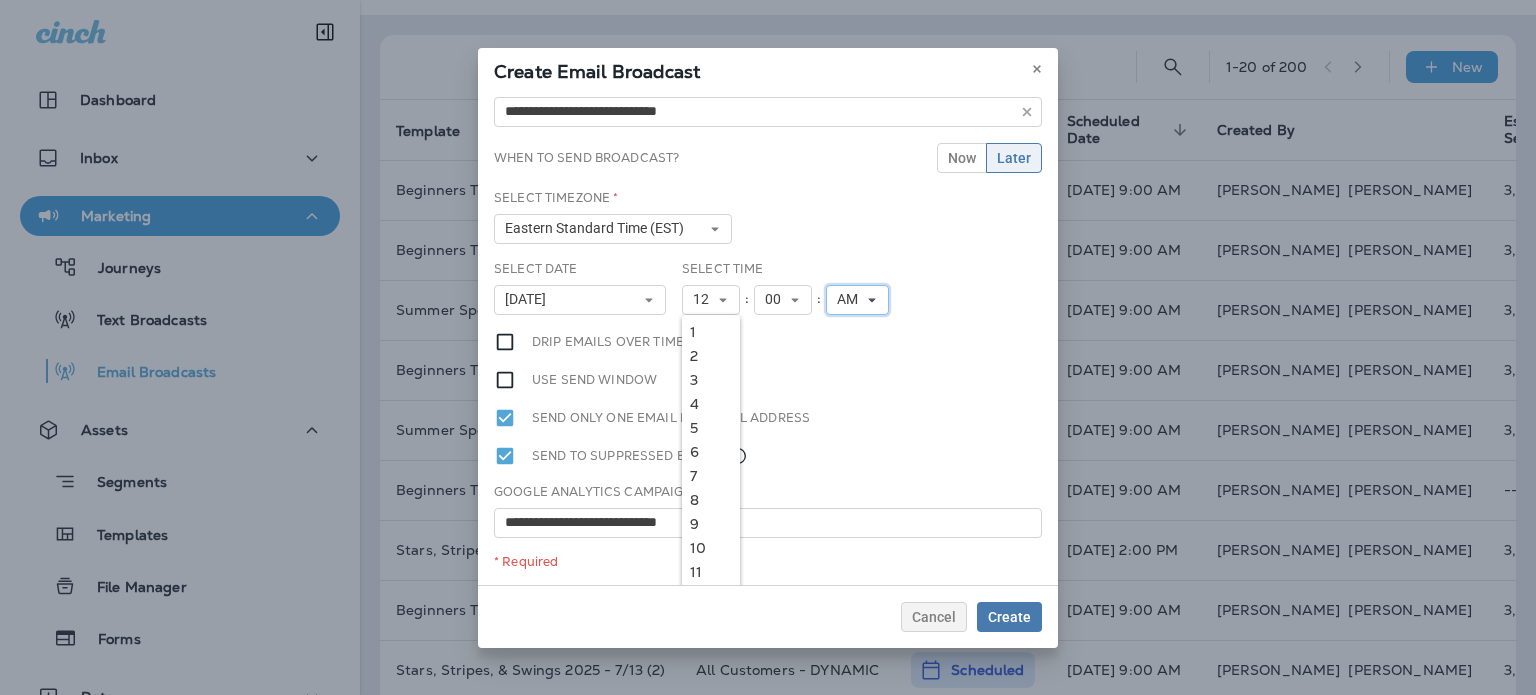 click on "AM" at bounding box center (851, 299) 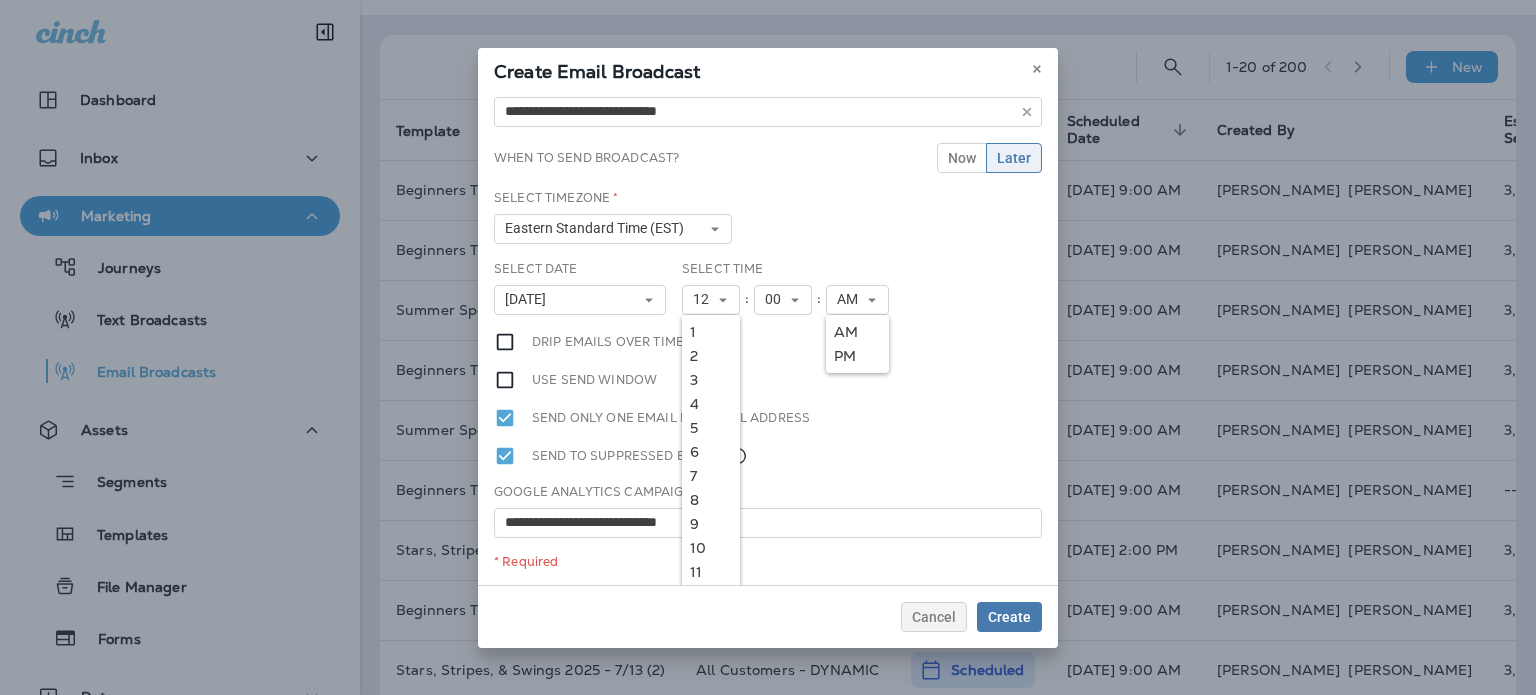 click on "PM" at bounding box center (857, 356) 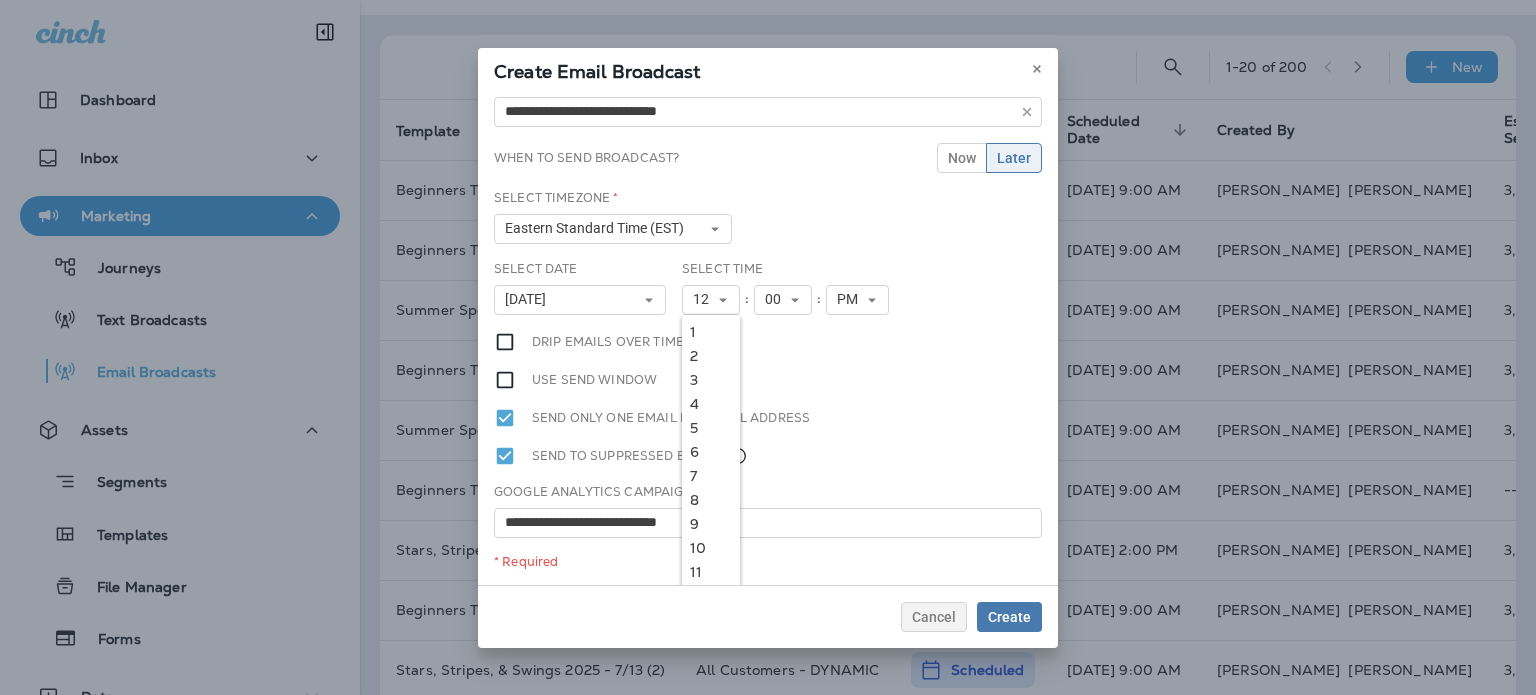click on "Send only one email per email address" at bounding box center [768, 418] 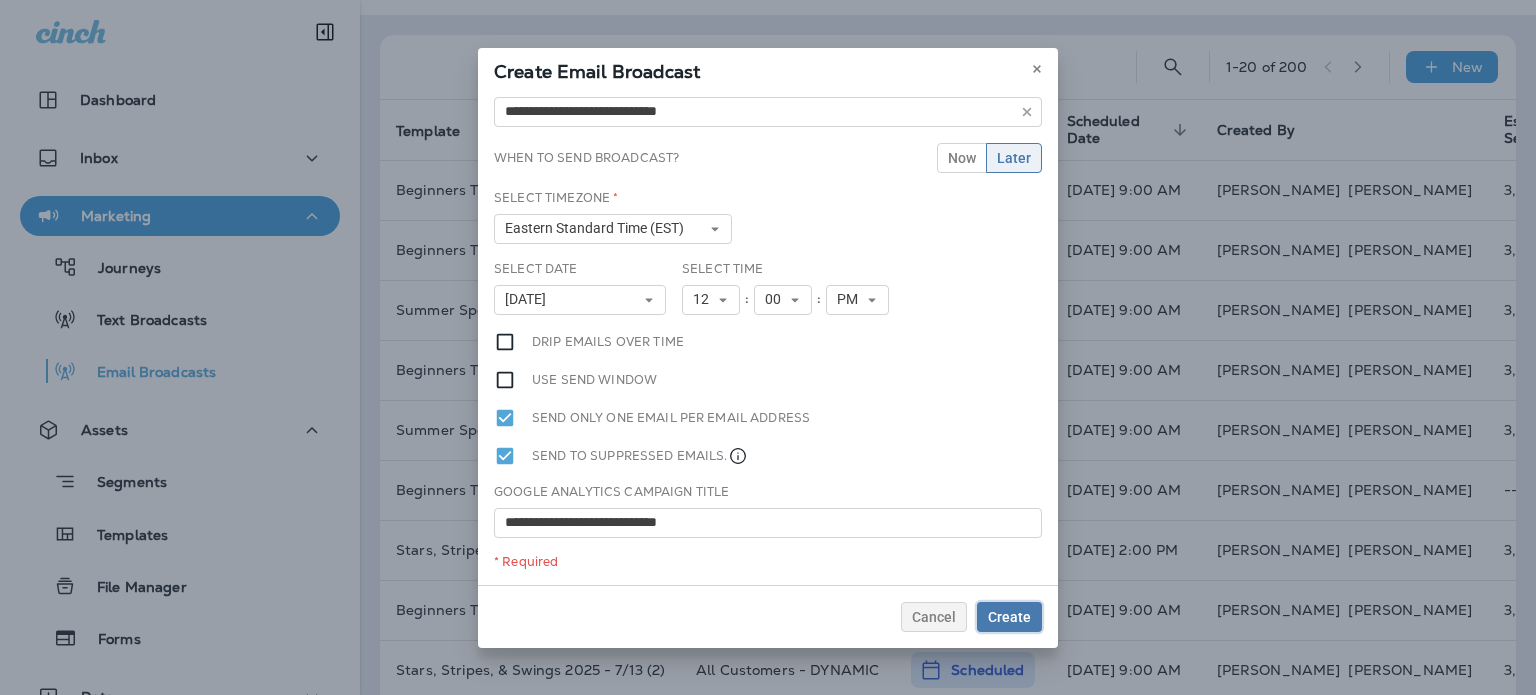 click on "Create" at bounding box center (1009, 617) 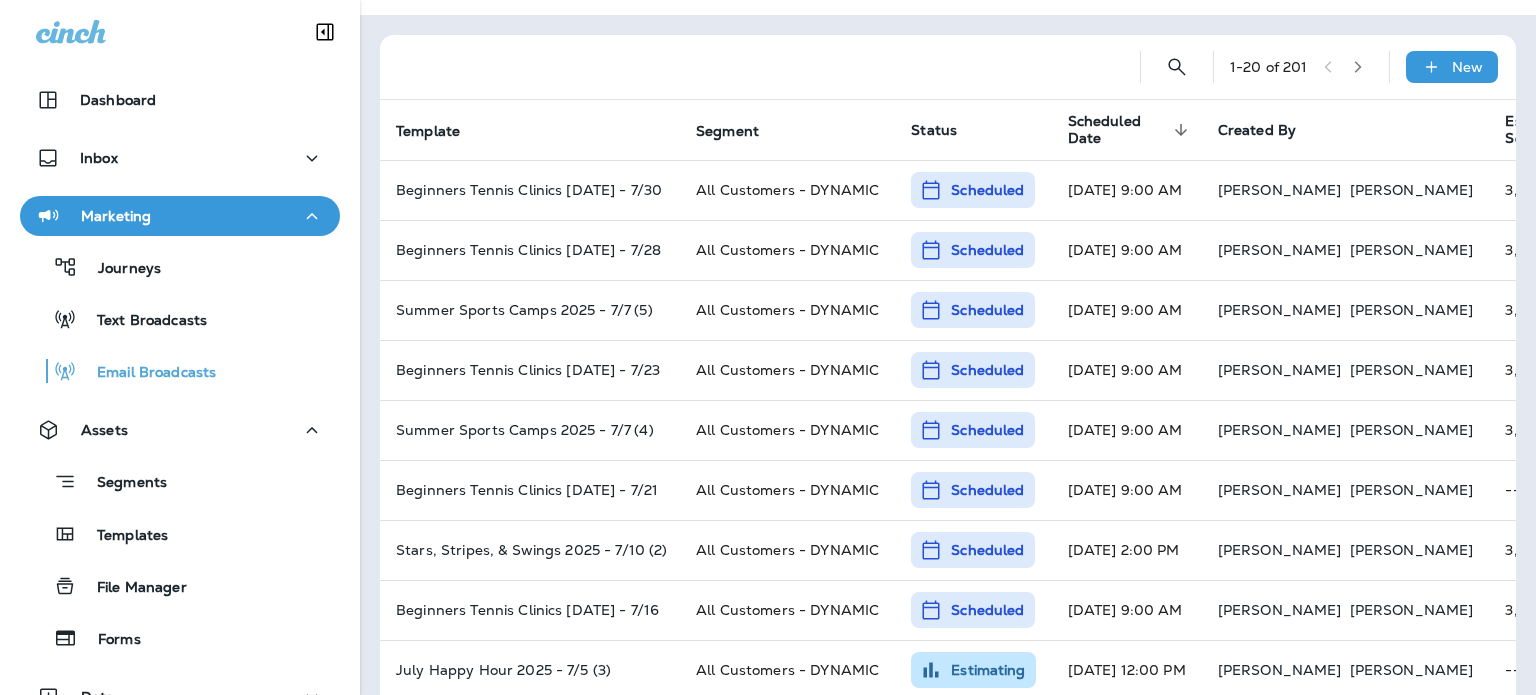 click 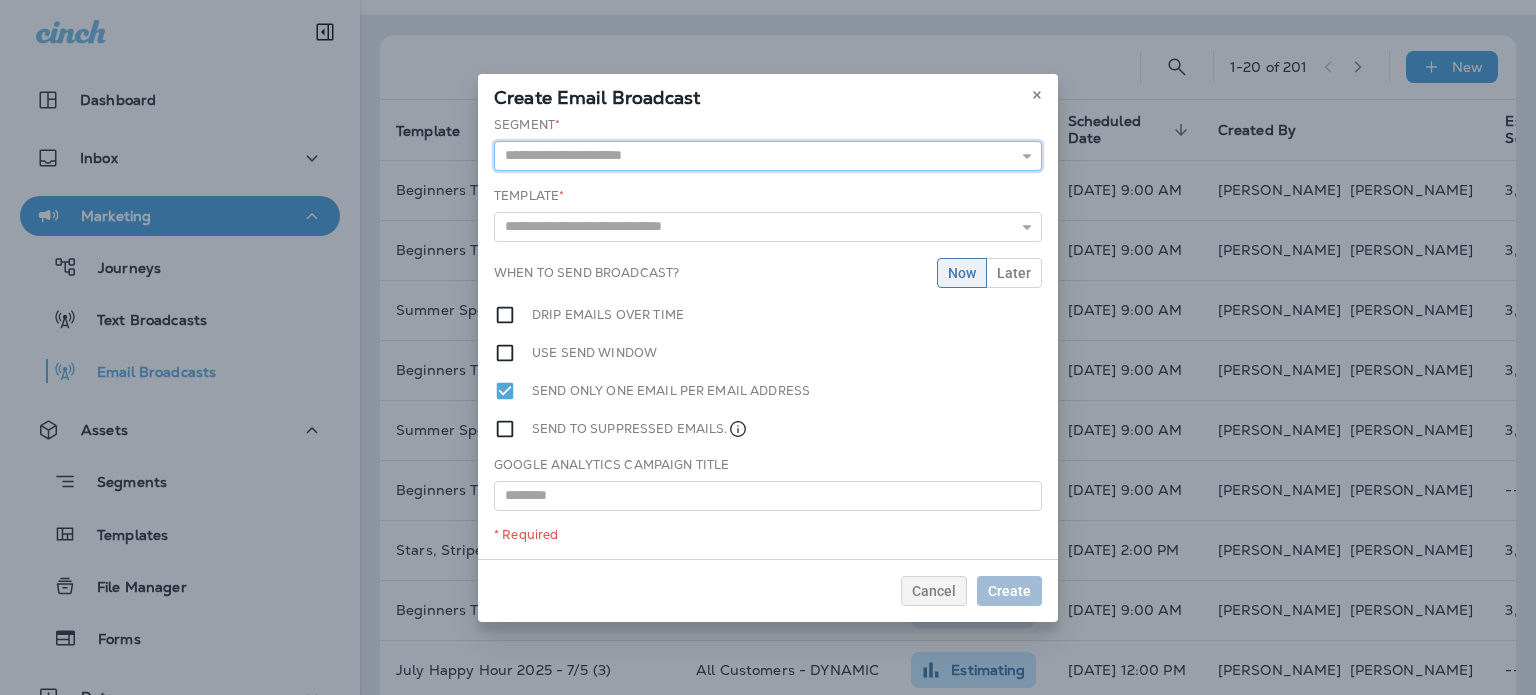 click at bounding box center (768, 156) 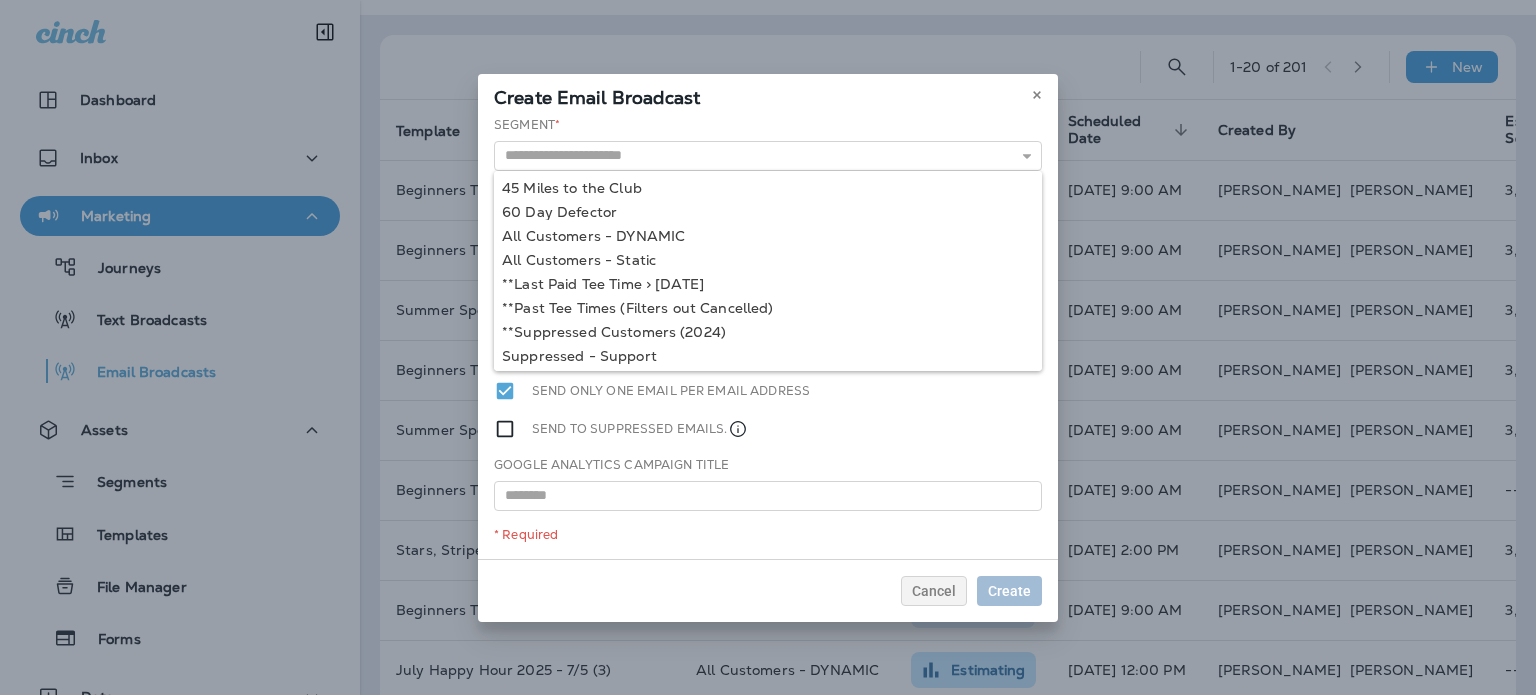 type on "**********" 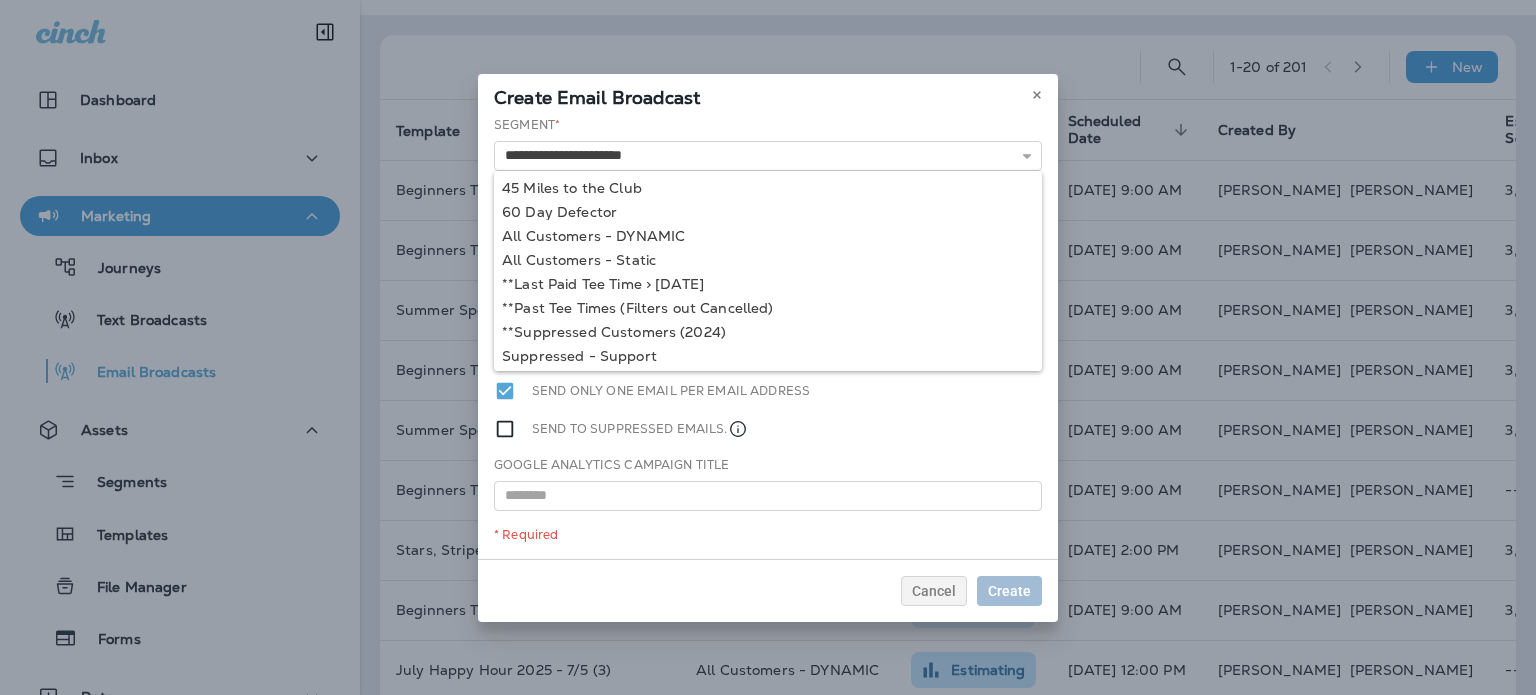 click on "**********" at bounding box center [768, 337] 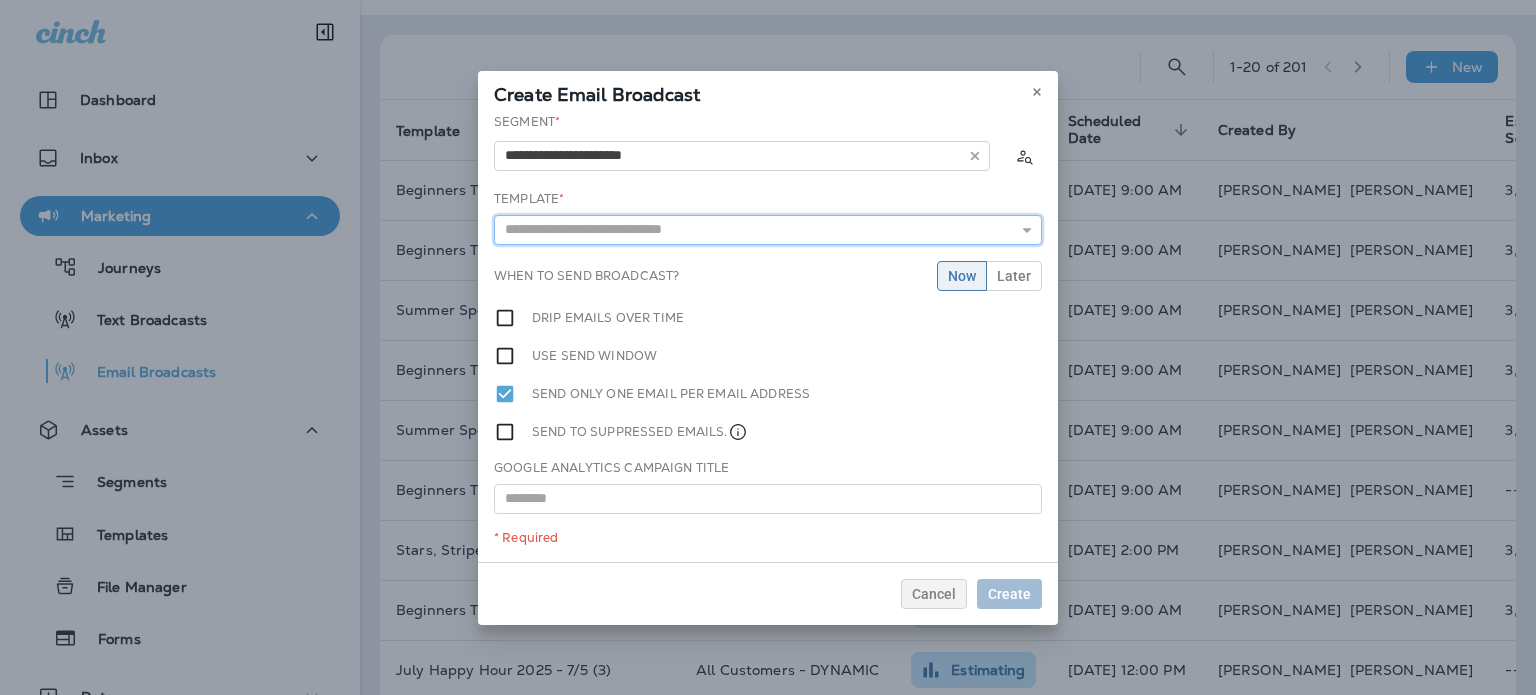 click at bounding box center (768, 230) 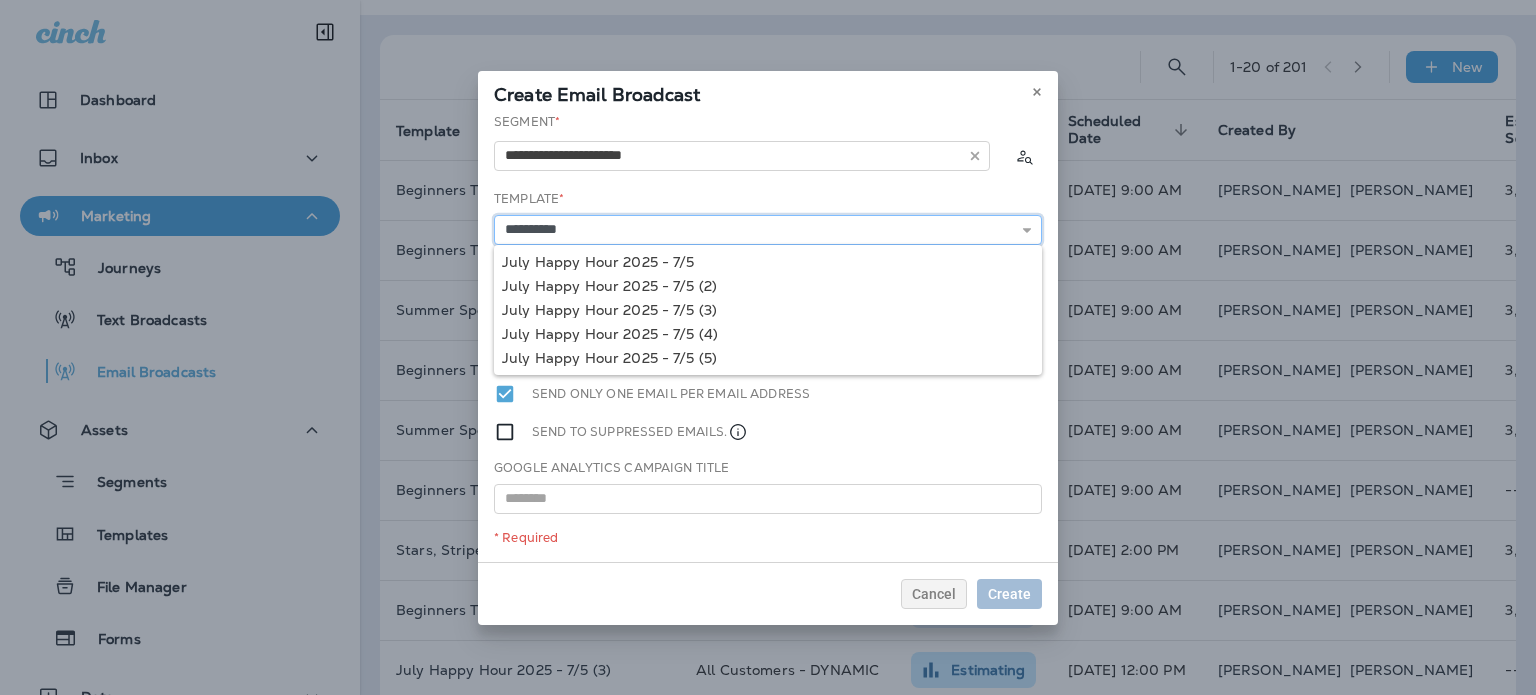 type on "**********" 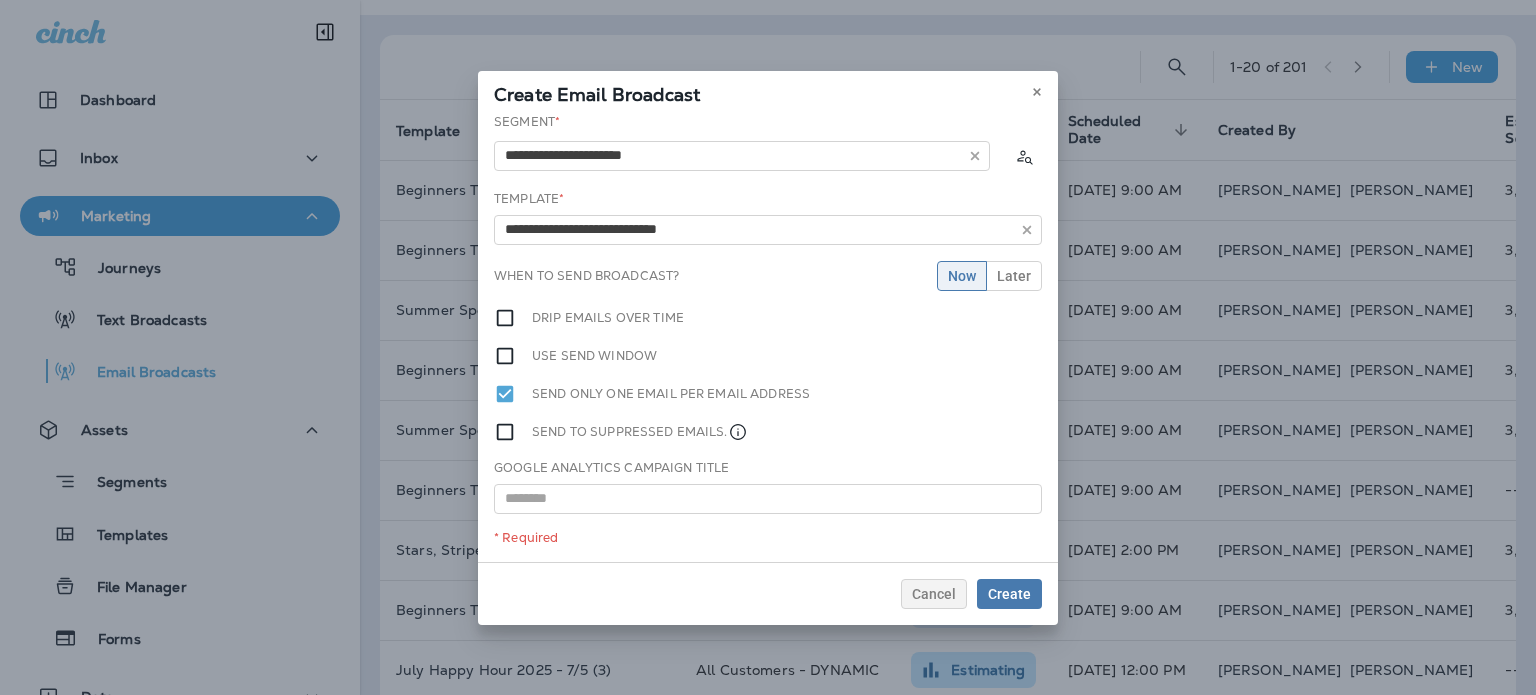 click on "**********" at bounding box center (768, 337) 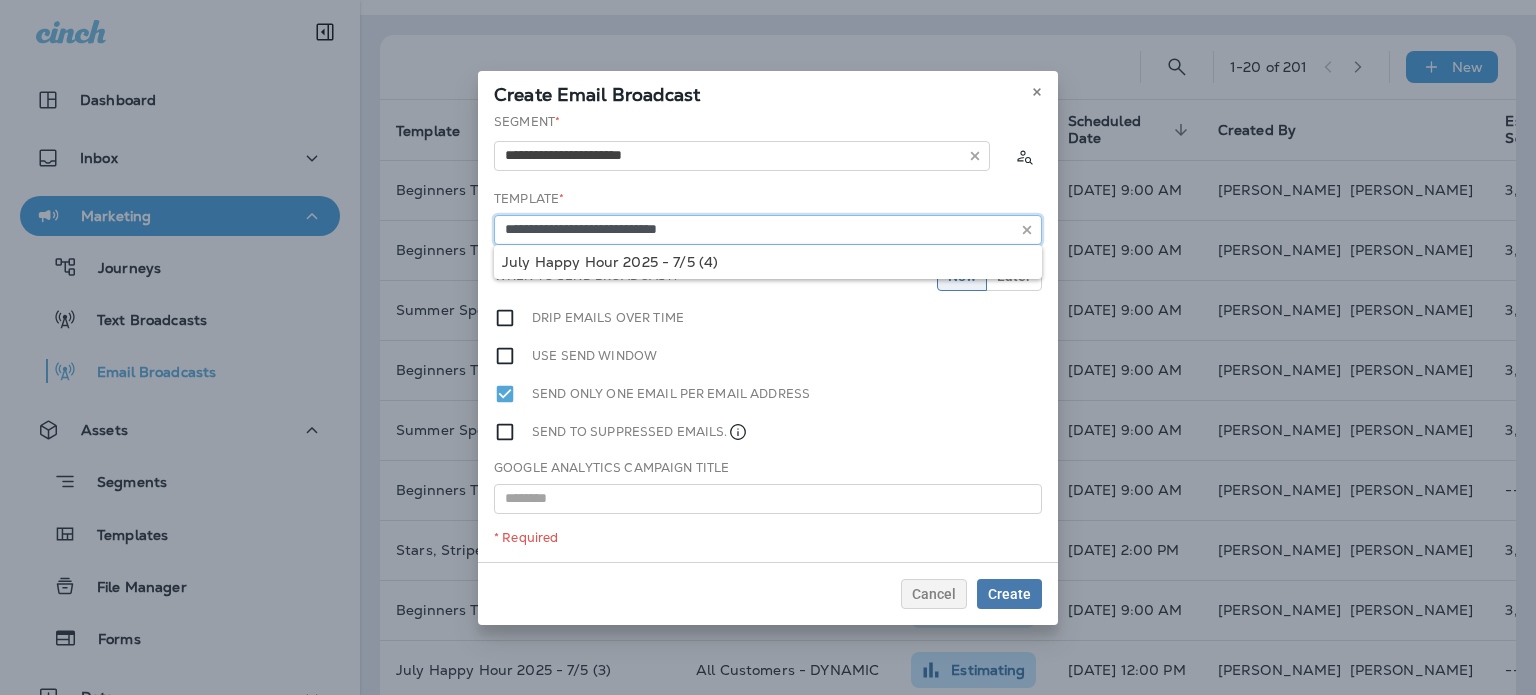 click on "**********" at bounding box center [768, 230] 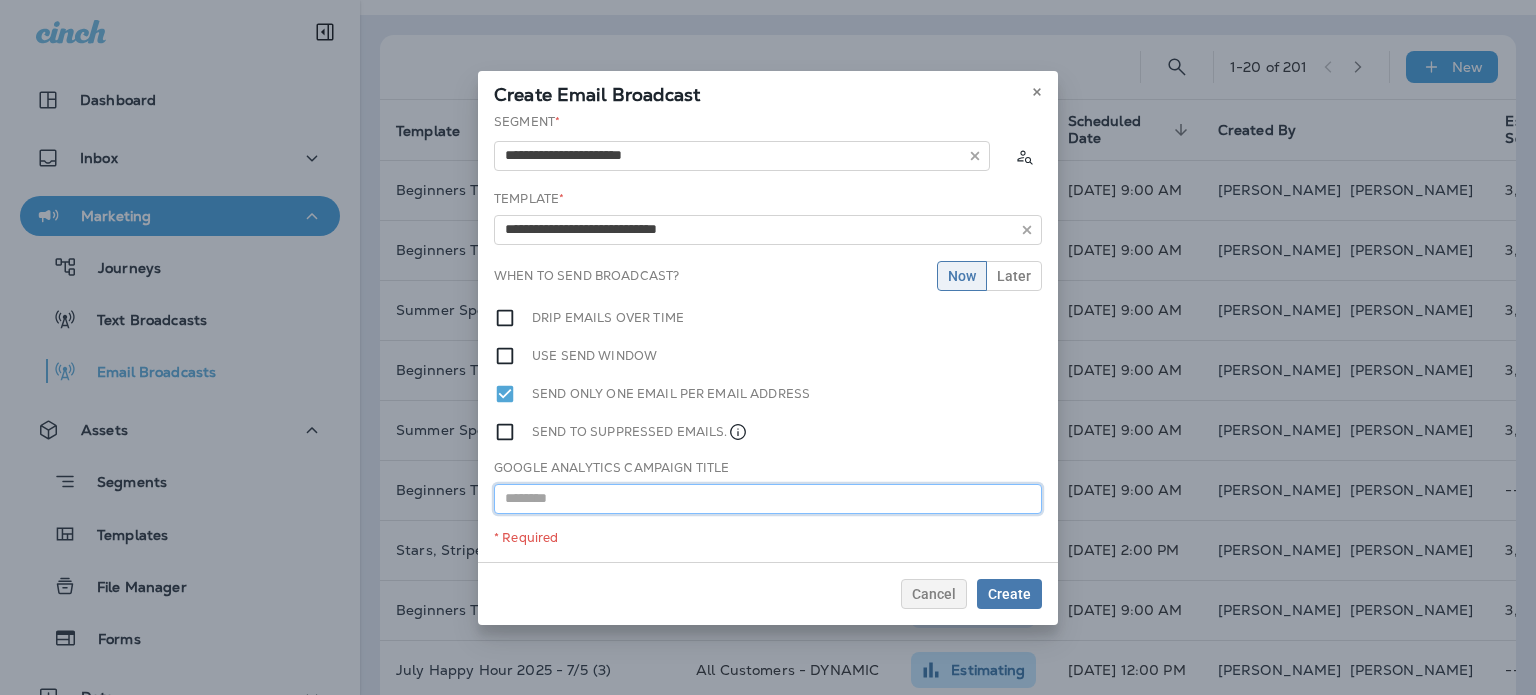 click at bounding box center (768, 499) 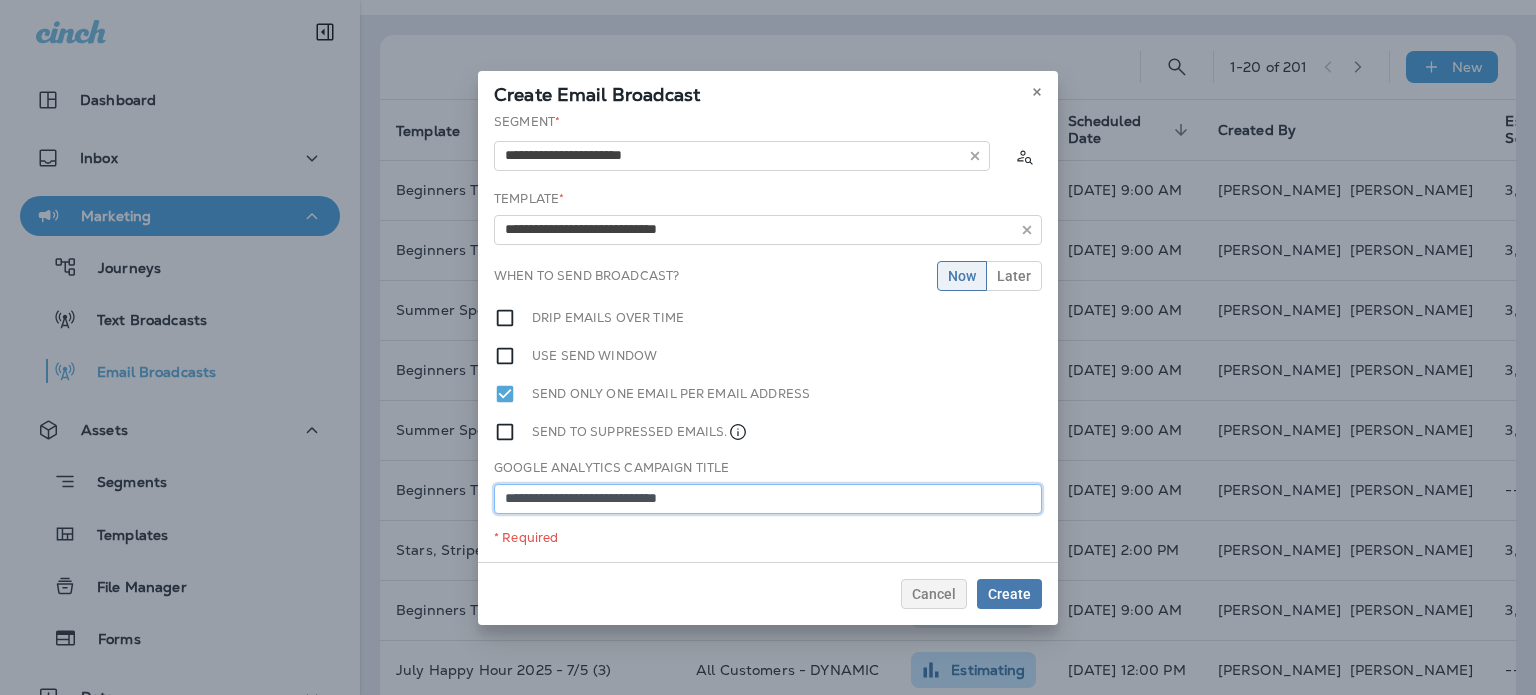type on "**********" 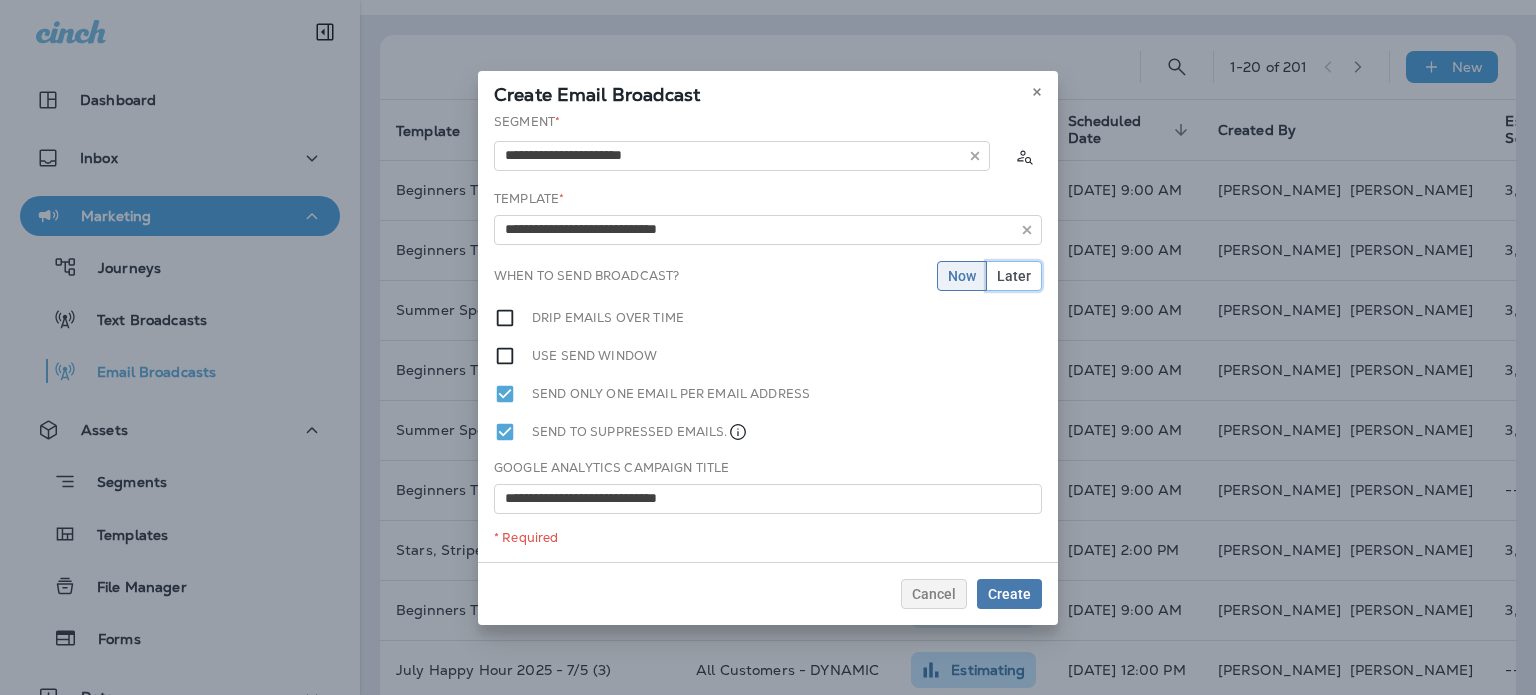 click on "Later" at bounding box center (1014, 276) 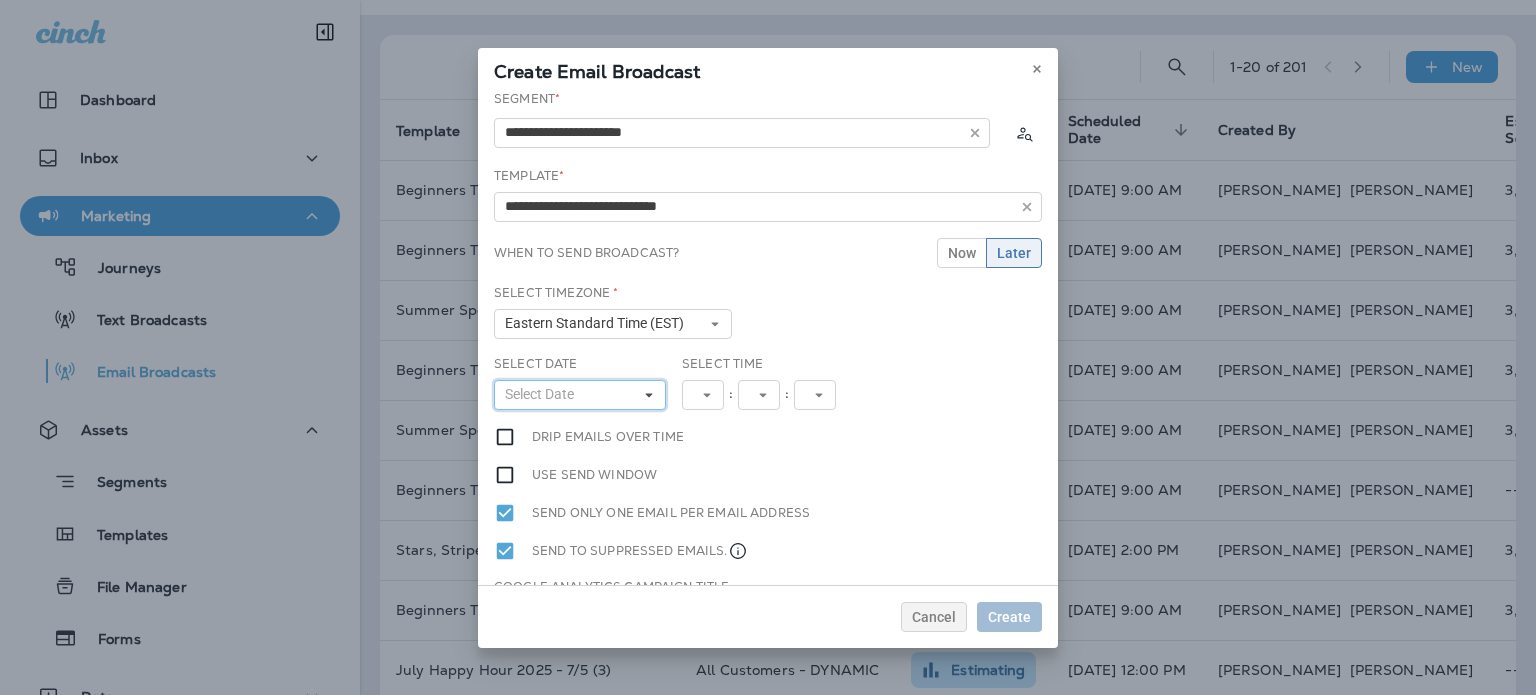 click on "Select Date" at bounding box center (543, 394) 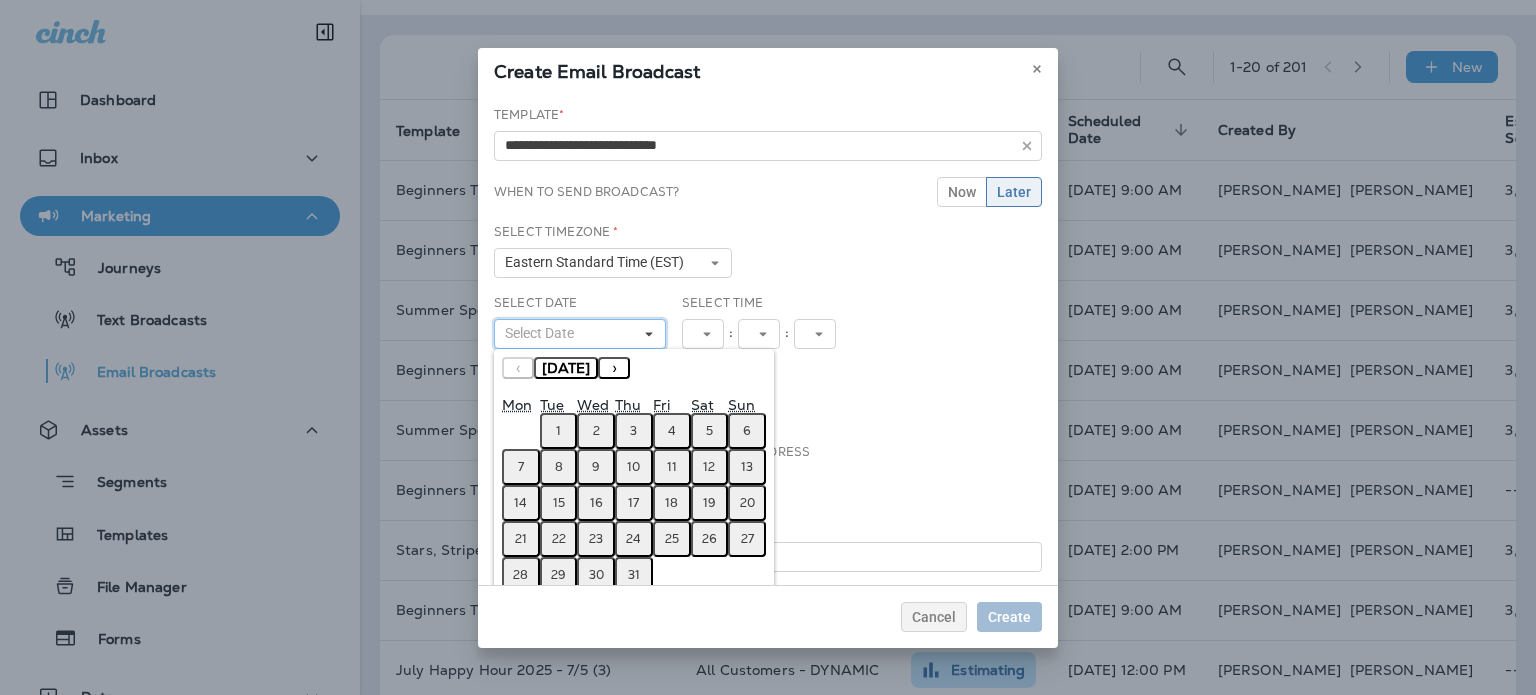 scroll, scrollTop: 95, scrollLeft: 0, axis: vertical 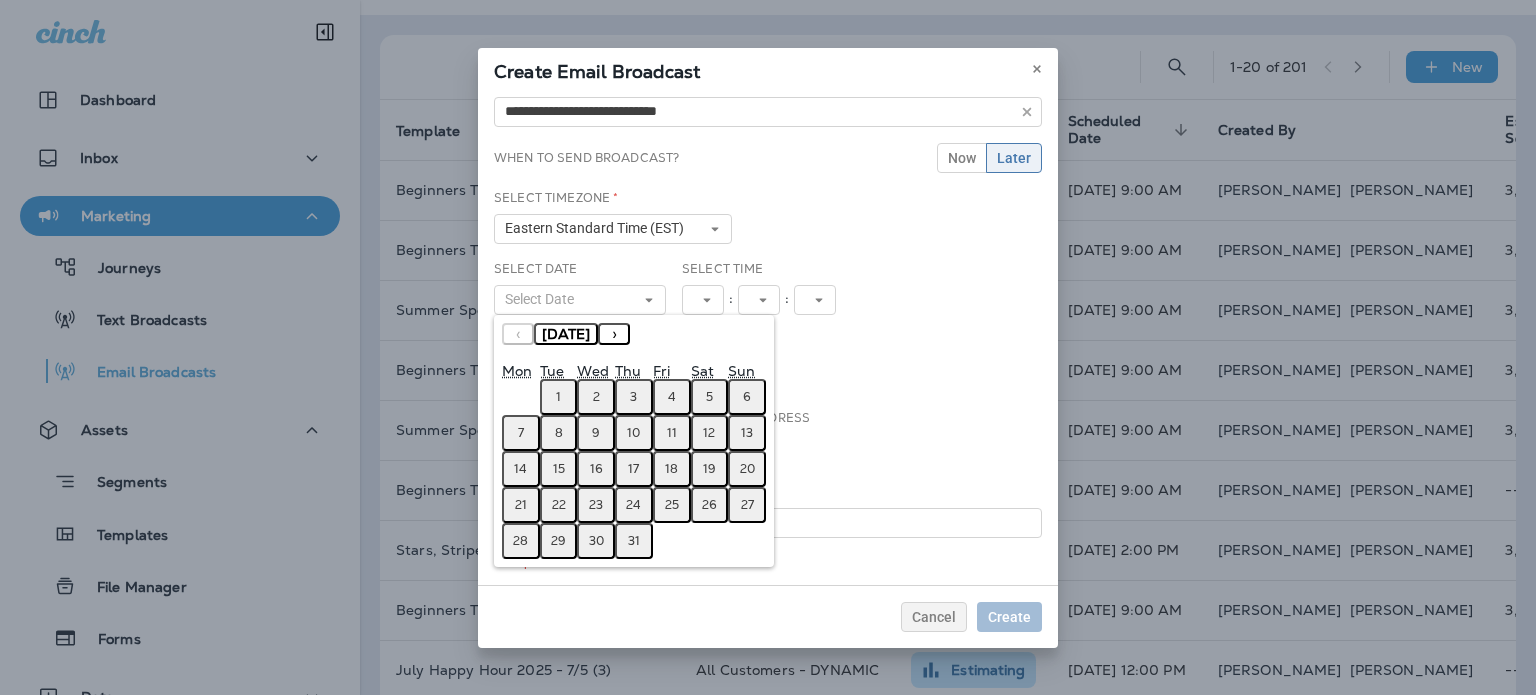 drag, startPoint x: 560, startPoint y: 503, endPoint x: 577, endPoint y: 476, distance: 31.906113 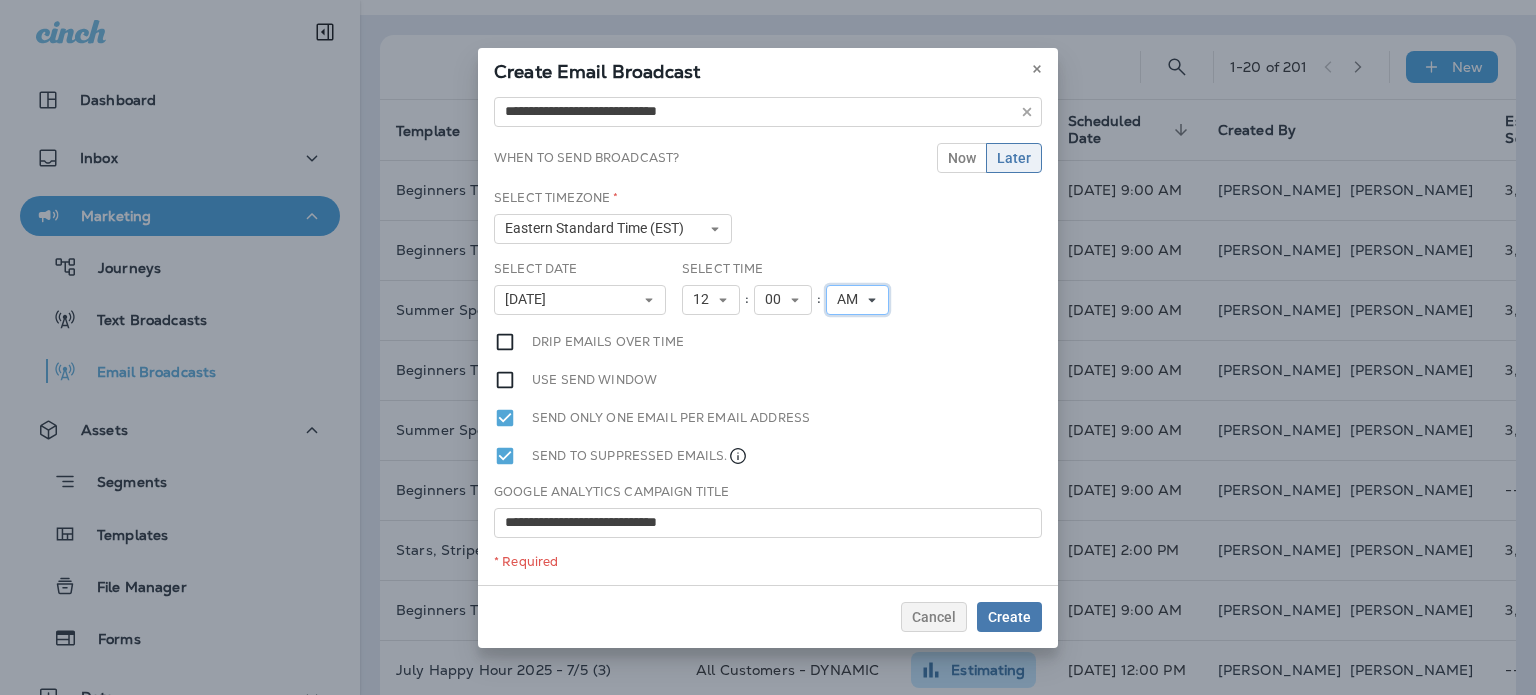 click on "AM" at bounding box center [851, 299] 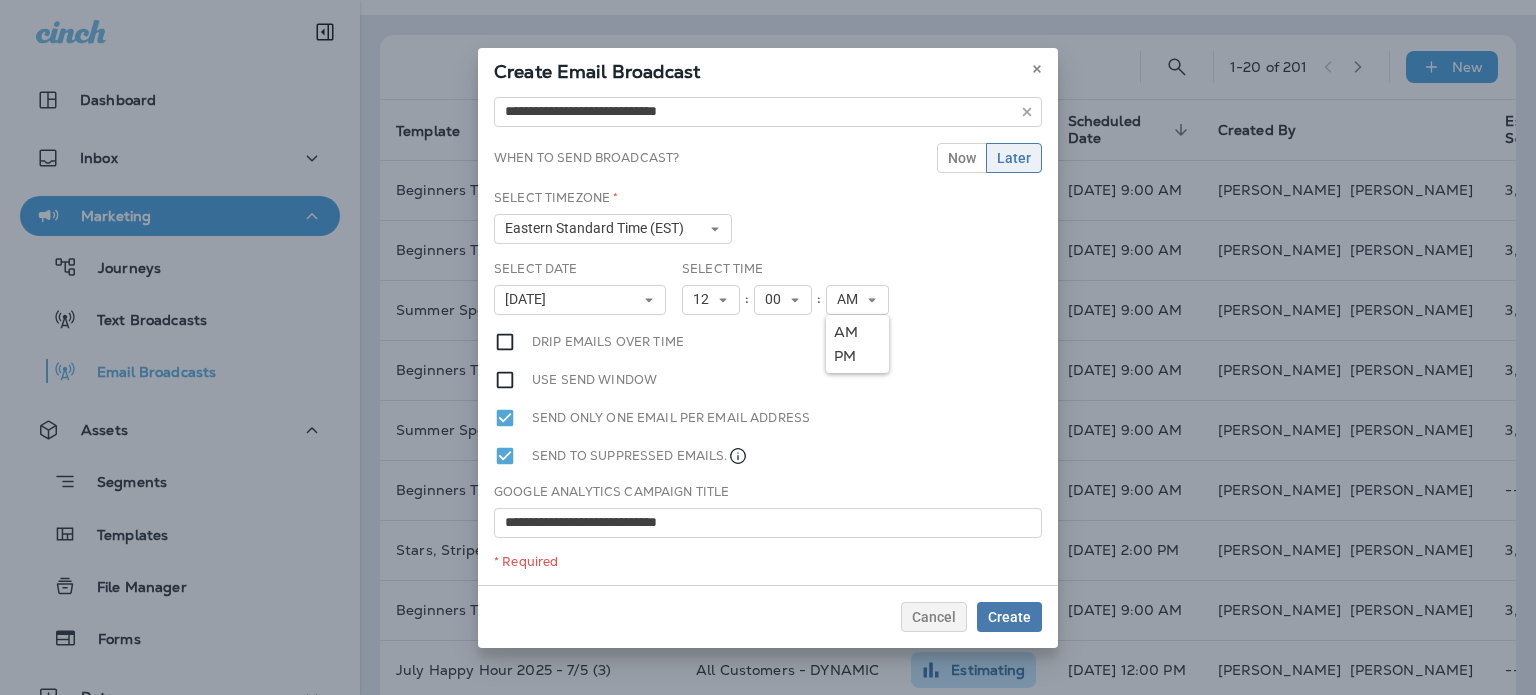 click on "PM" at bounding box center [857, 356] 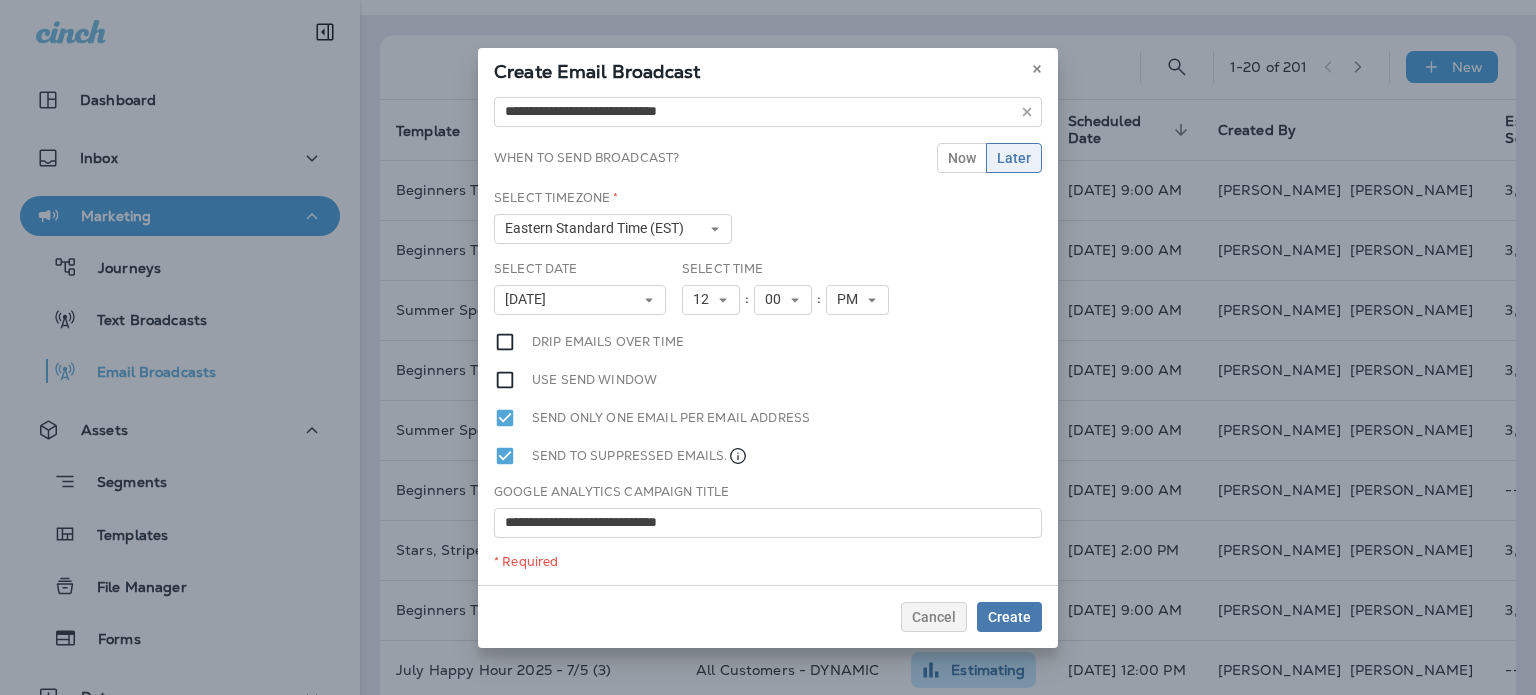 click on "Send only one email per email address" at bounding box center [768, 418] 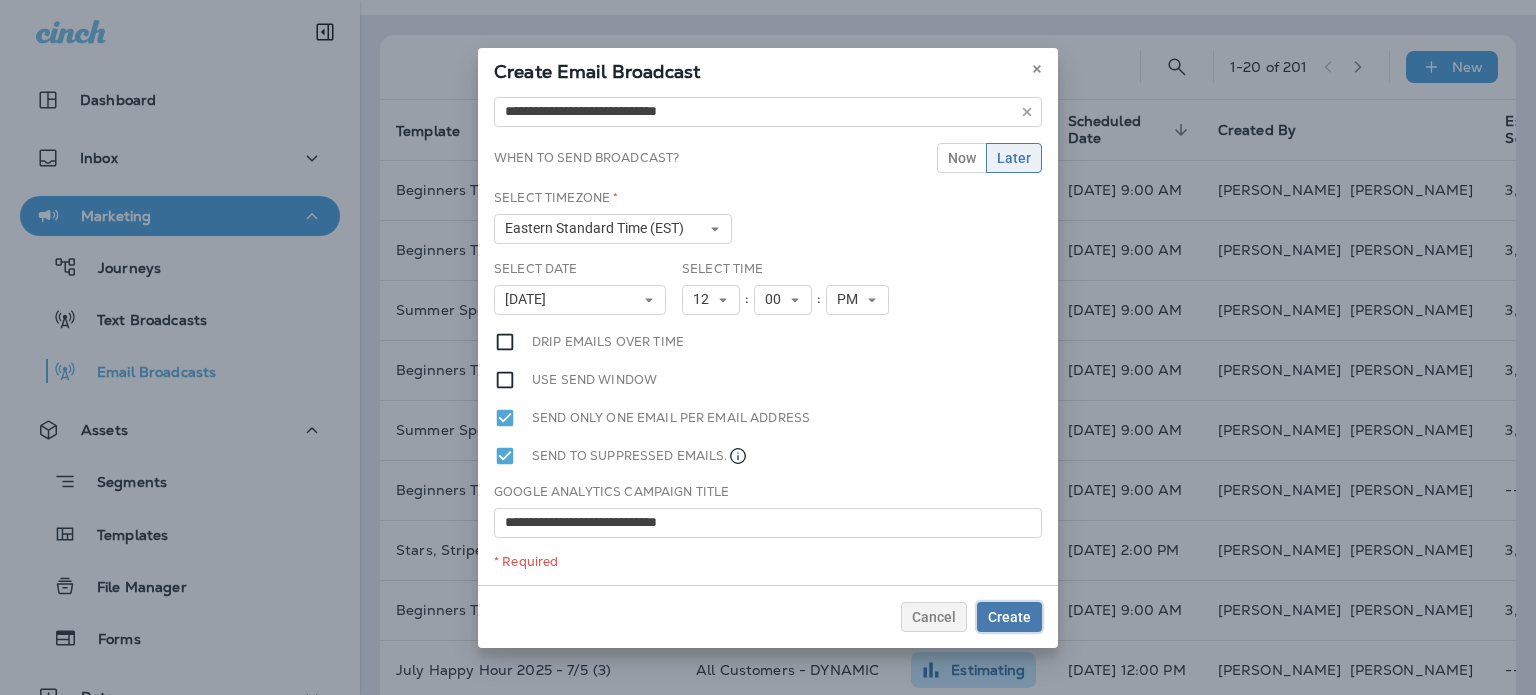 click on "Create" at bounding box center [1009, 617] 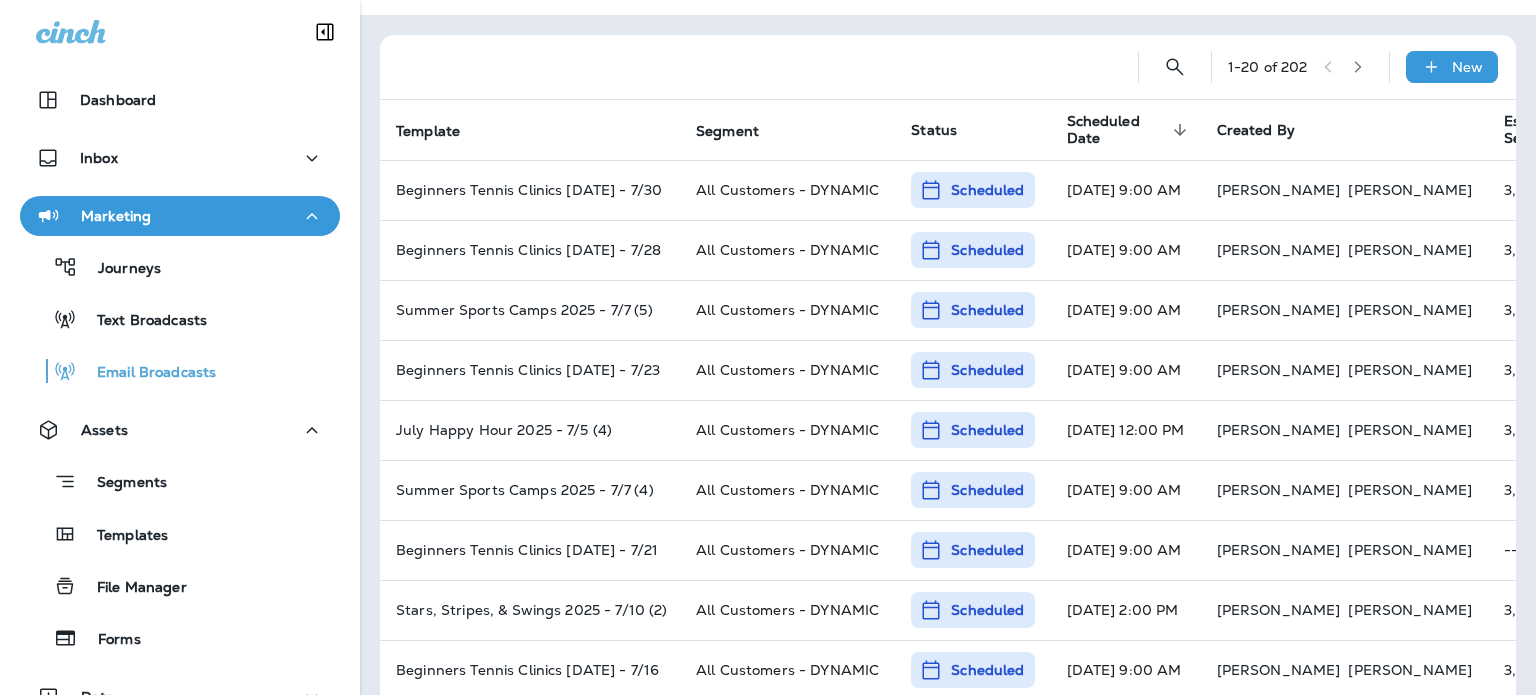 click on "New" at bounding box center (1467, 67) 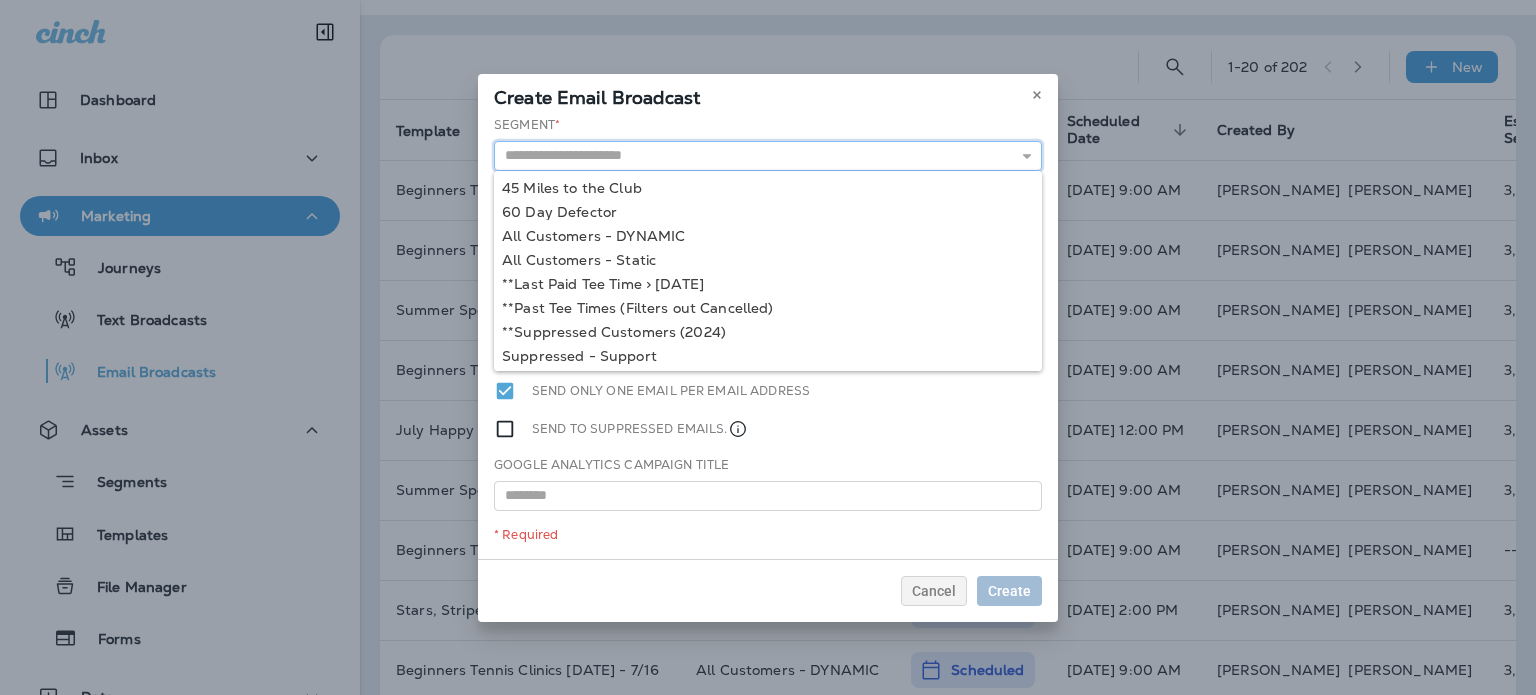 click at bounding box center (768, 156) 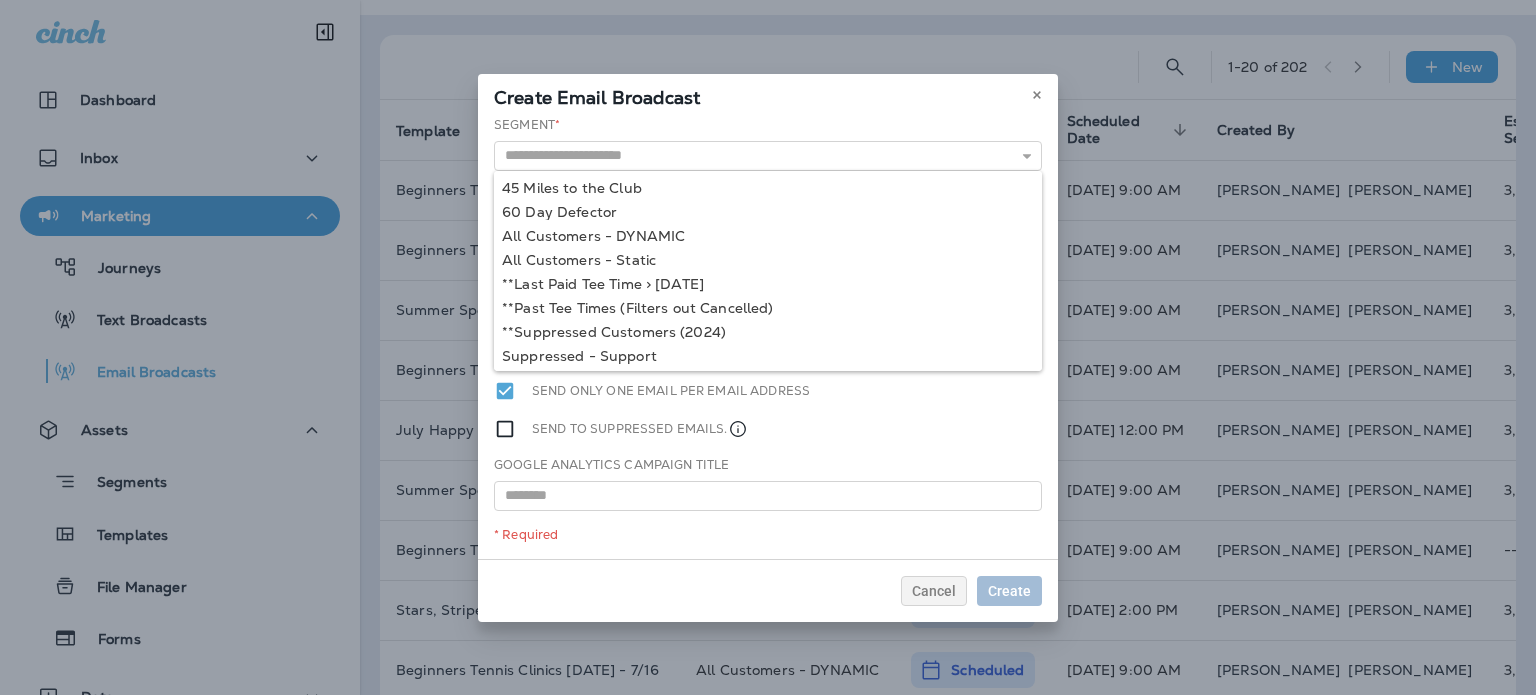 type on "**********" 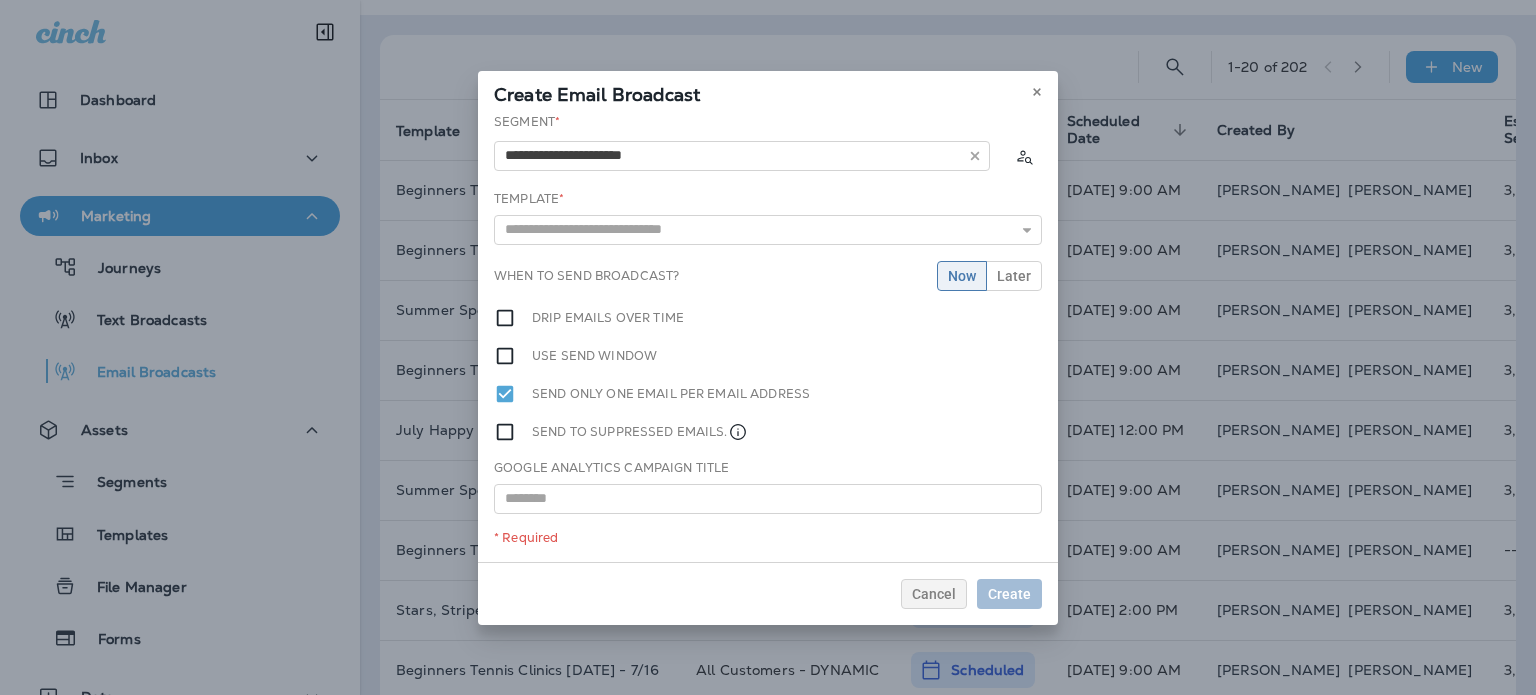 click on "**********" at bounding box center [768, 337] 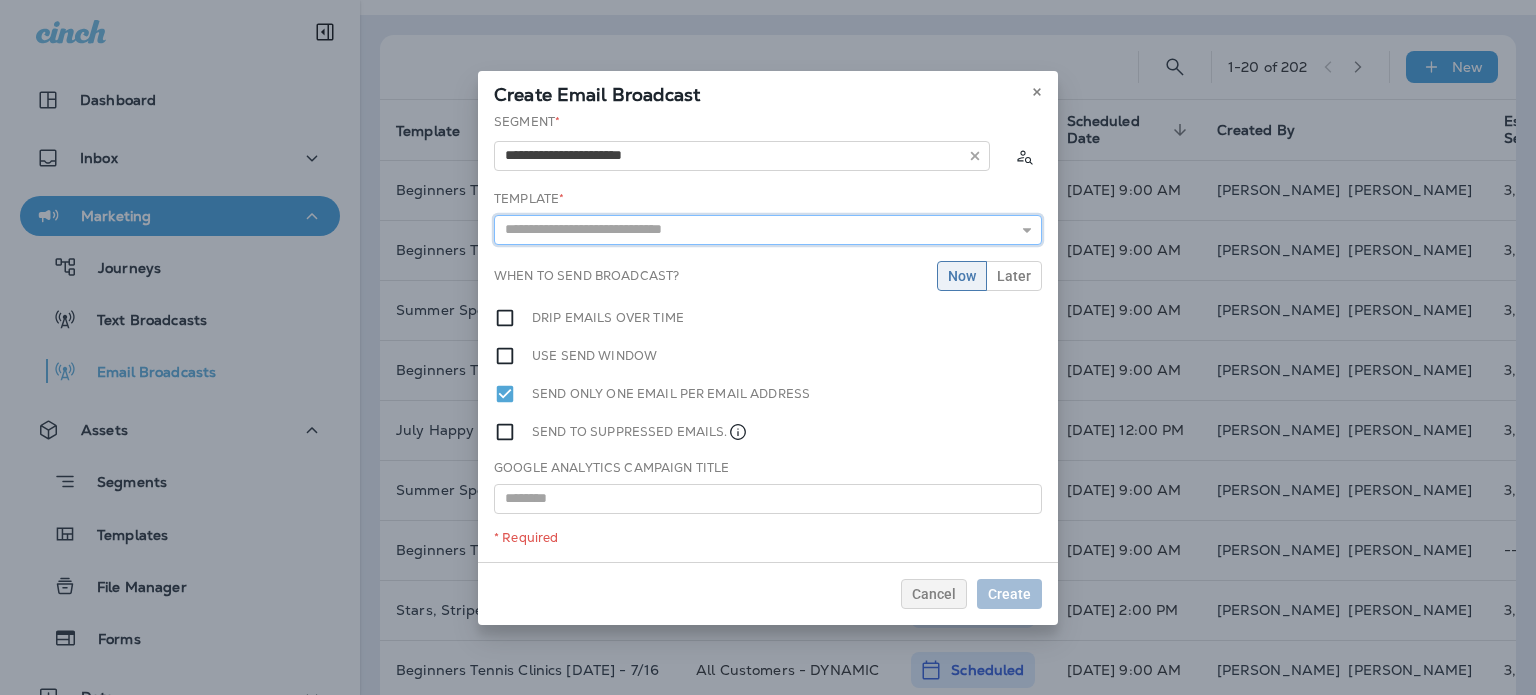 click at bounding box center (768, 230) 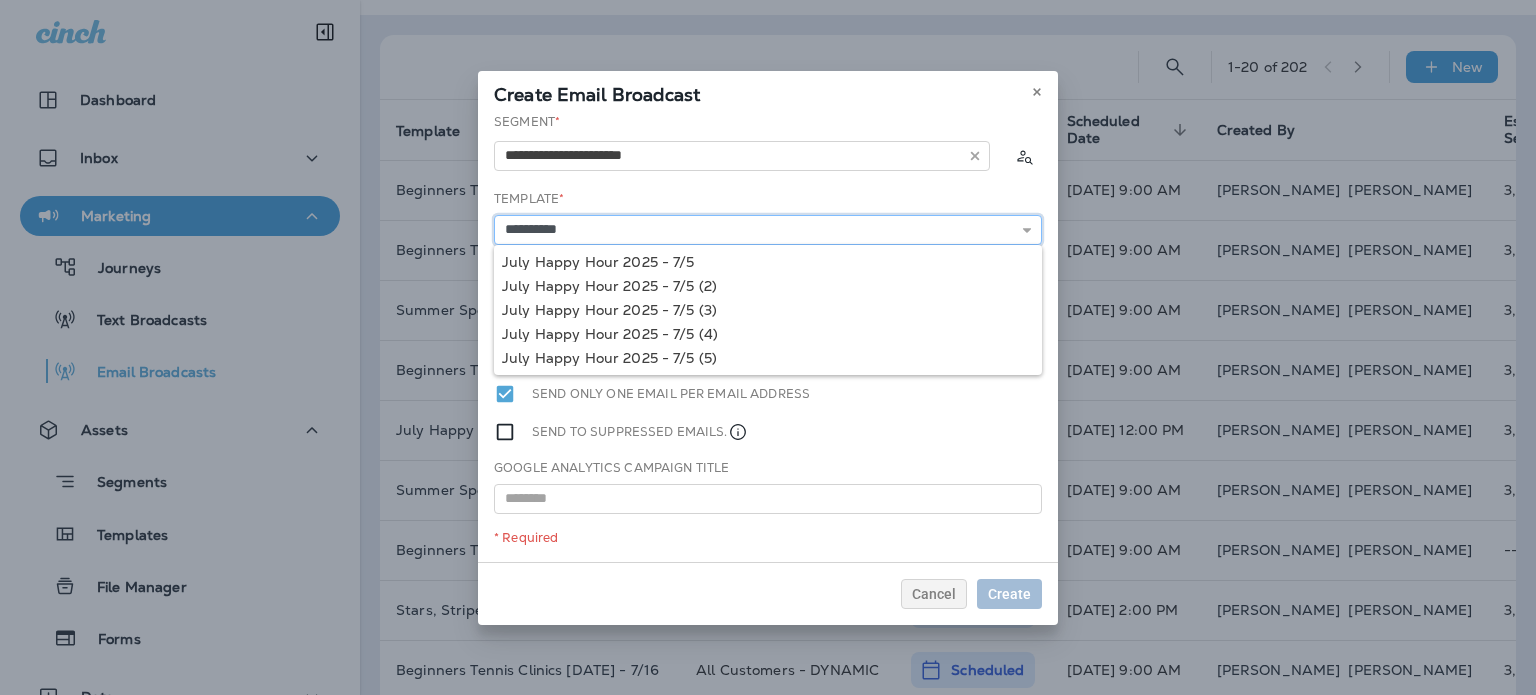 type on "**********" 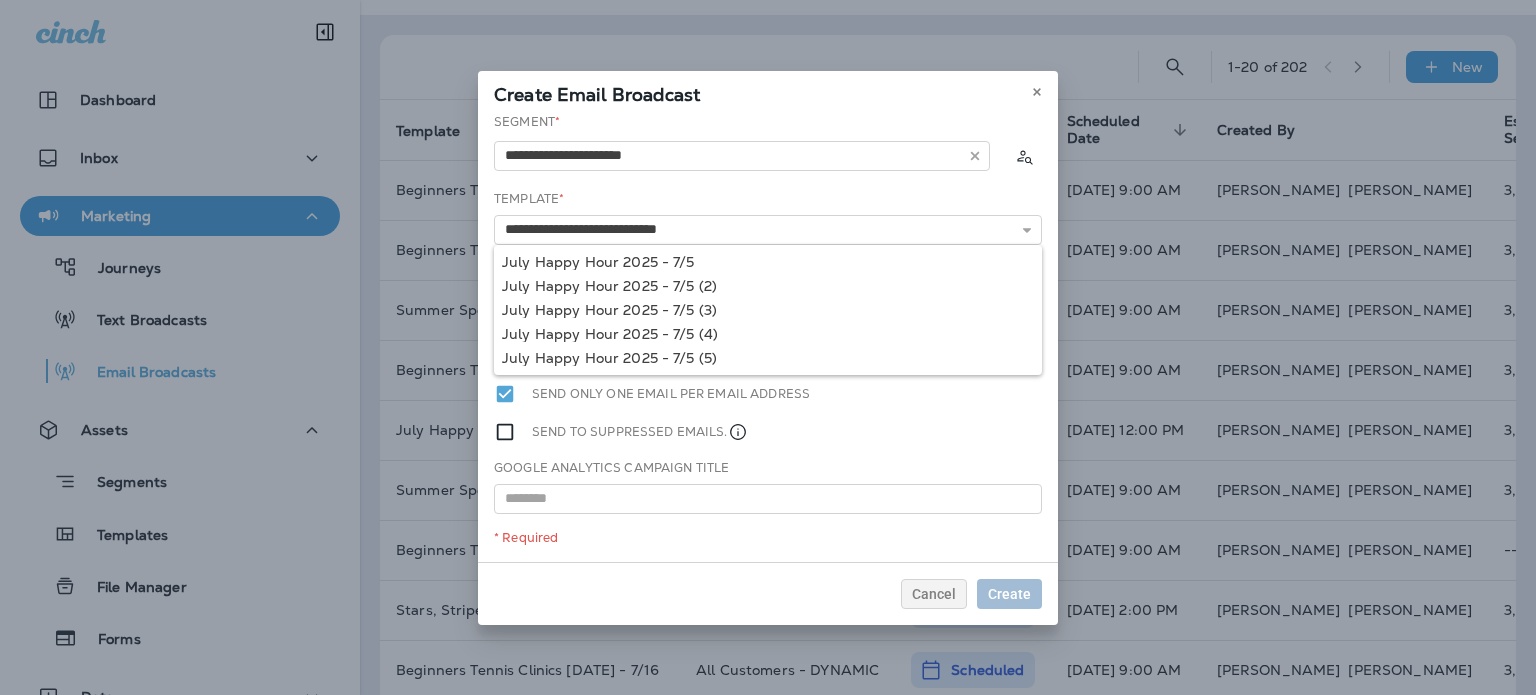 click on "**********" at bounding box center [768, 337] 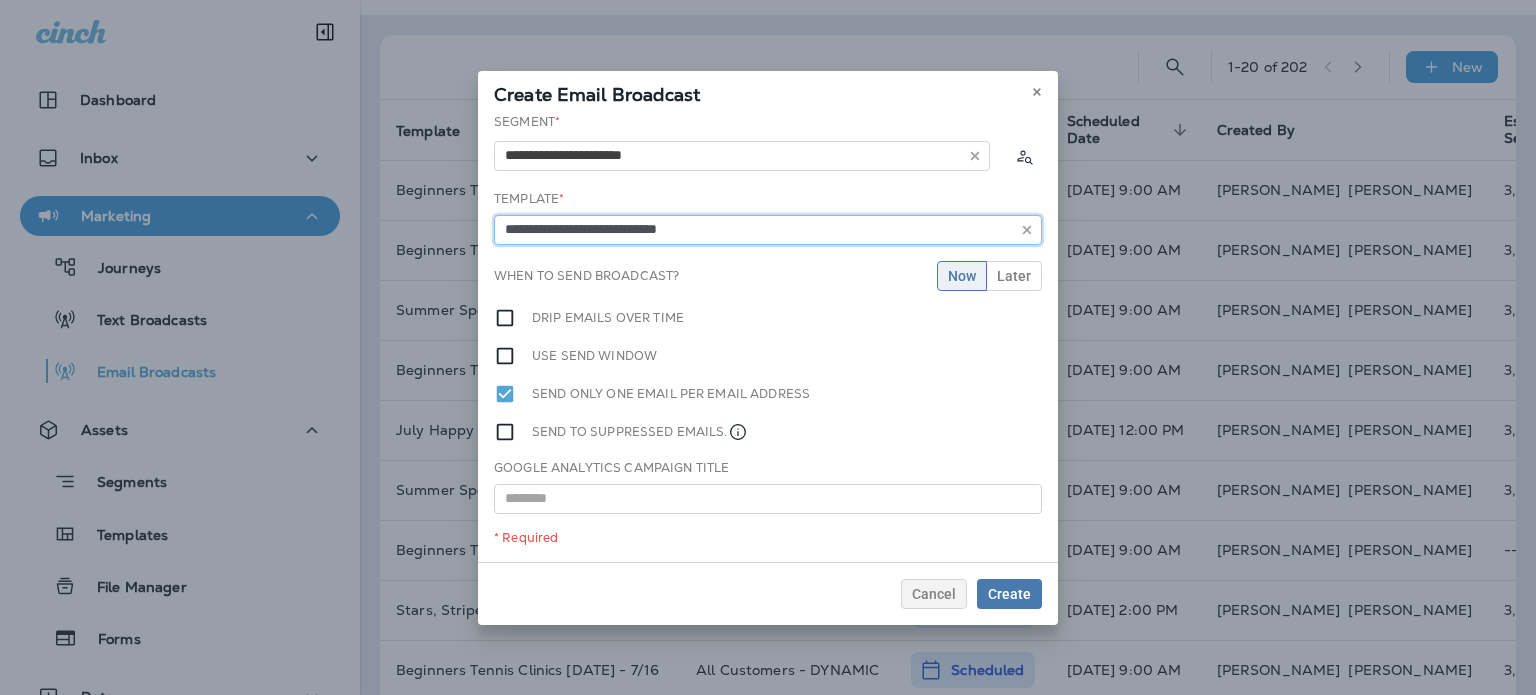 click on "**********" at bounding box center (768, 230) 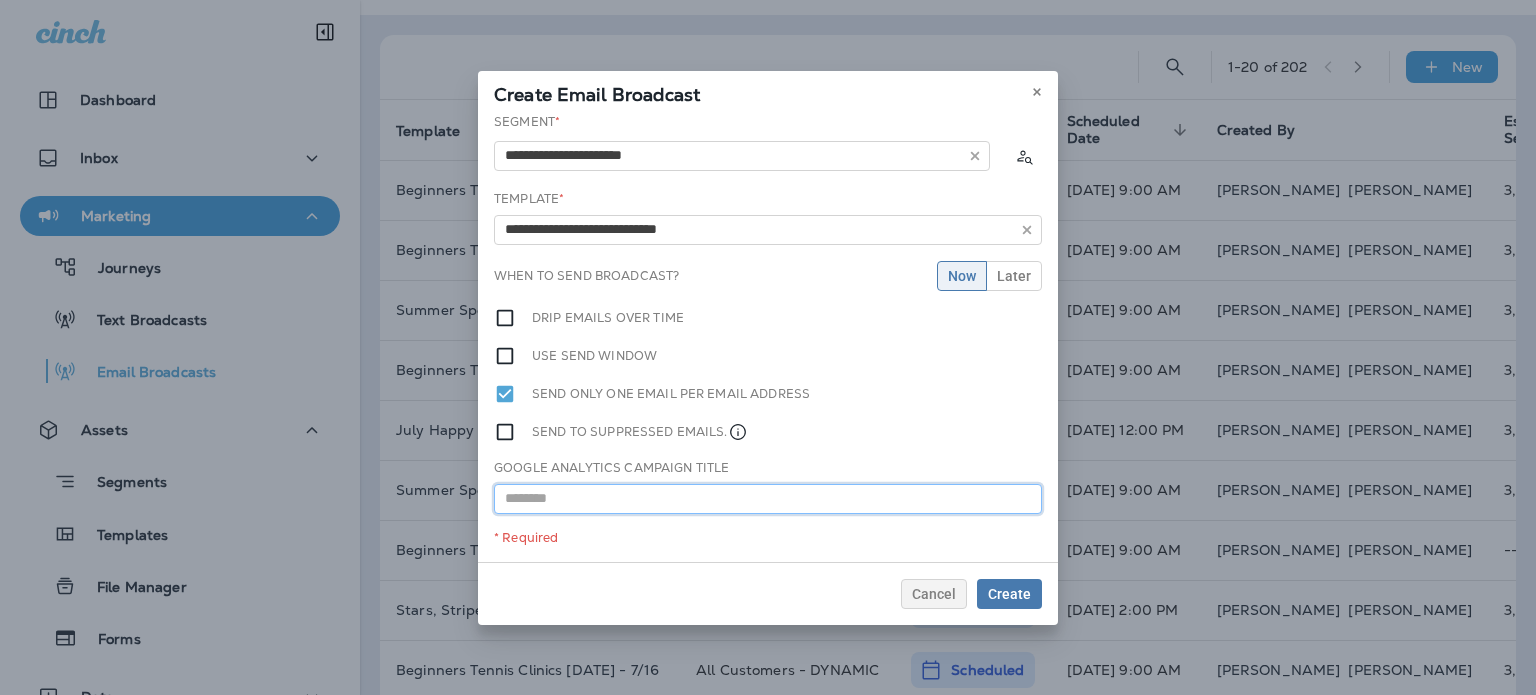 click at bounding box center [768, 499] 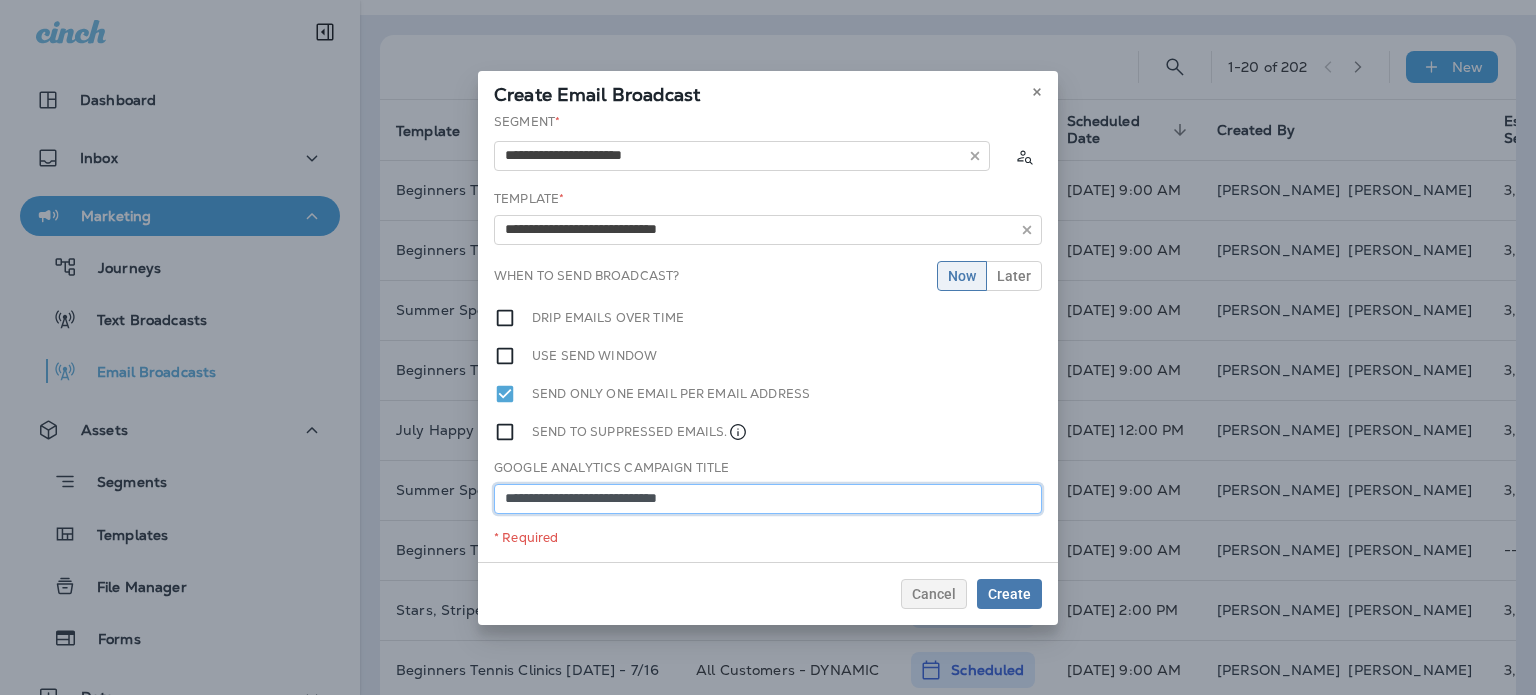 type on "**********" 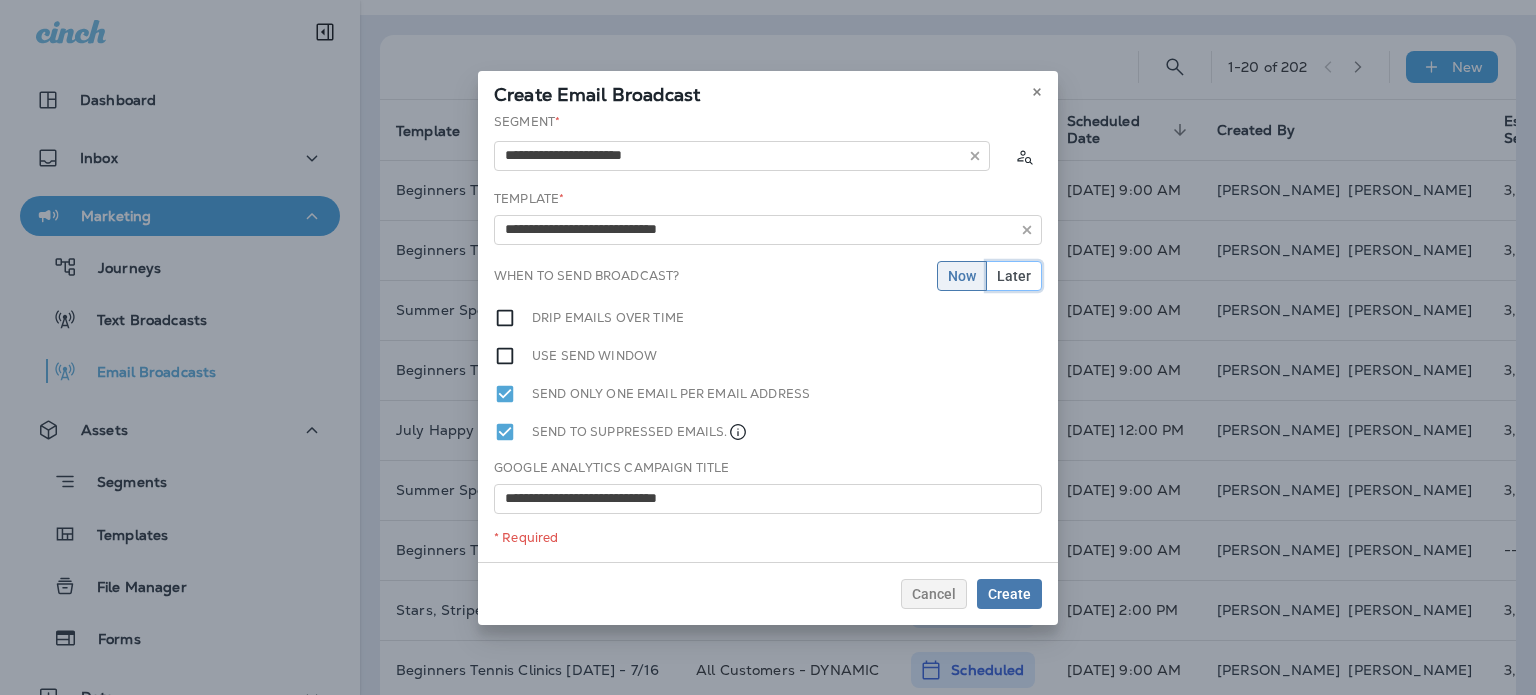 click on "Later" at bounding box center [1014, 276] 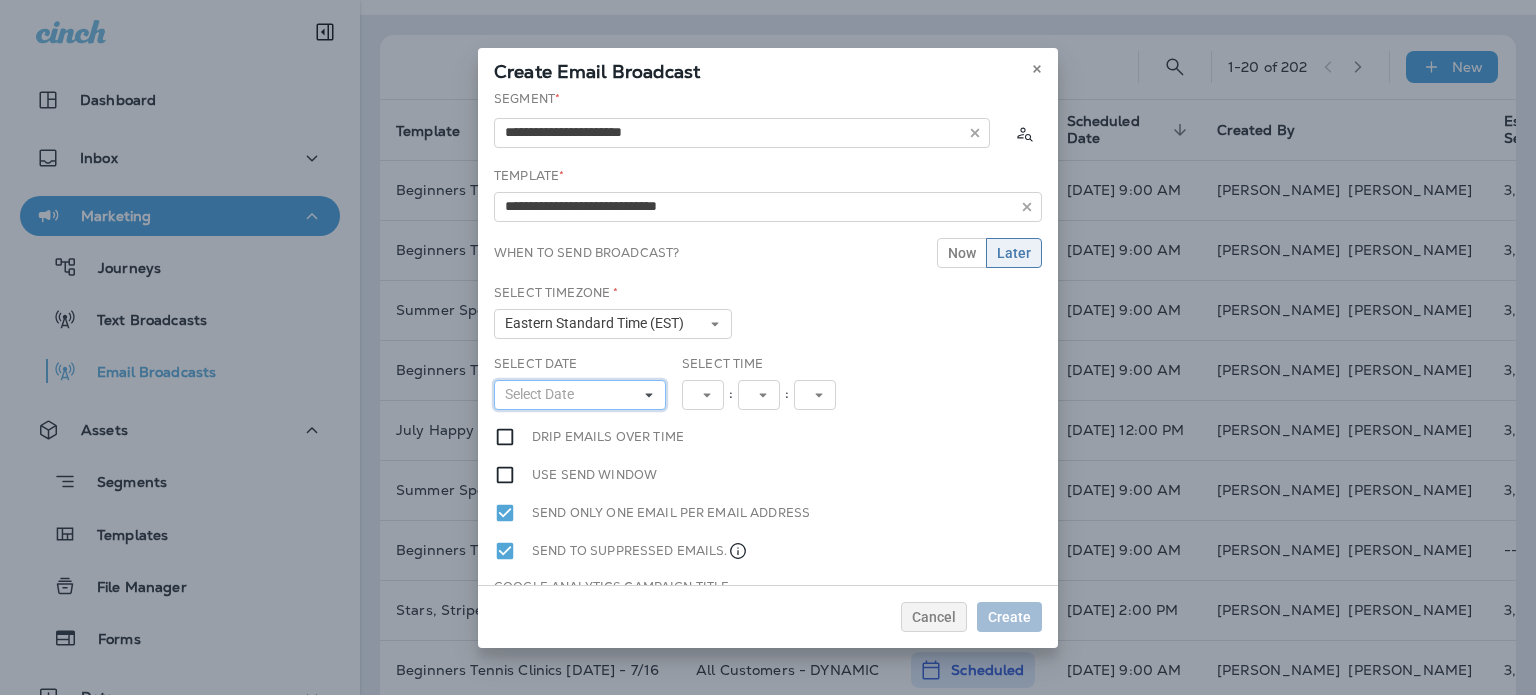 drag, startPoint x: 576, startPoint y: 401, endPoint x: 576, endPoint y: 427, distance: 26 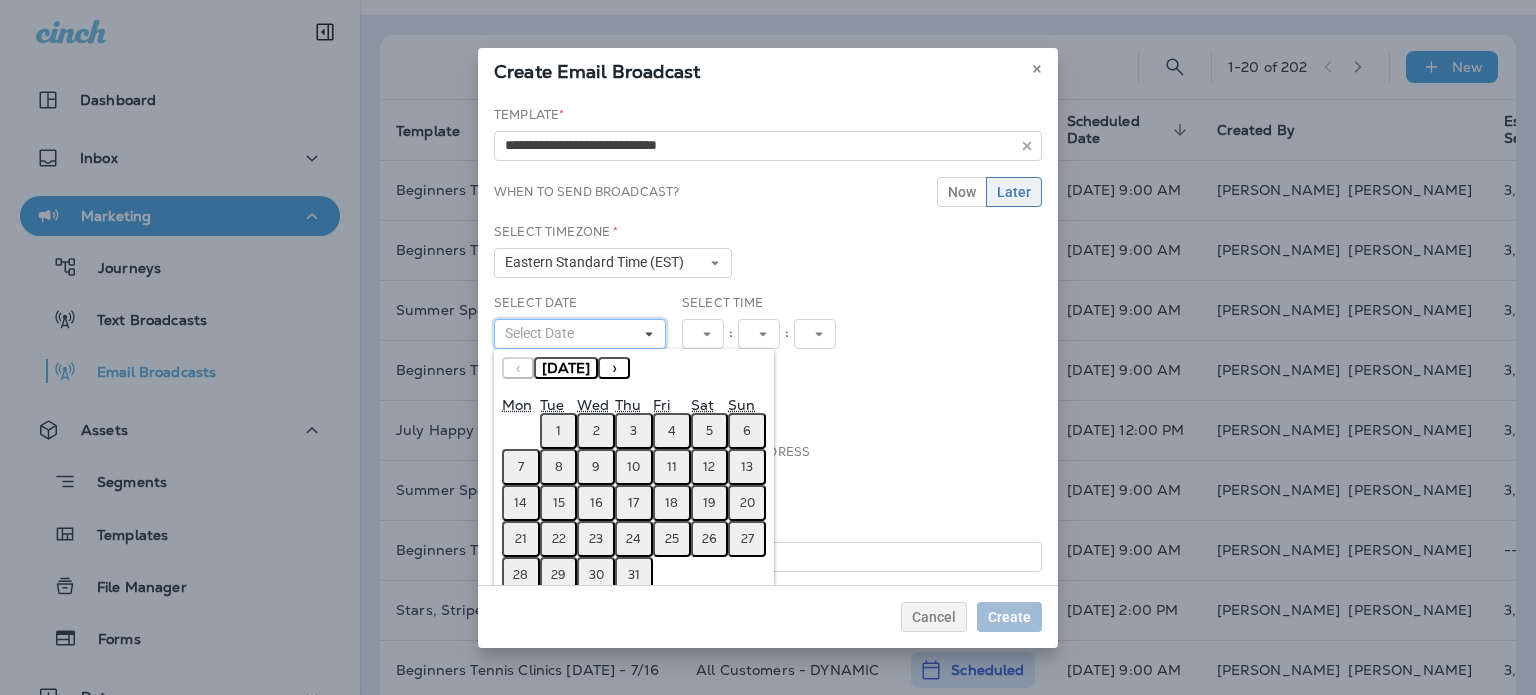 scroll, scrollTop: 95, scrollLeft: 0, axis: vertical 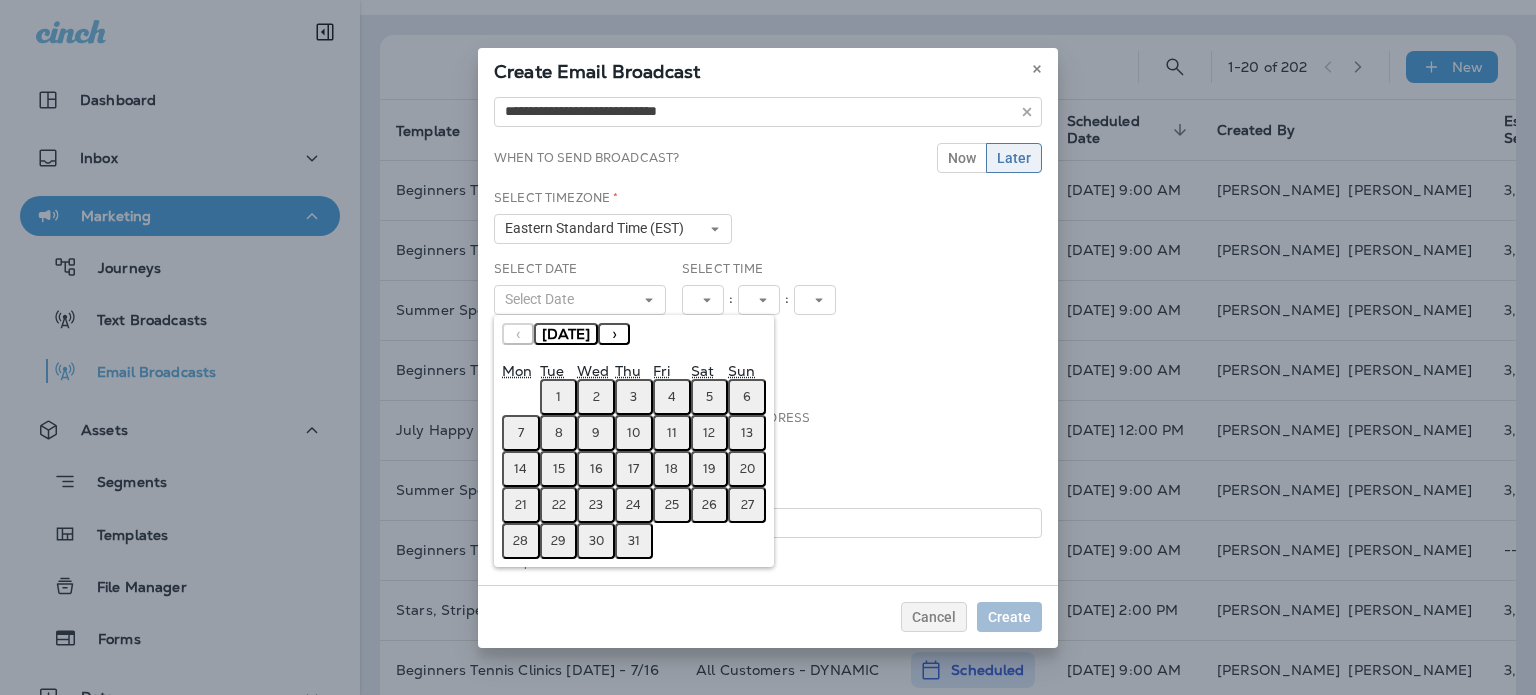 click on "29" at bounding box center (558, 541) 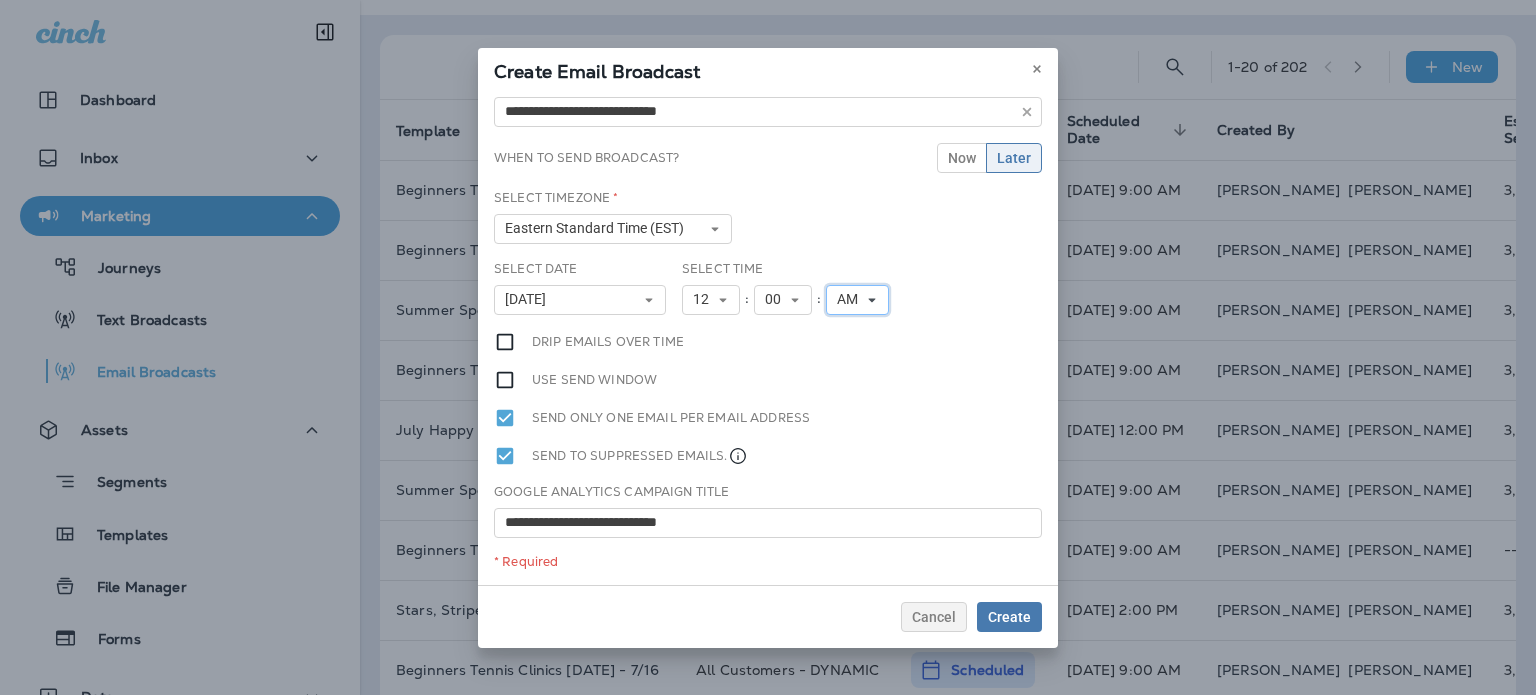 click on "AM" at bounding box center [851, 299] 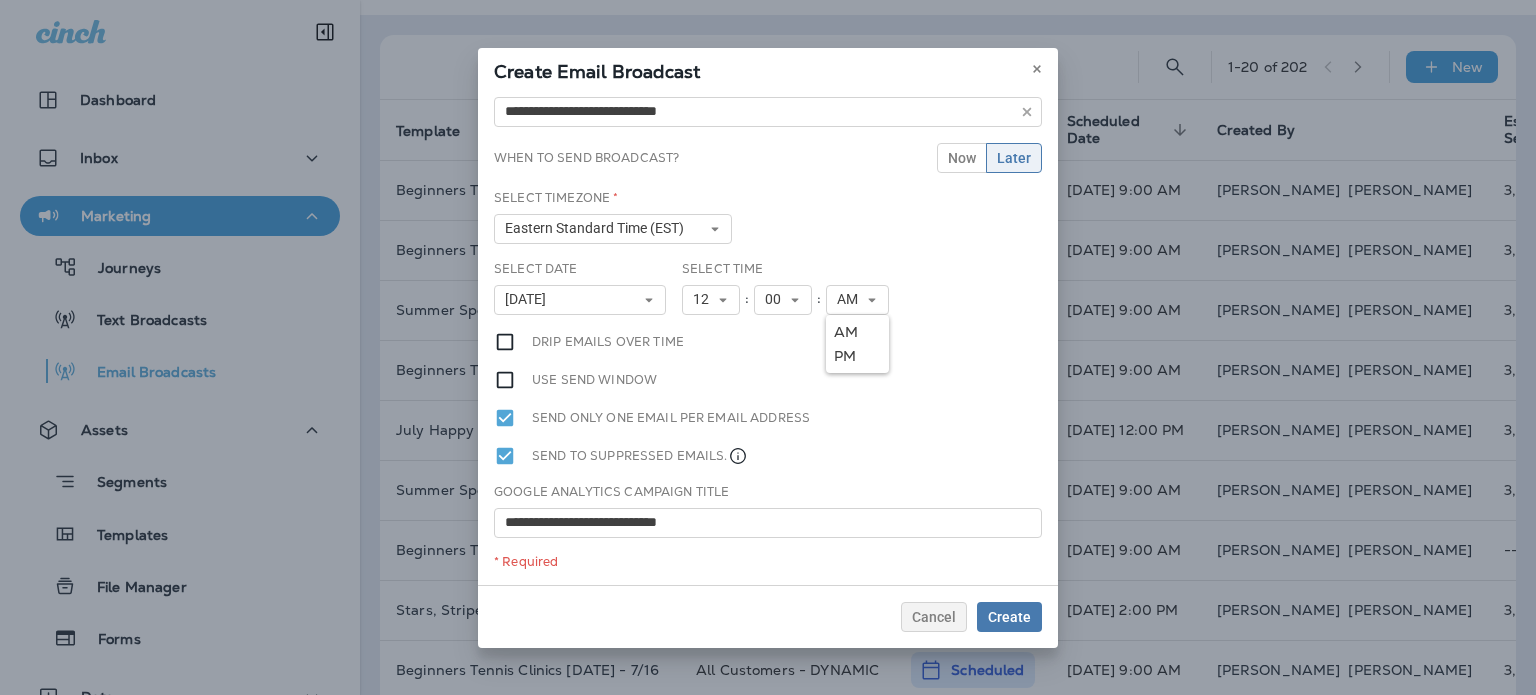 click on "PM" at bounding box center (857, 356) 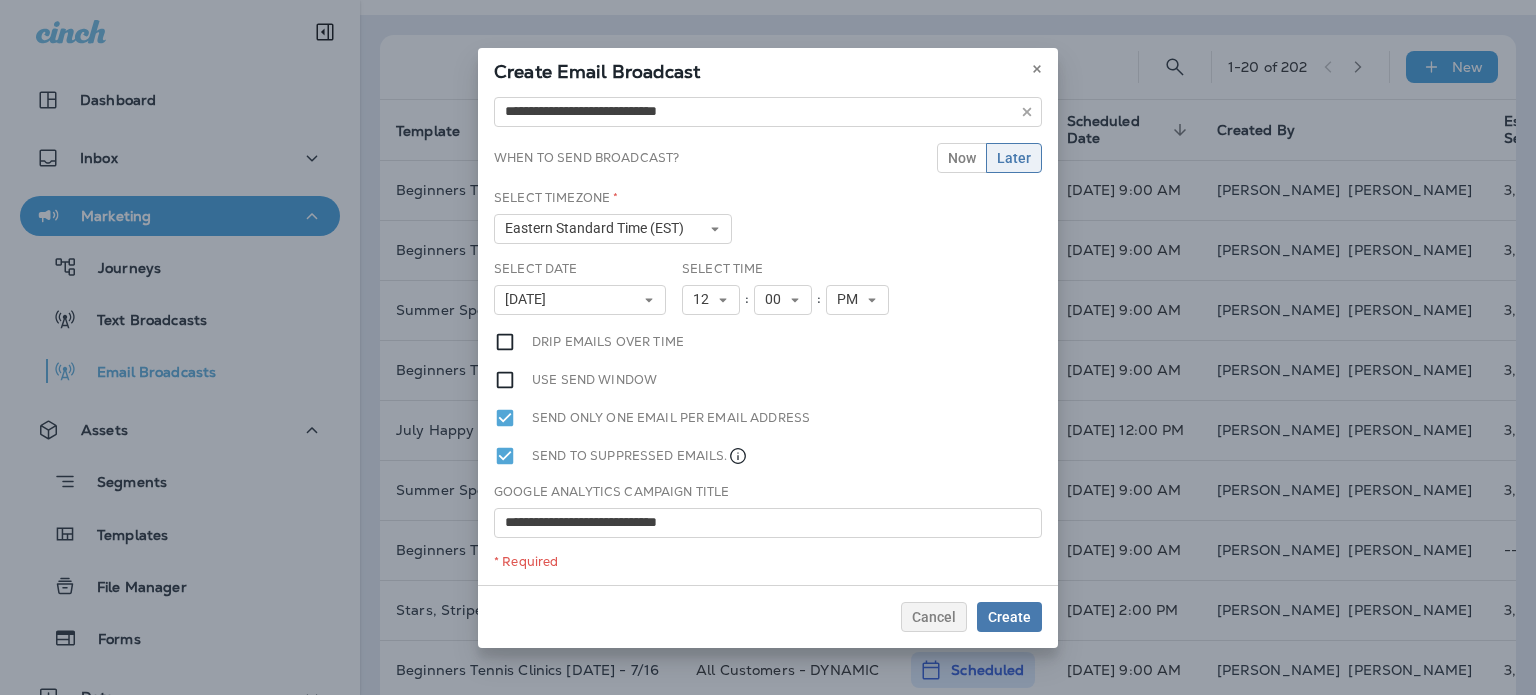 click on "Send only one email per email address" at bounding box center (768, 418) 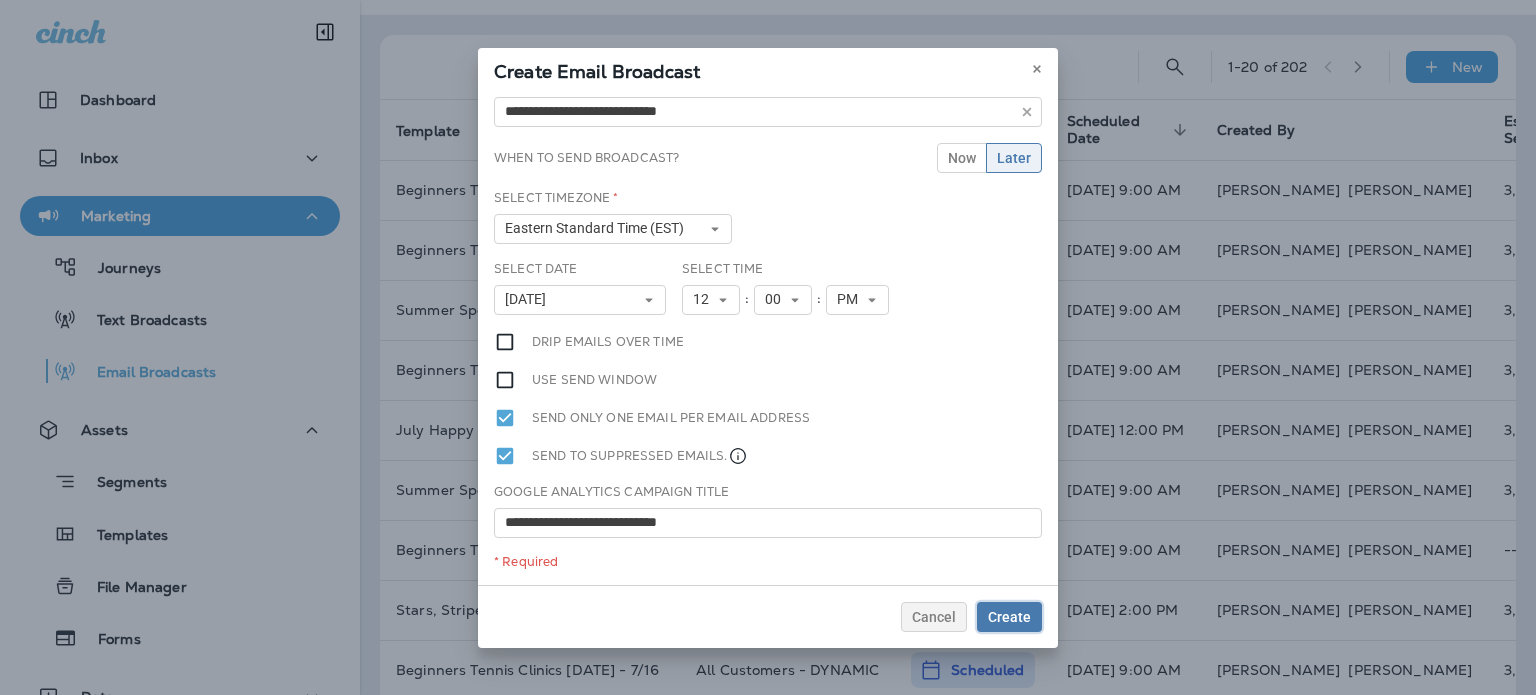 click on "Create" at bounding box center (1009, 617) 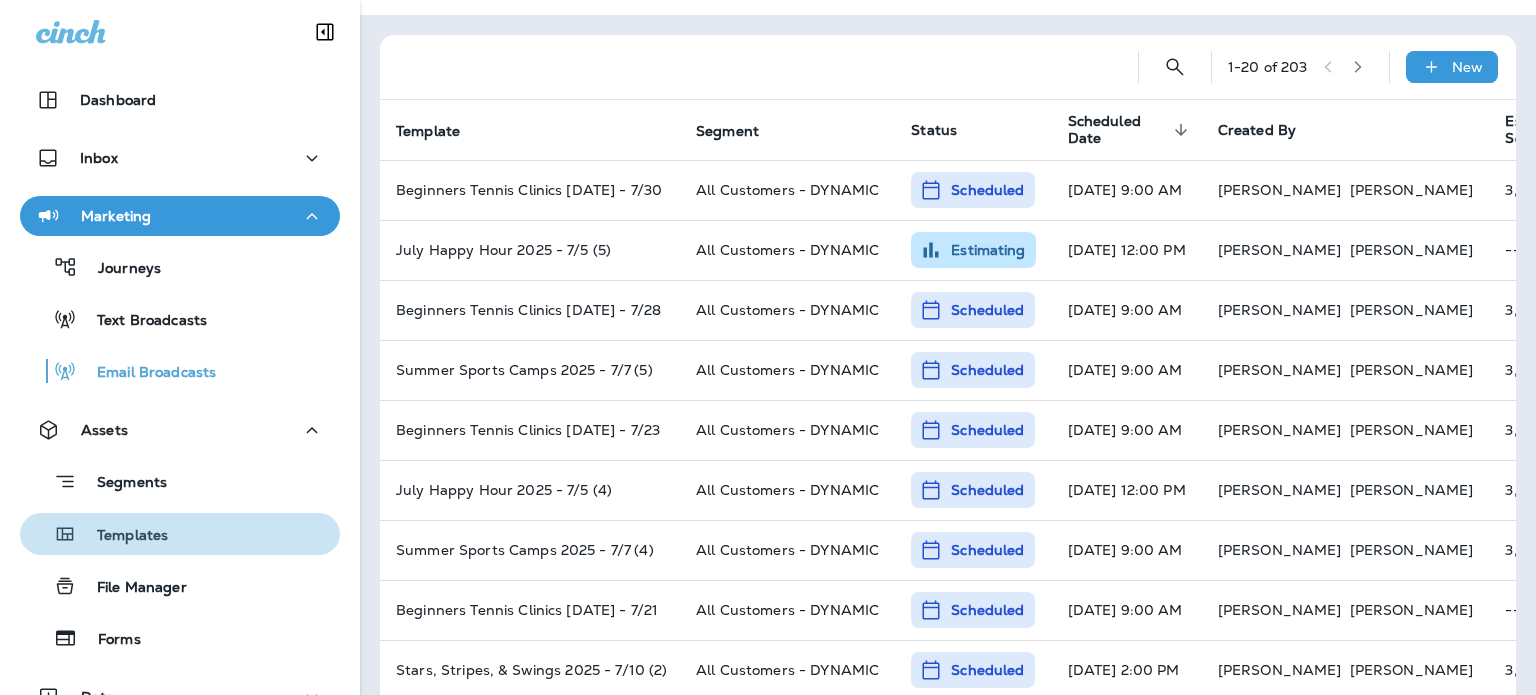 click on "Templates" at bounding box center (180, 534) 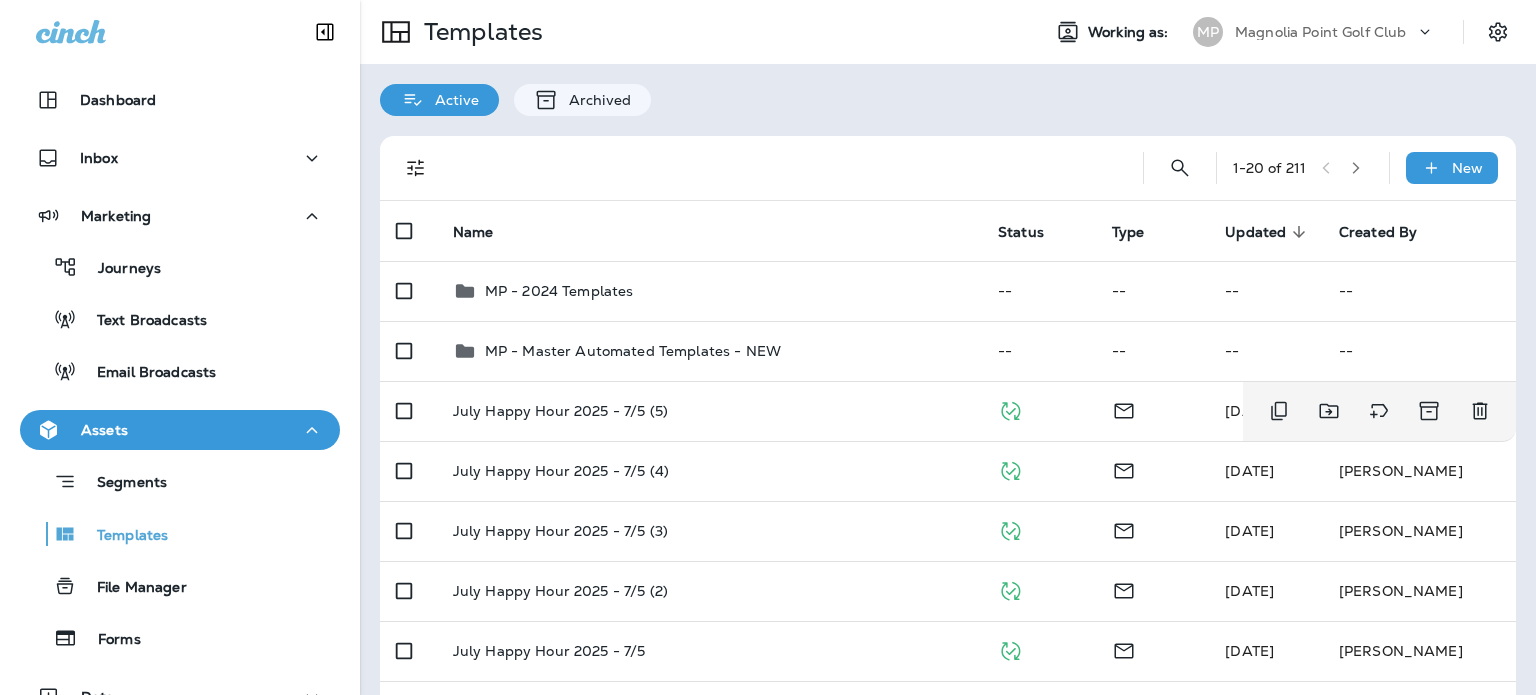 scroll, scrollTop: 200, scrollLeft: 0, axis: vertical 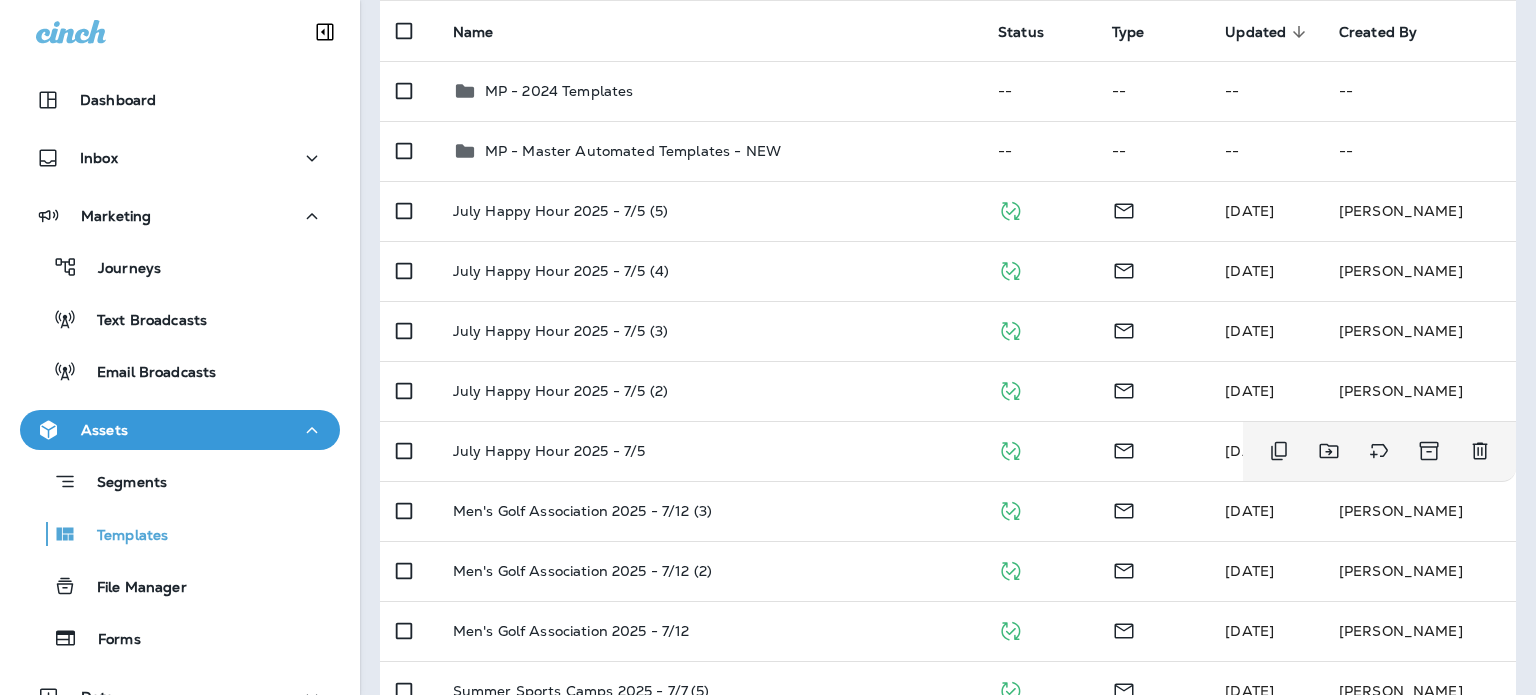 click on "July Happy Hour 2025 - 7/5" at bounding box center [709, 451] 